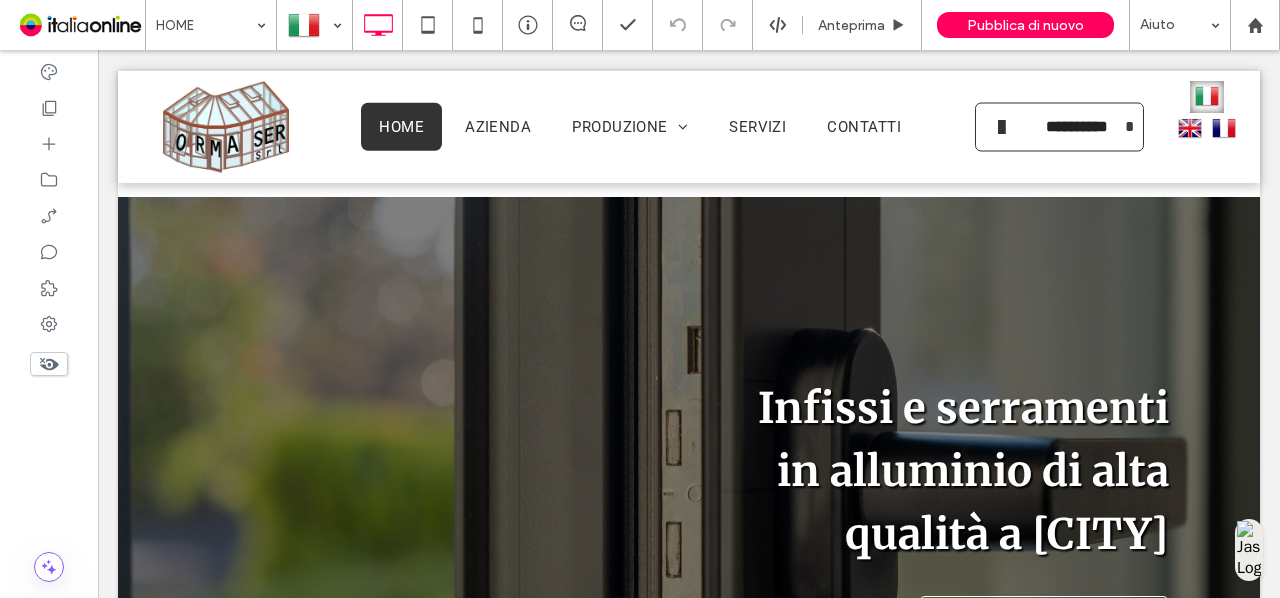 scroll, scrollTop: 308, scrollLeft: 0, axis: vertical 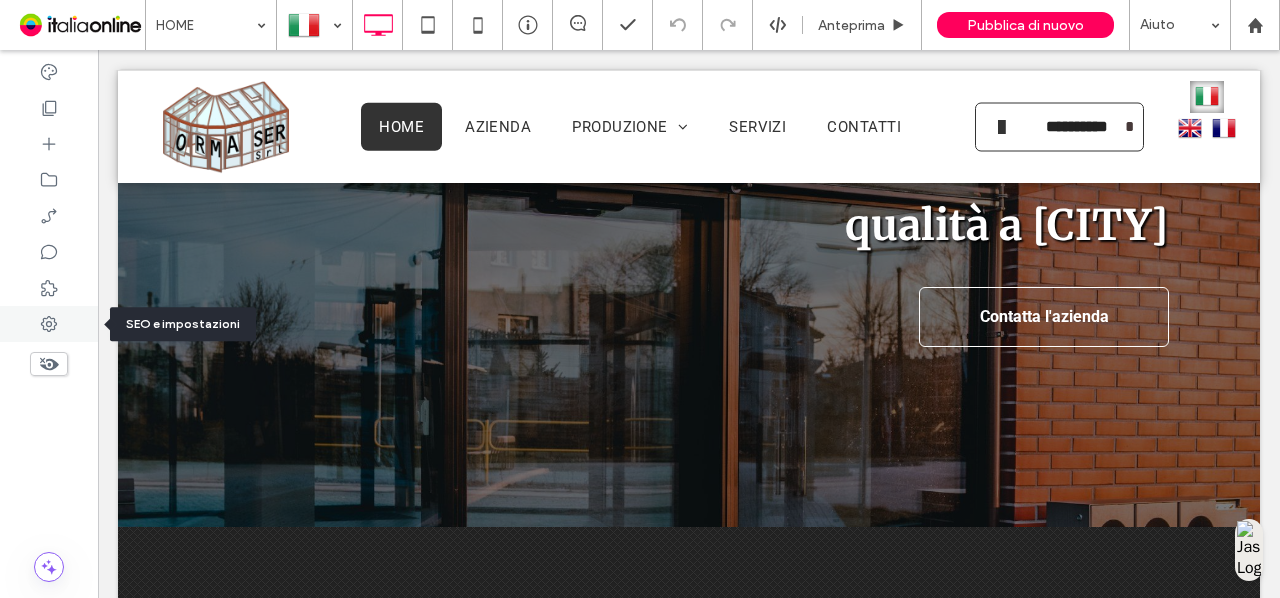 click 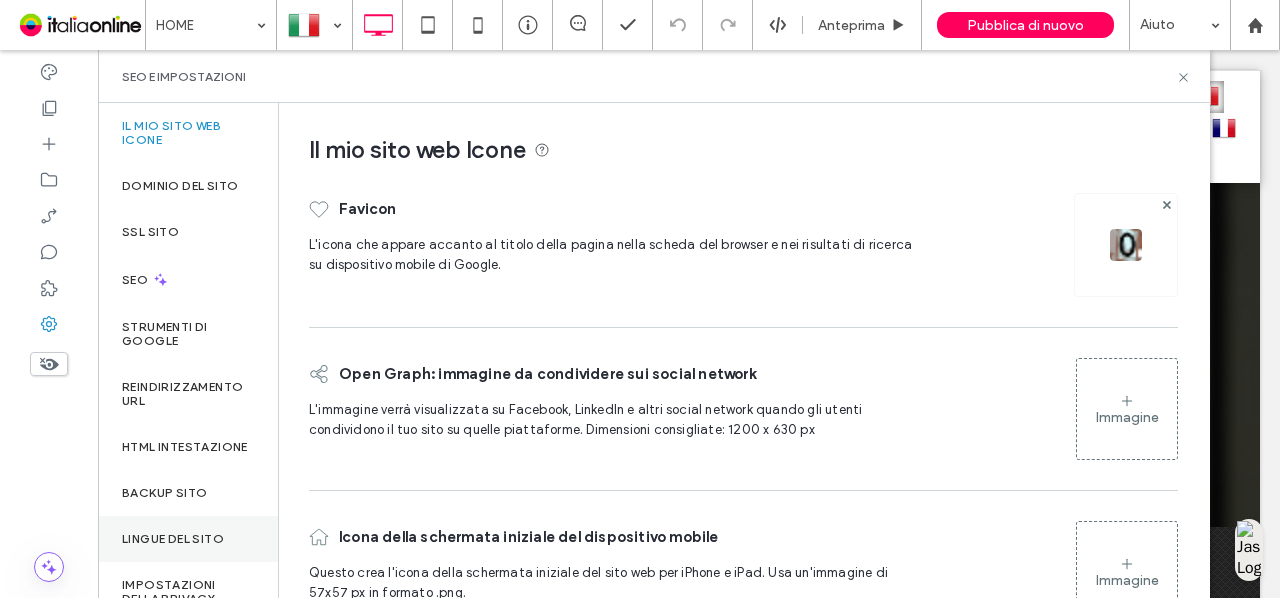 click on "Lingue del sito" at bounding box center [188, 539] 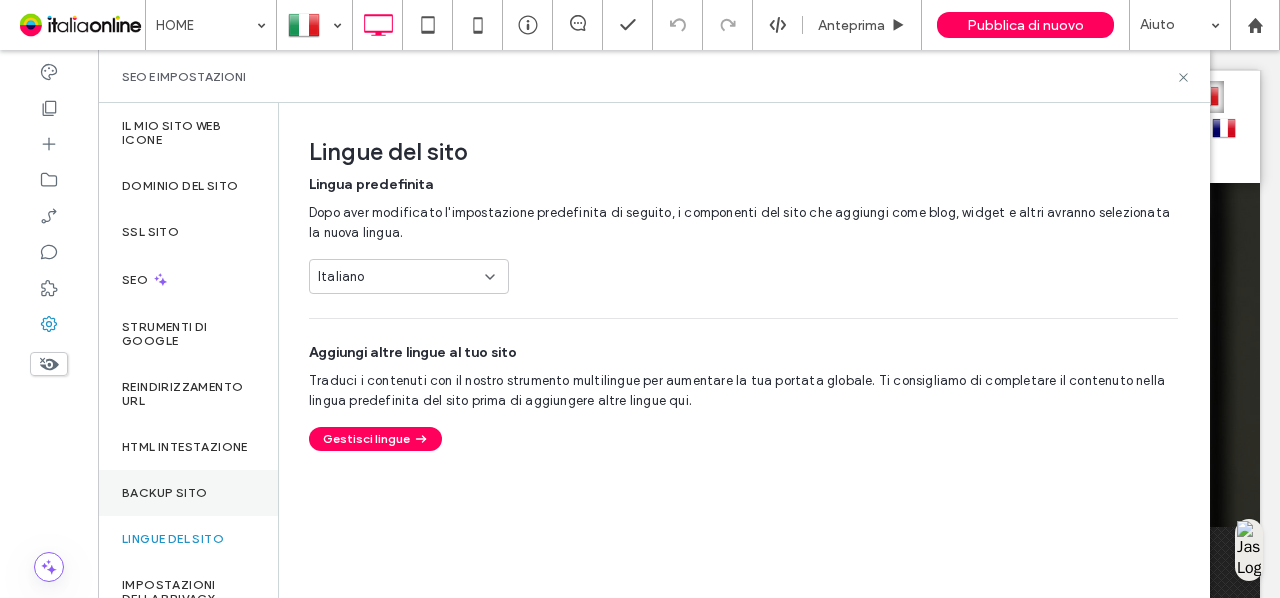 click on "Backup sito" at bounding box center (164, 493) 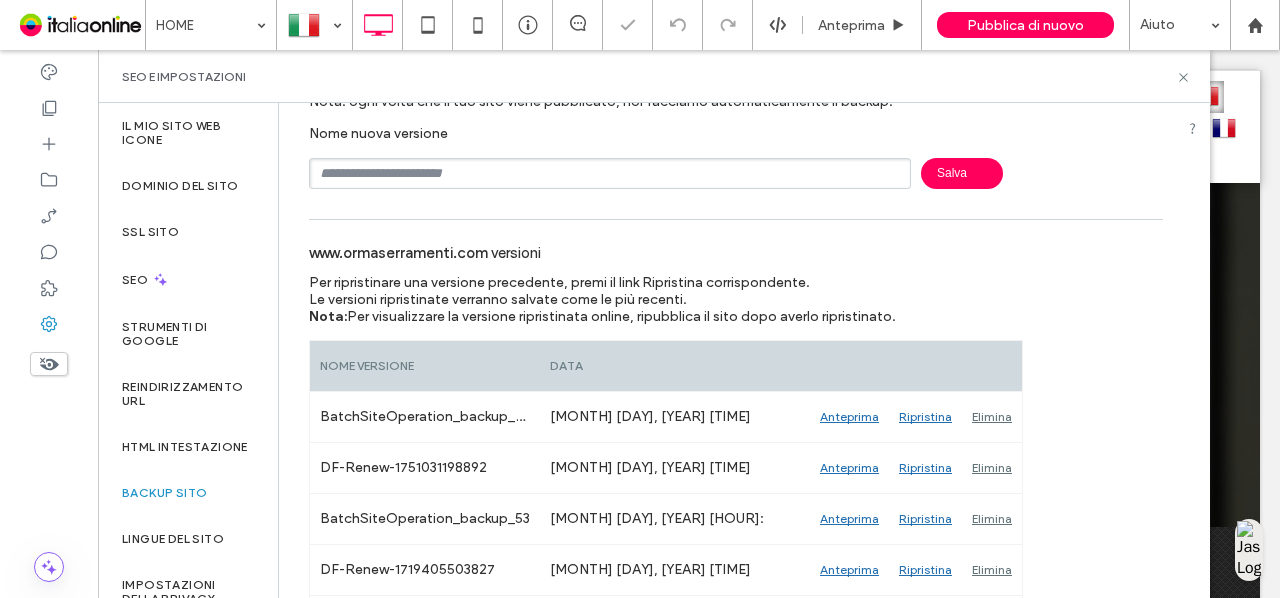 scroll, scrollTop: 120, scrollLeft: 0, axis: vertical 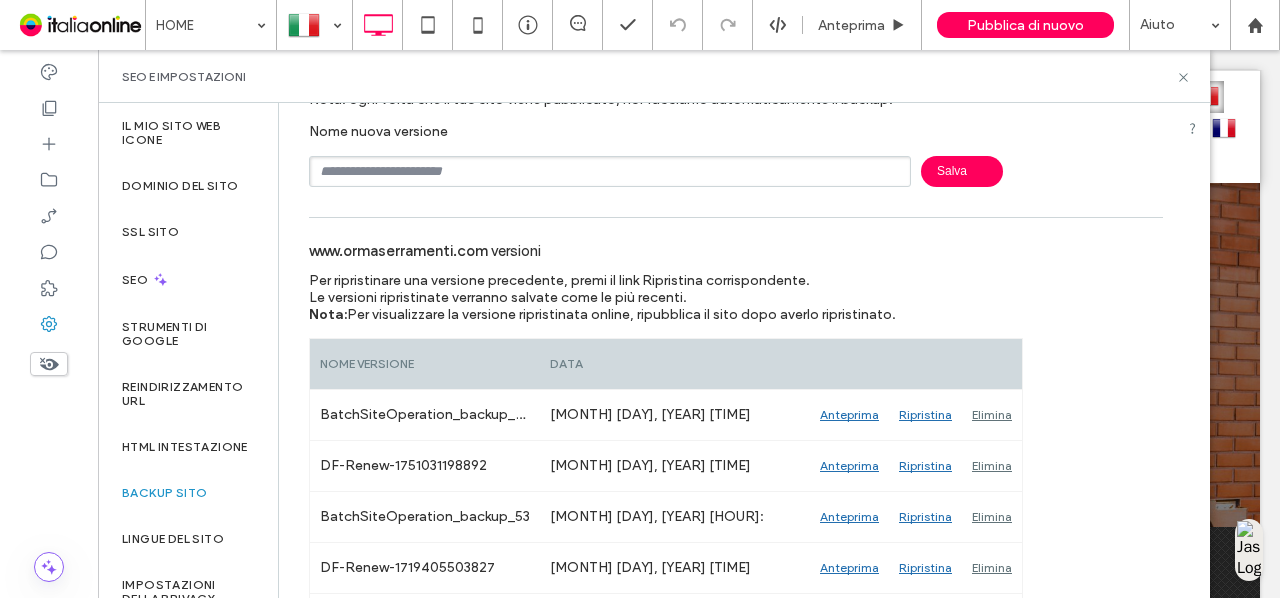 click at bounding box center [610, 171] 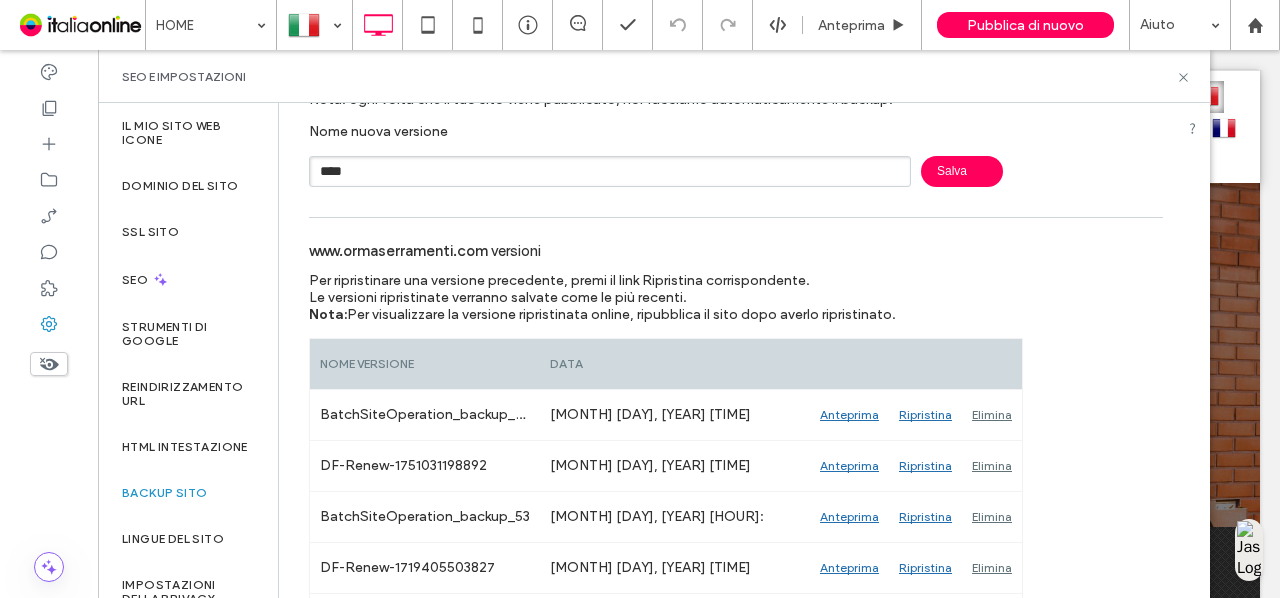 type on "****" 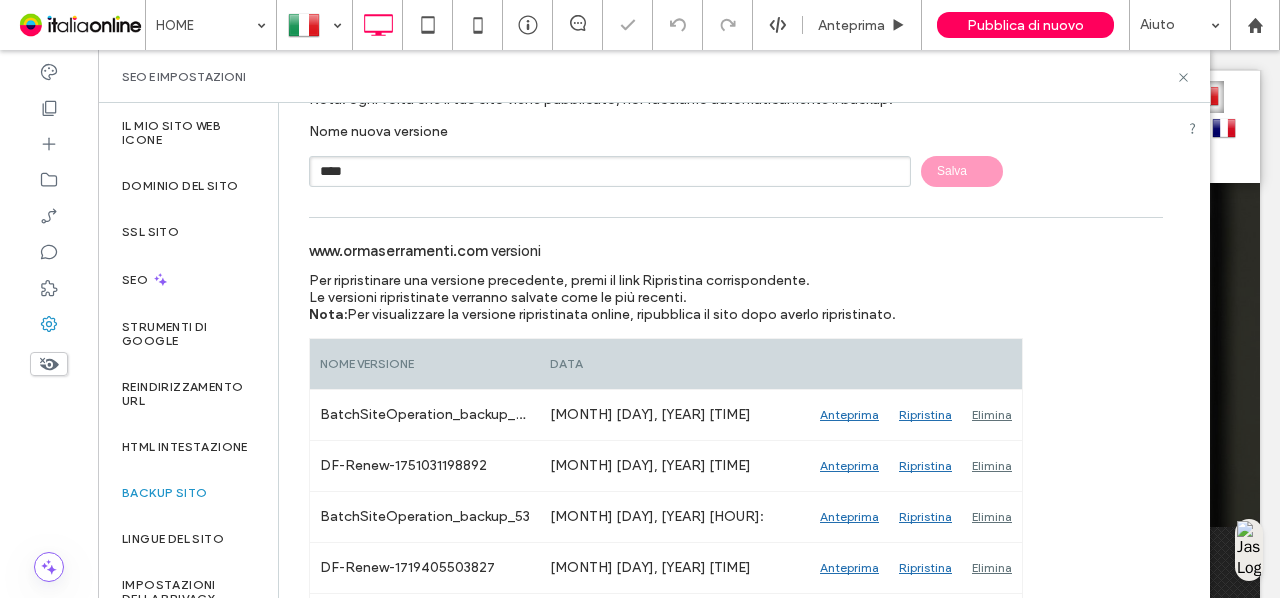 type 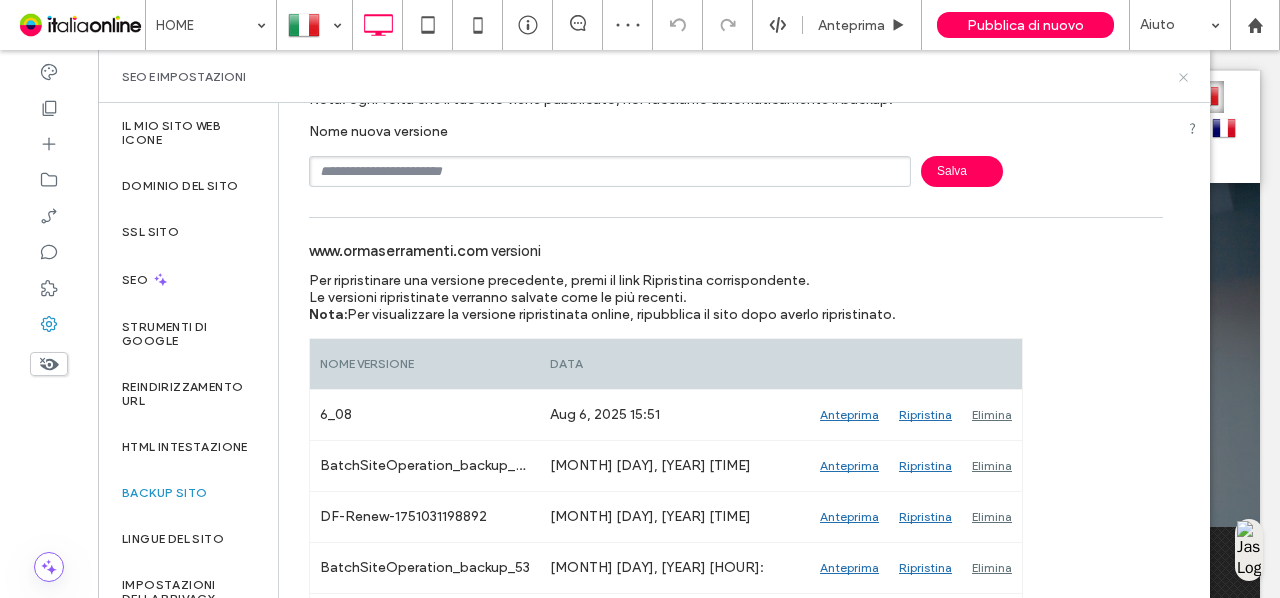 click 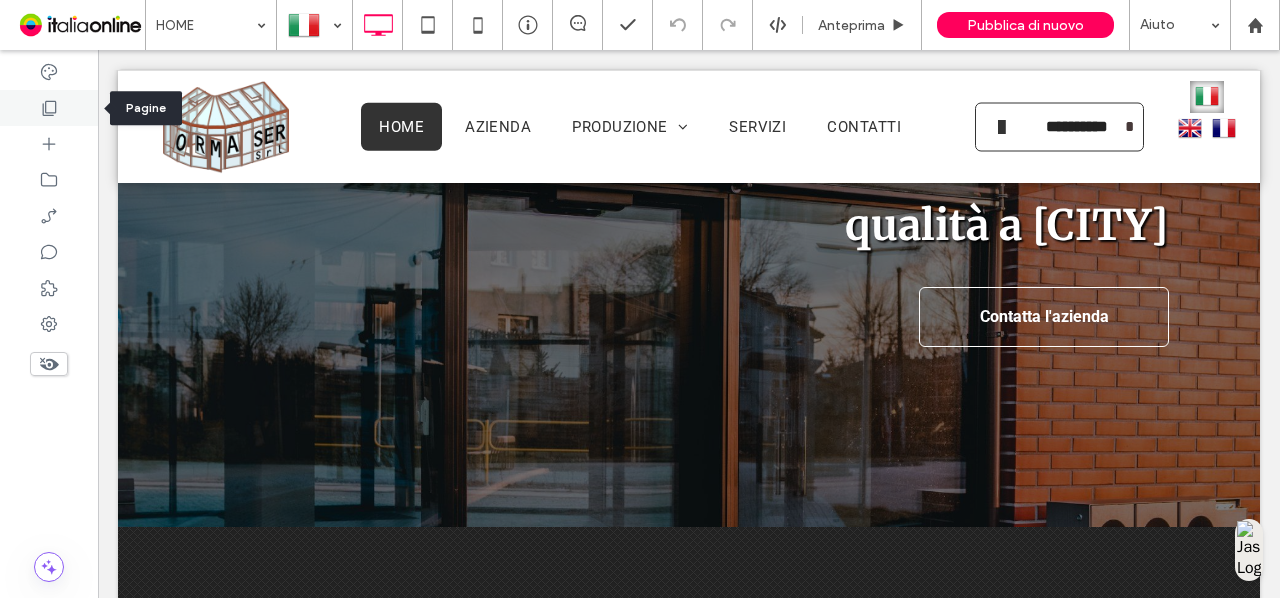 click at bounding box center (49, 108) 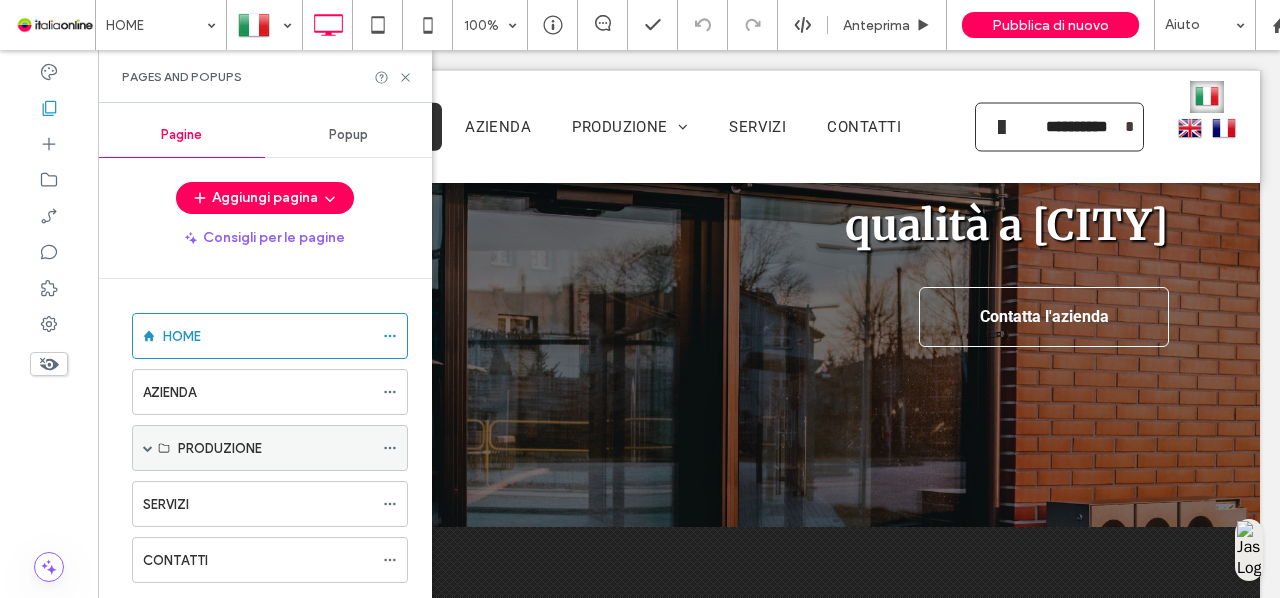 scroll, scrollTop: 40, scrollLeft: 0, axis: vertical 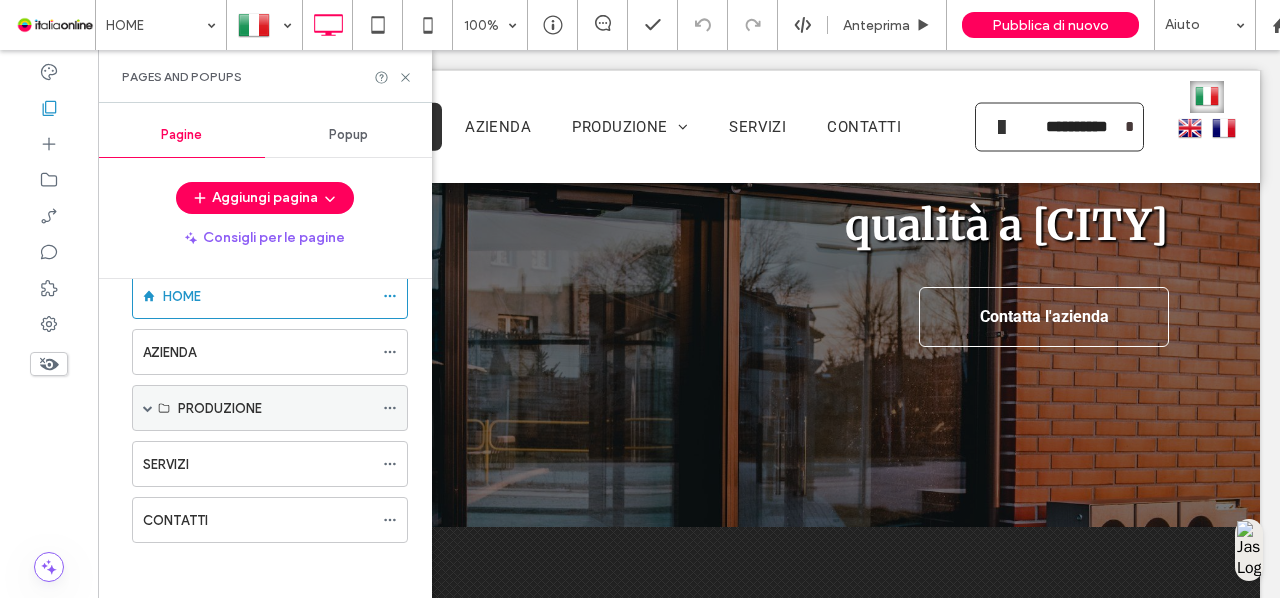 click at bounding box center [148, 408] 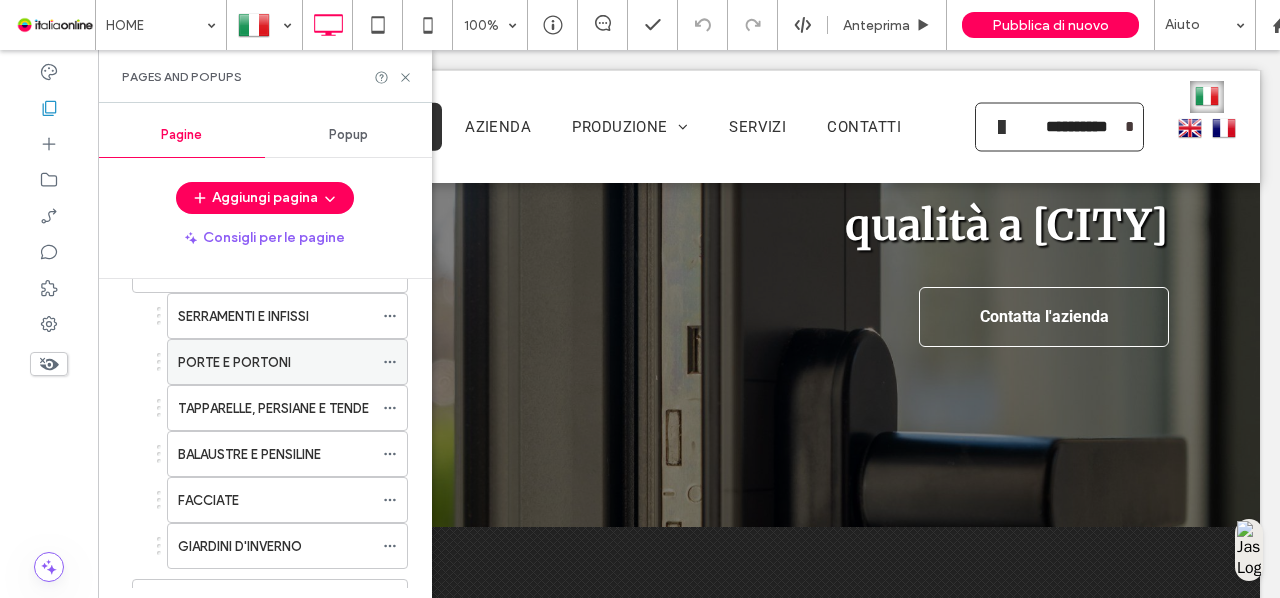 scroll, scrollTop: 178, scrollLeft: 0, axis: vertical 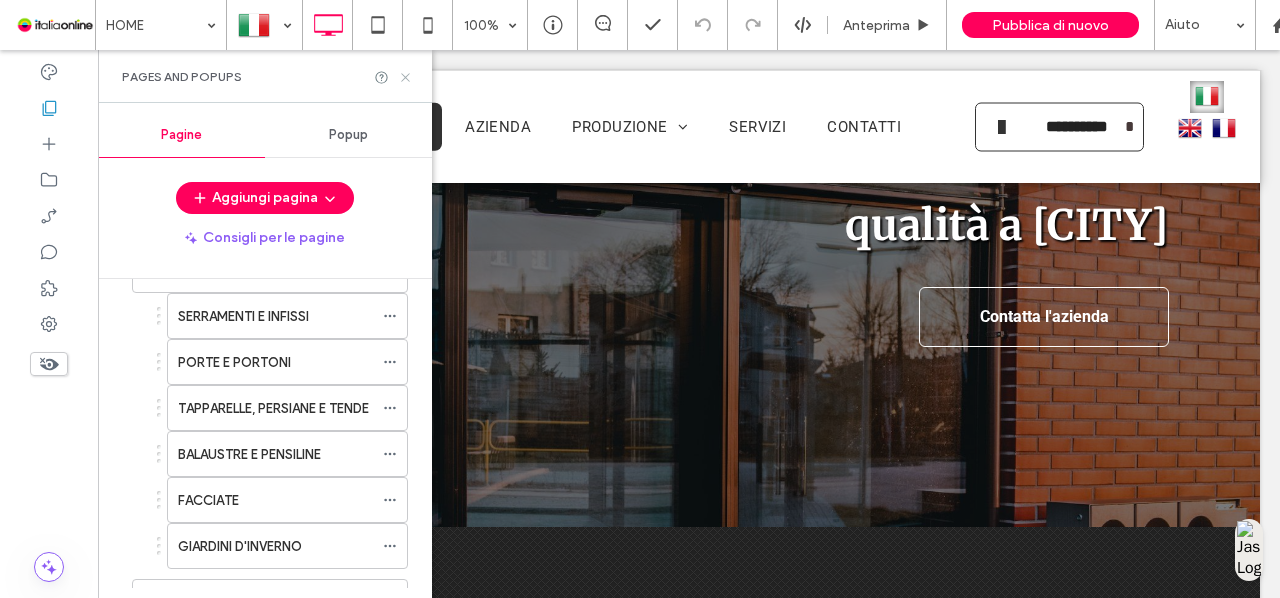 click 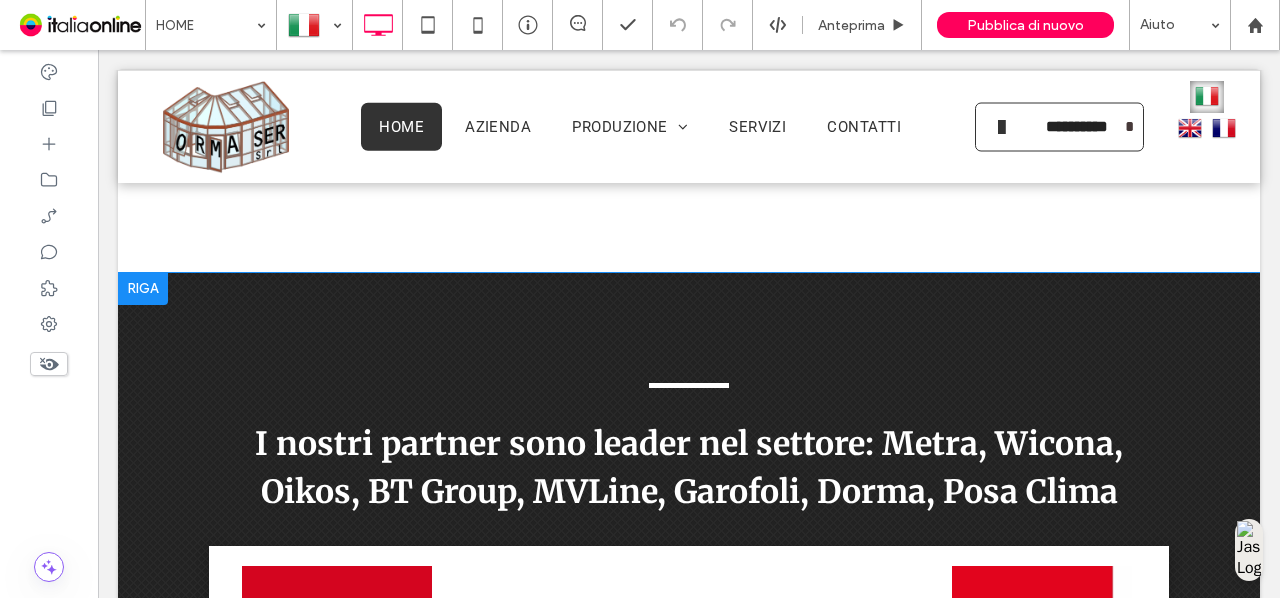 scroll, scrollTop: 3290, scrollLeft: 0, axis: vertical 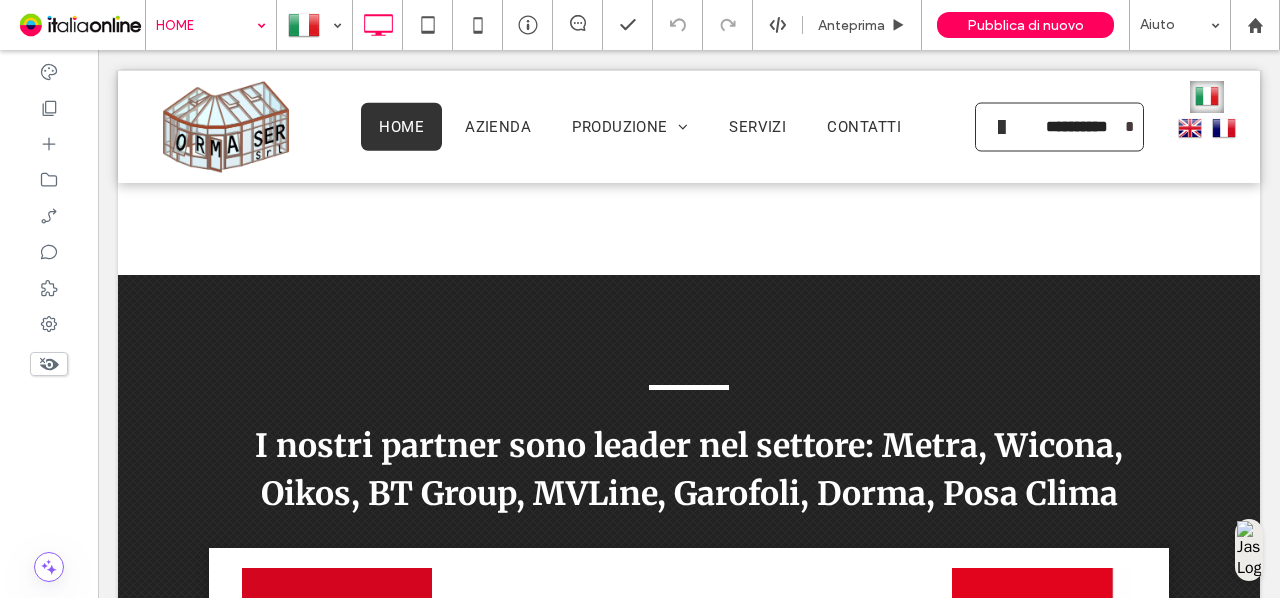 click on "HOME" at bounding box center (211, 25) 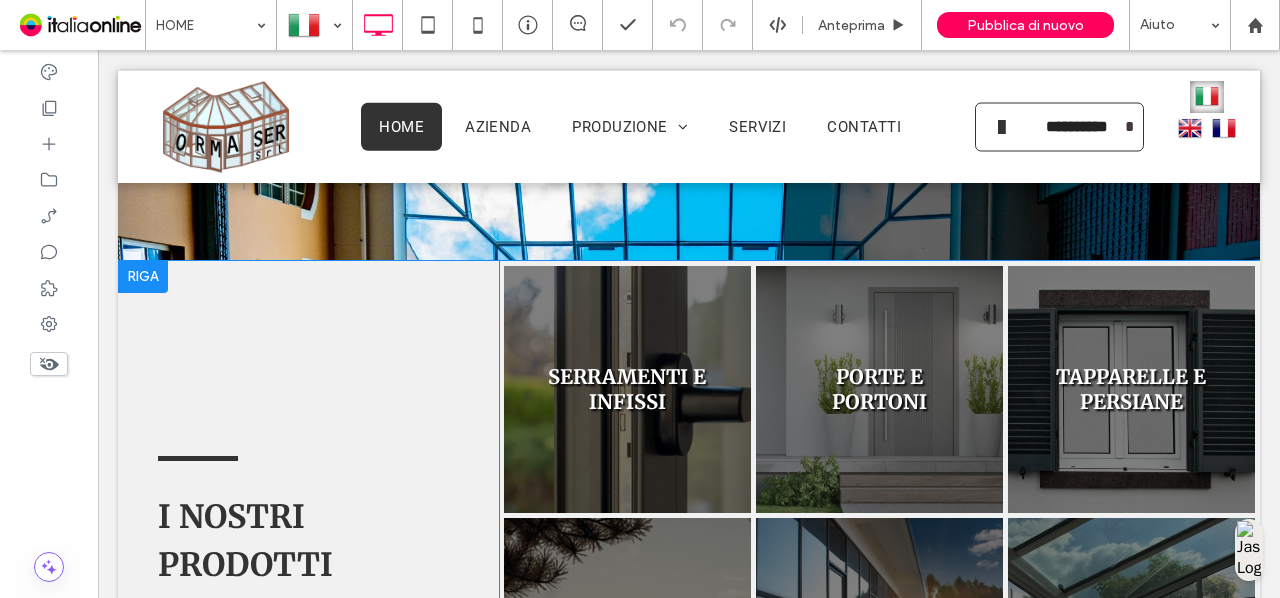 scroll, scrollTop: 1858, scrollLeft: 0, axis: vertical 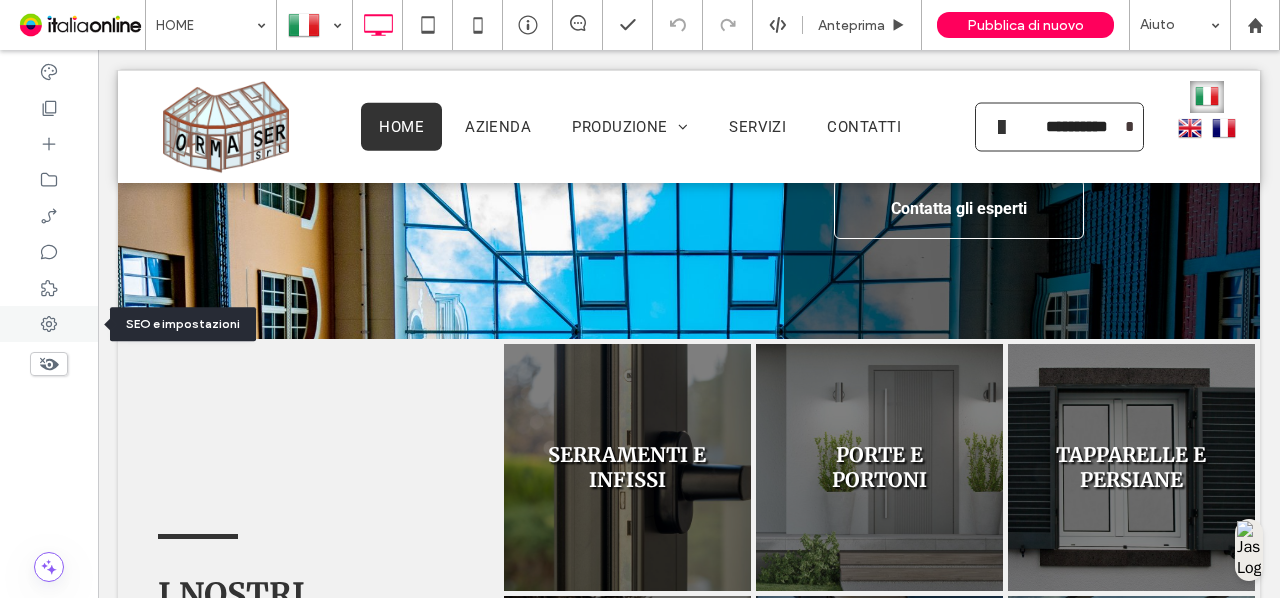 click at bounding box center (49, 324) 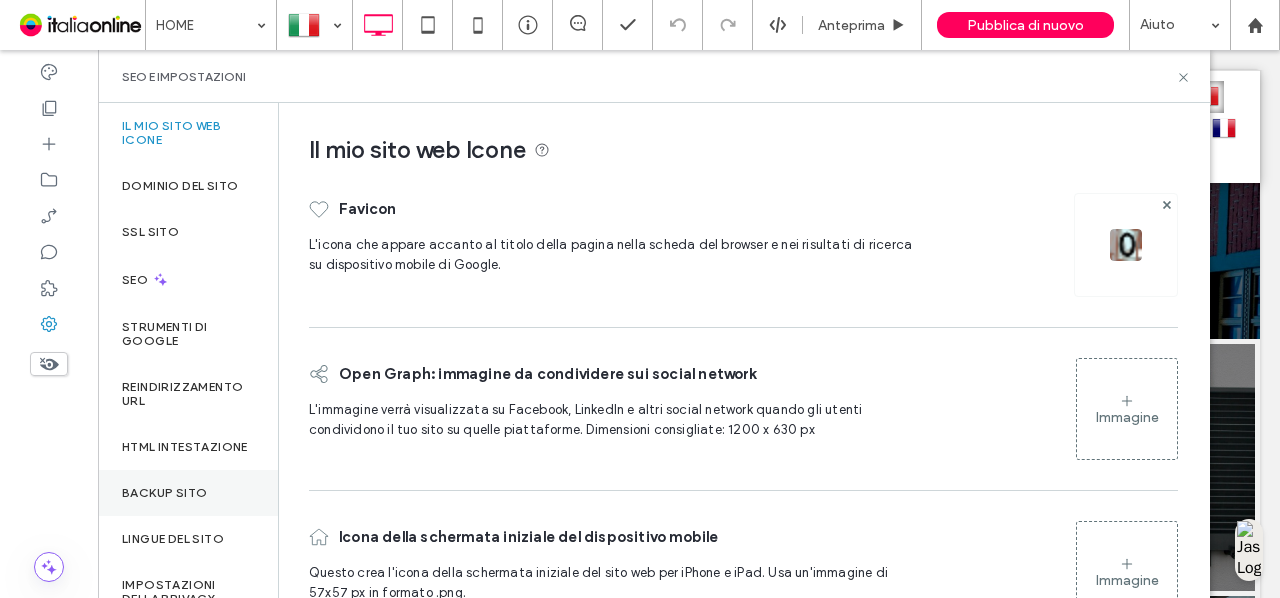 click on "Backup sito" at bounding box center (164, 493) 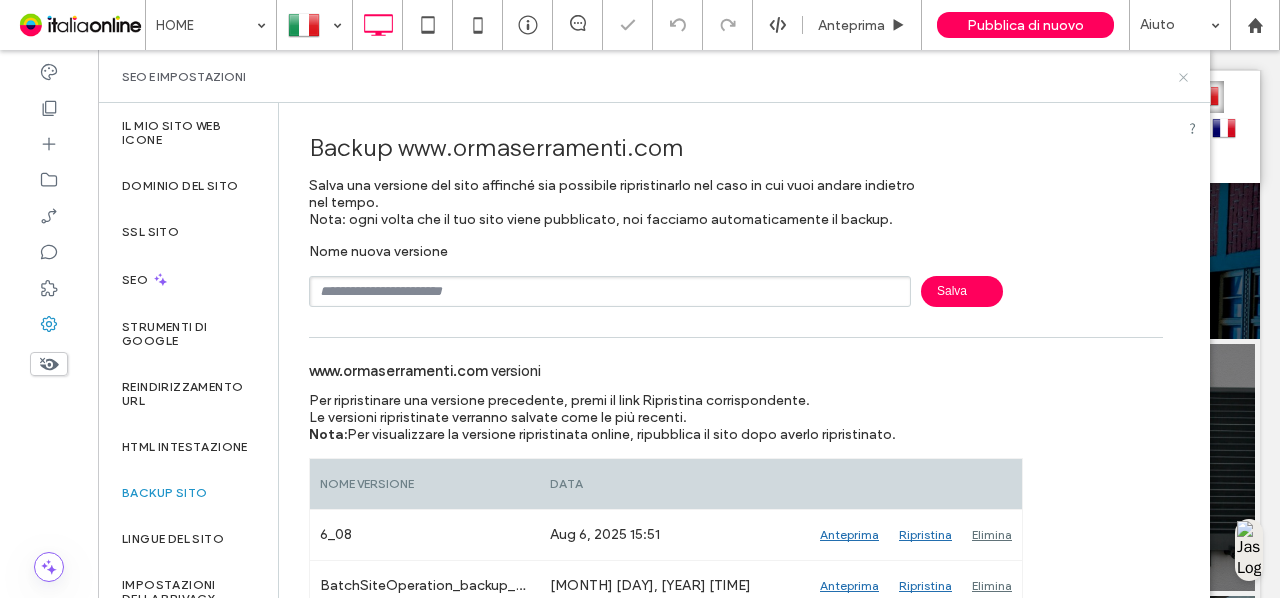 click 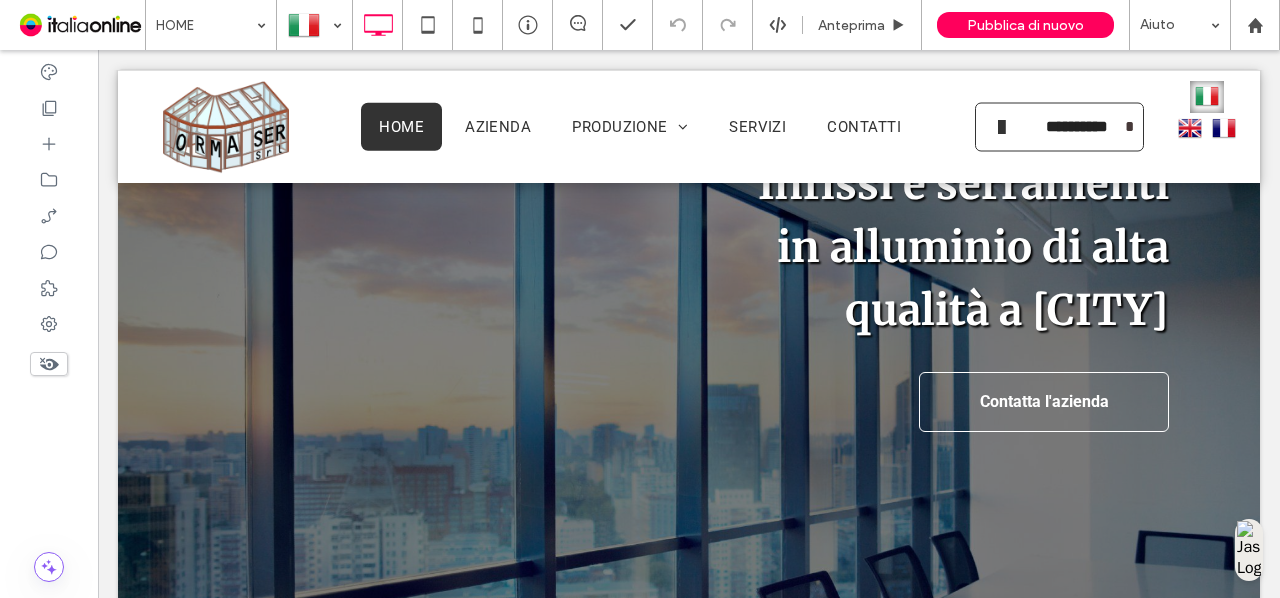 scroll, scrollTop: 202, scrollLeft: 0, axis: vertical 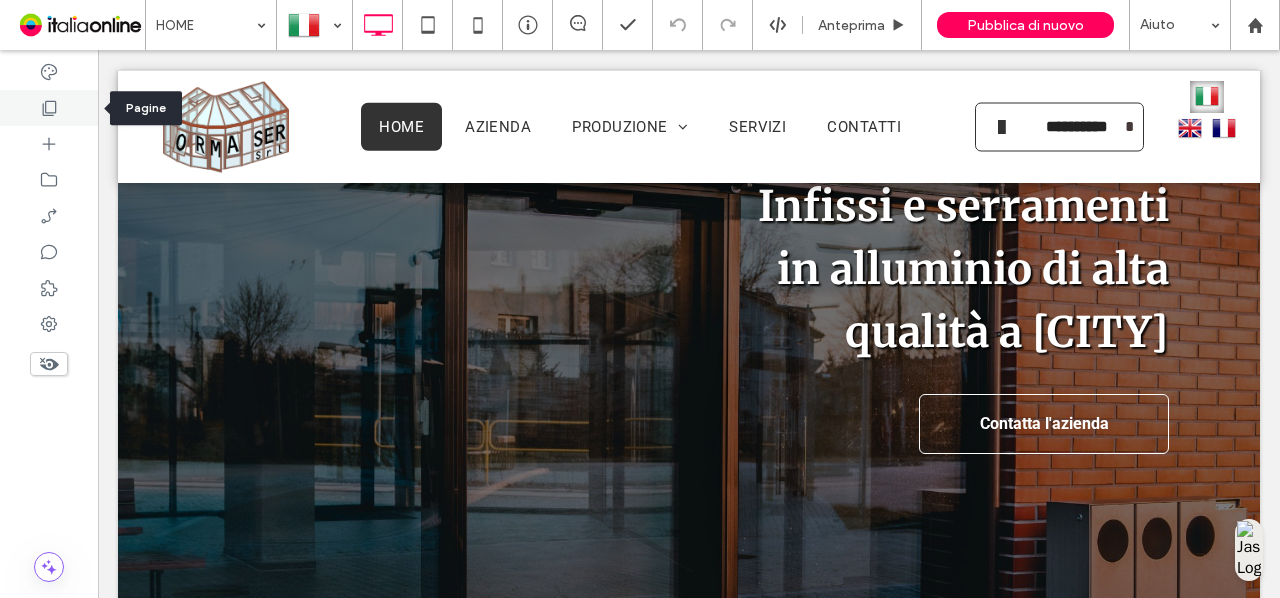 click 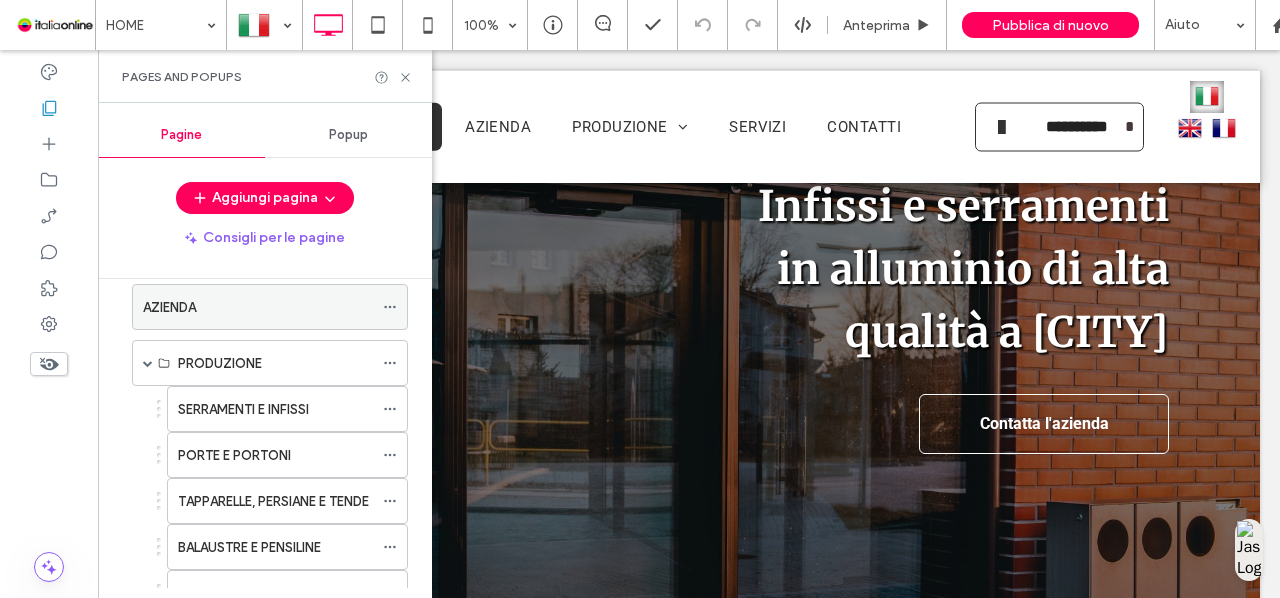 scroll, scrollTop: 87, scrollLeft: 0, axis: vertical 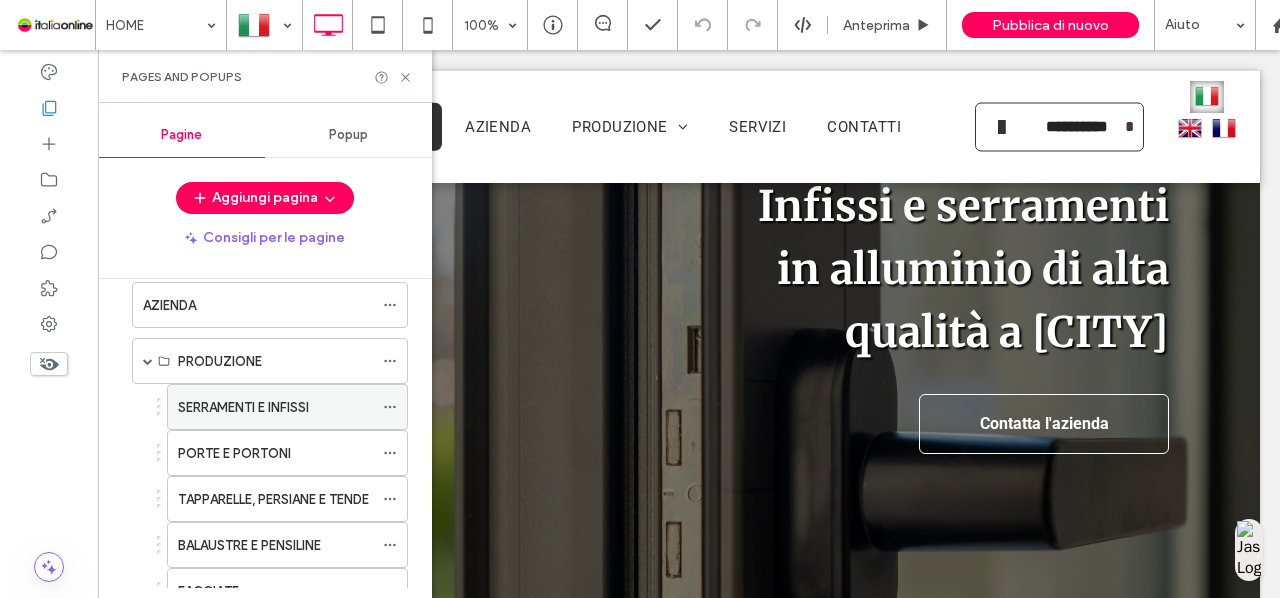click 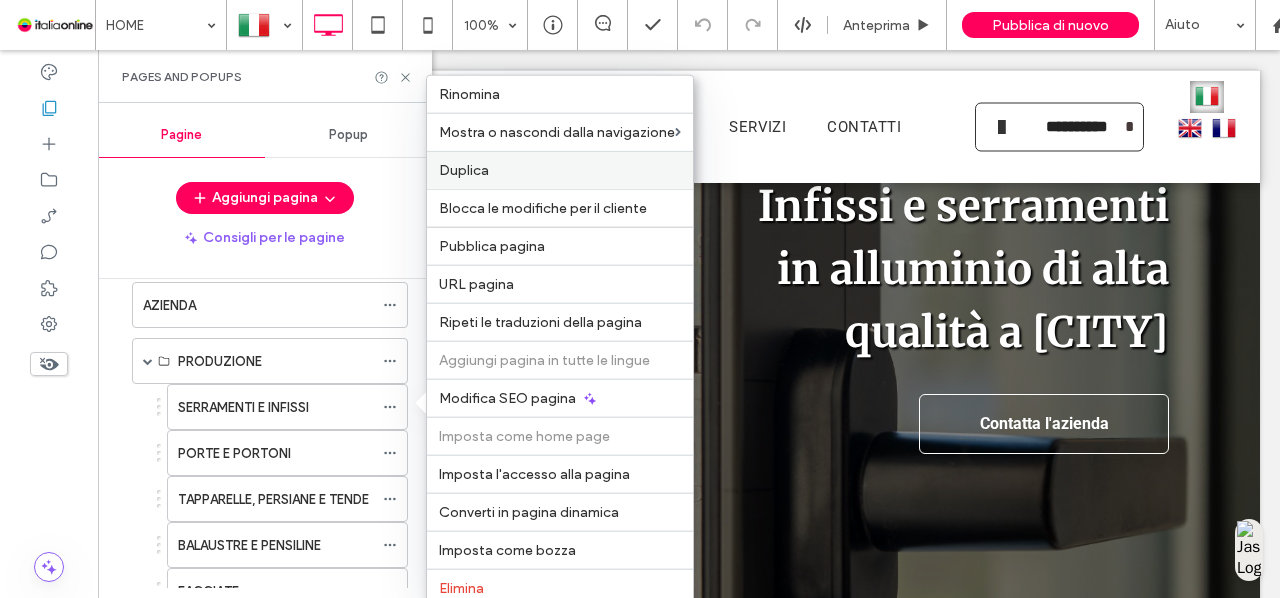 click on "Duplica" at bounding box center [560, 170] 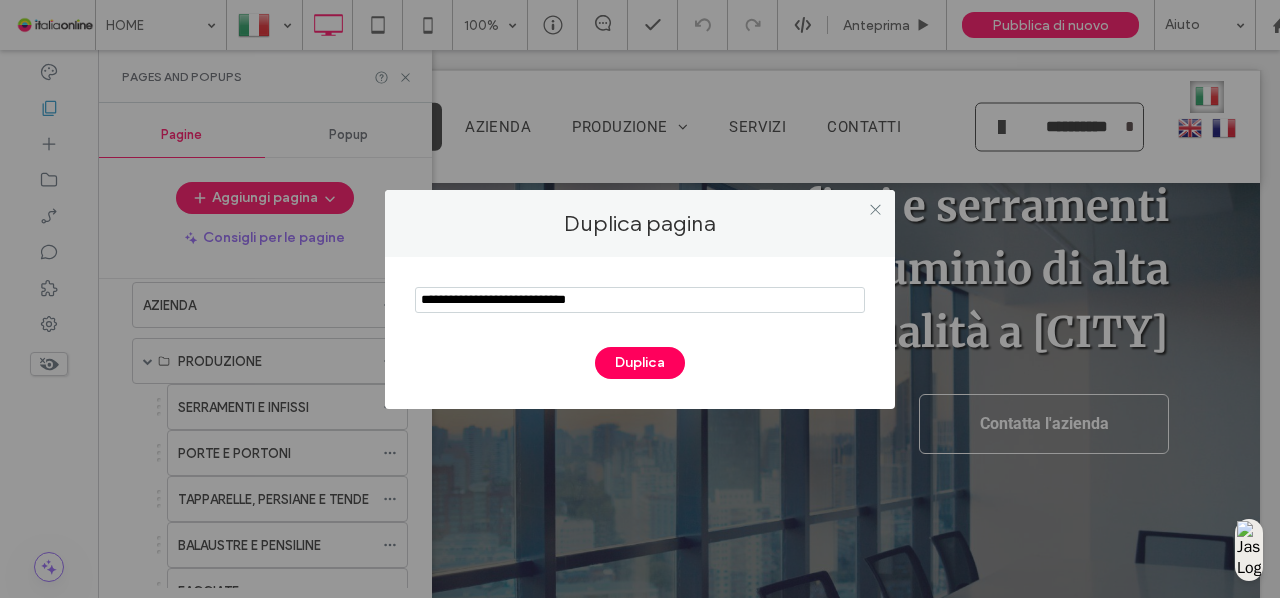 drag, startPoint x: 653, startPoint y: 295, endPoint x: 145, endPoint y: 321, distance: 508.66492 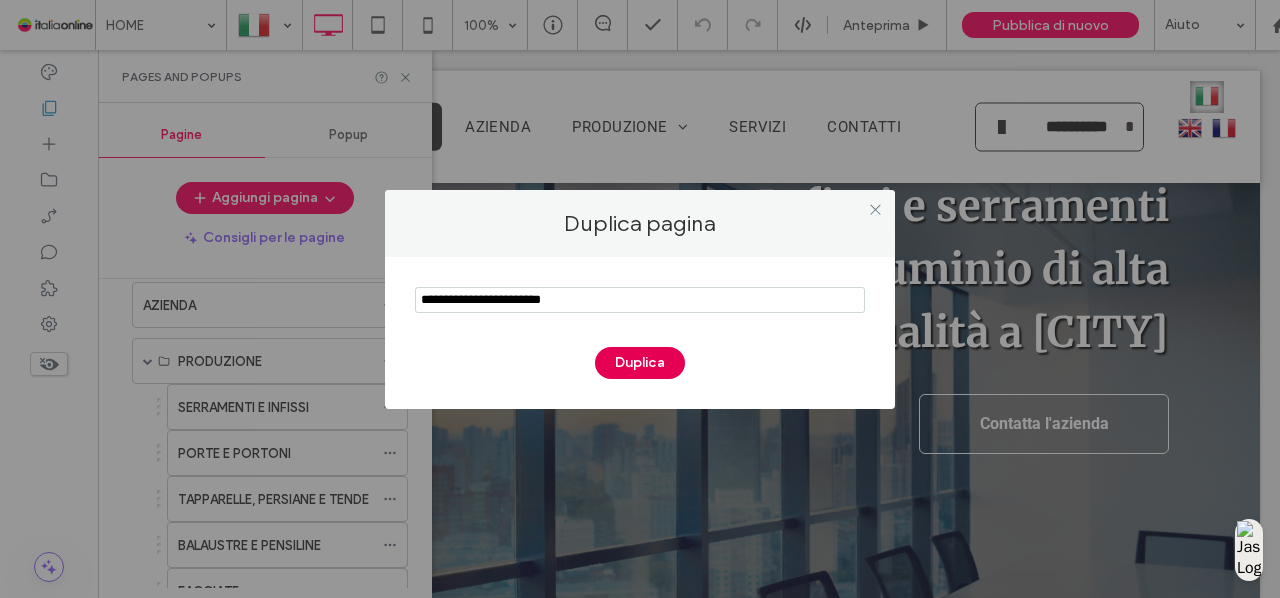 type on "**********" 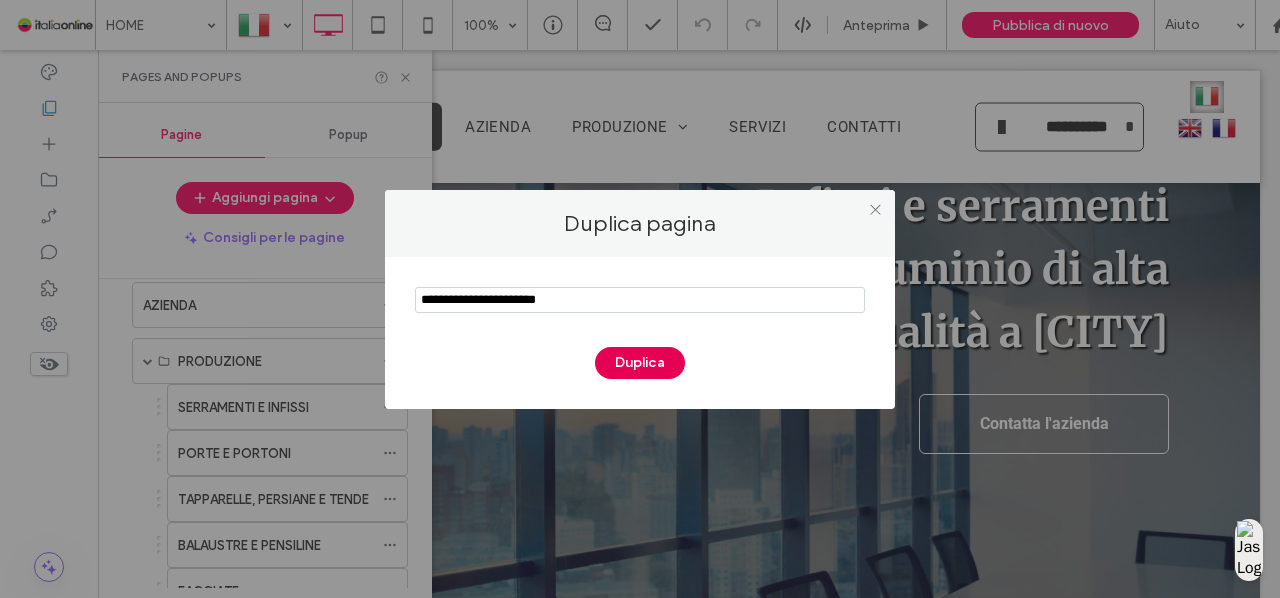 click on "Duplica" at bounding box center [640, 363] 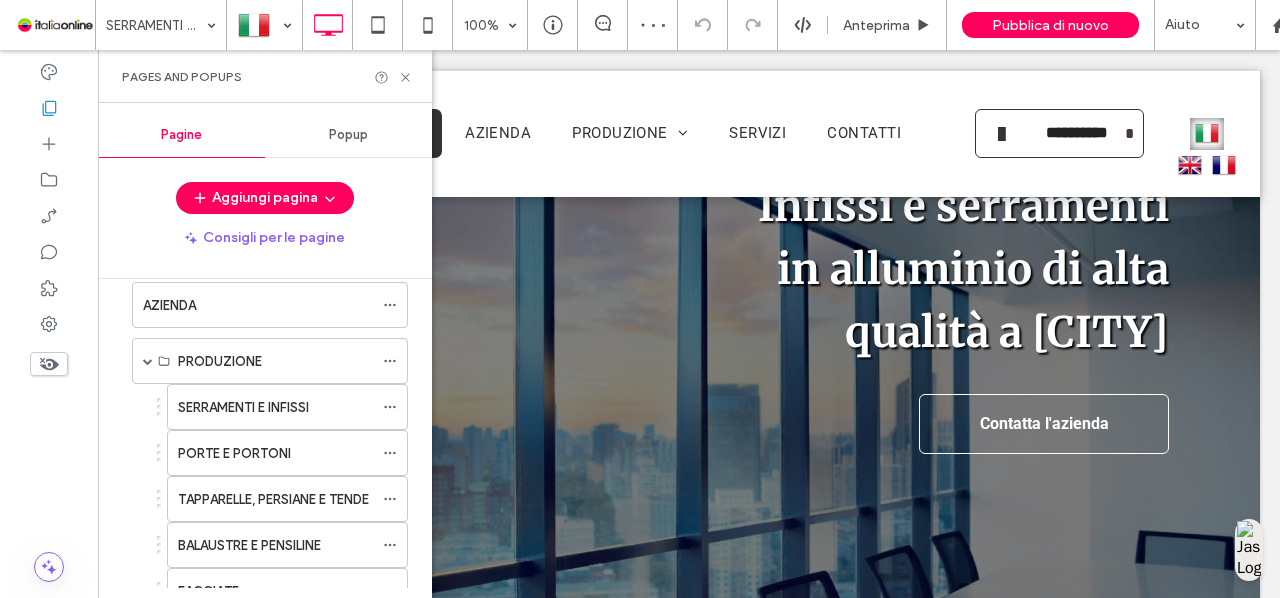 scroll, scrollTop: 368, scrollLeft: 0, axis: vertical 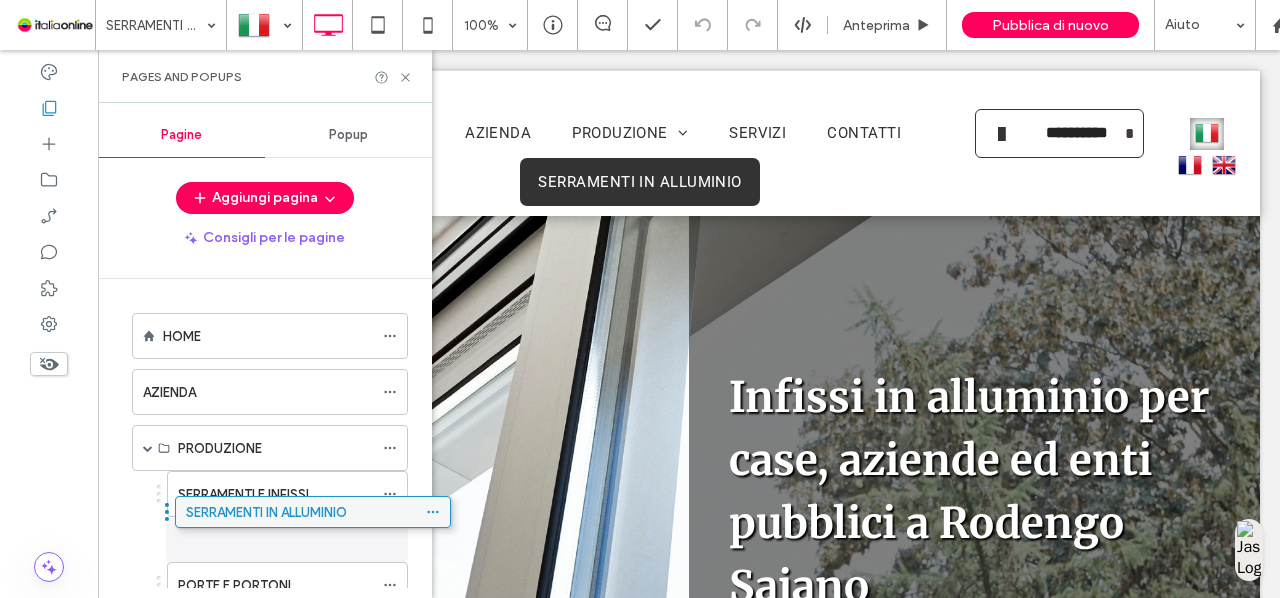 drag, startPoint x: 296, startPoint y: 522, endPoint x: 339, endPoint y: 525, distance: 43.104523 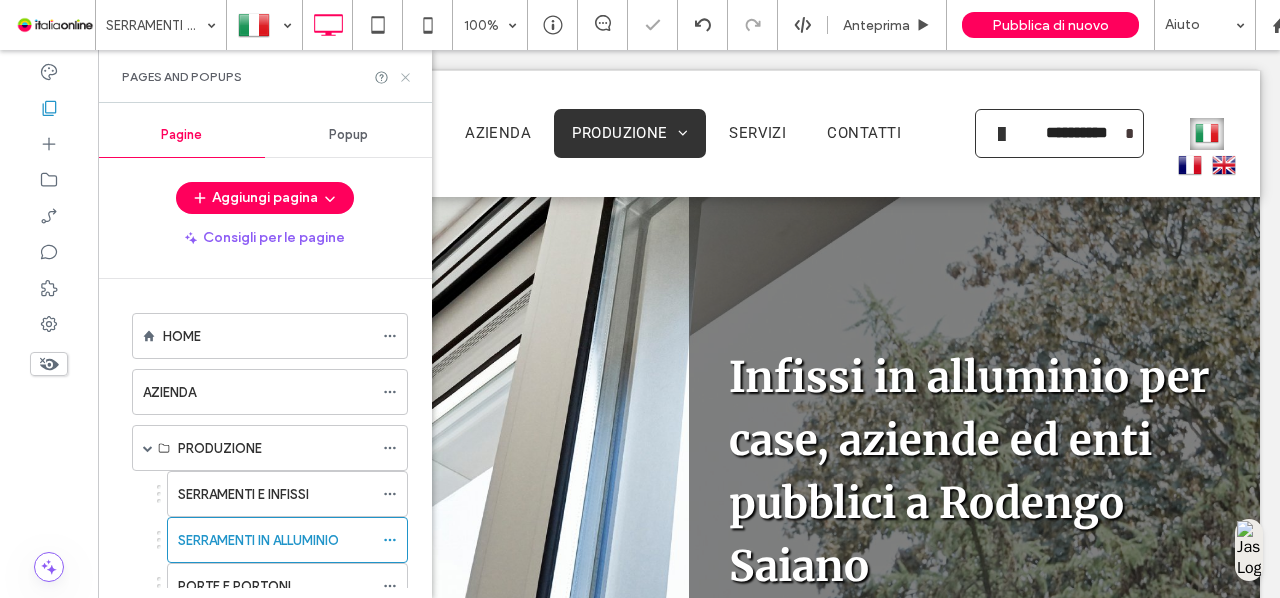 click 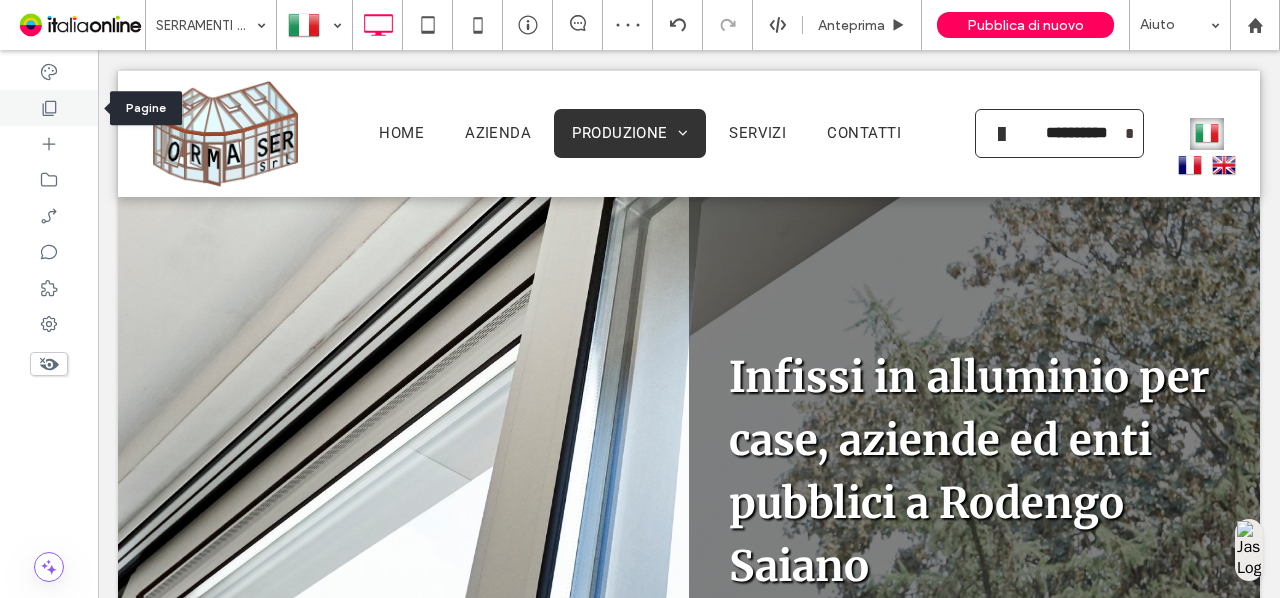 click at bounding box center (49, 108) 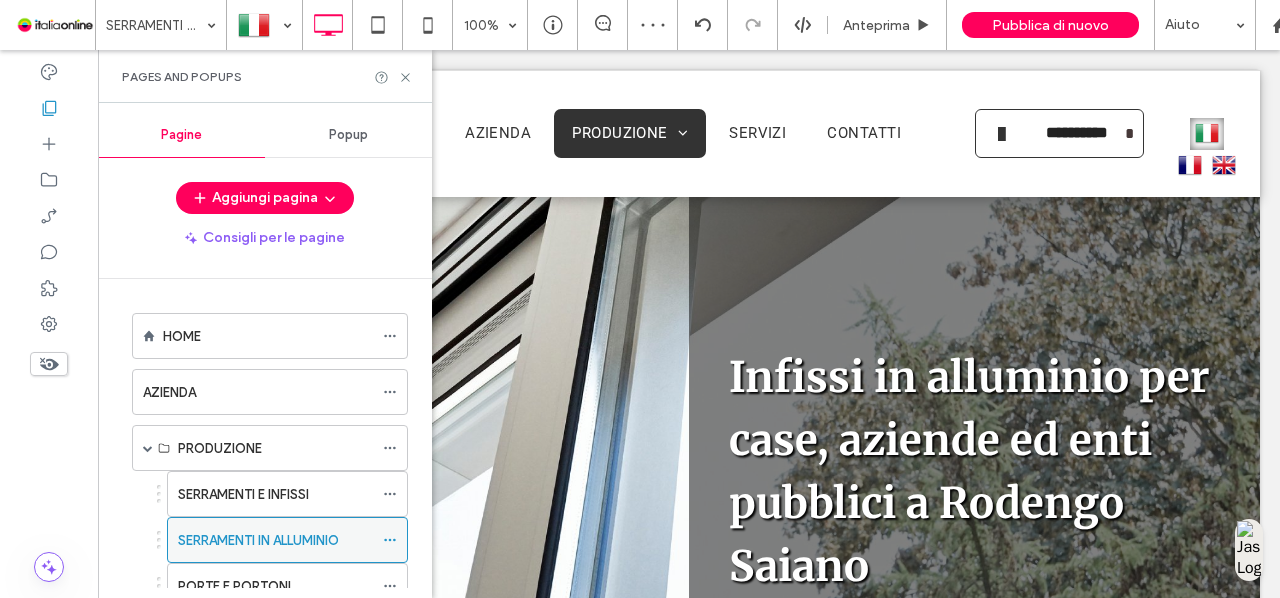 click 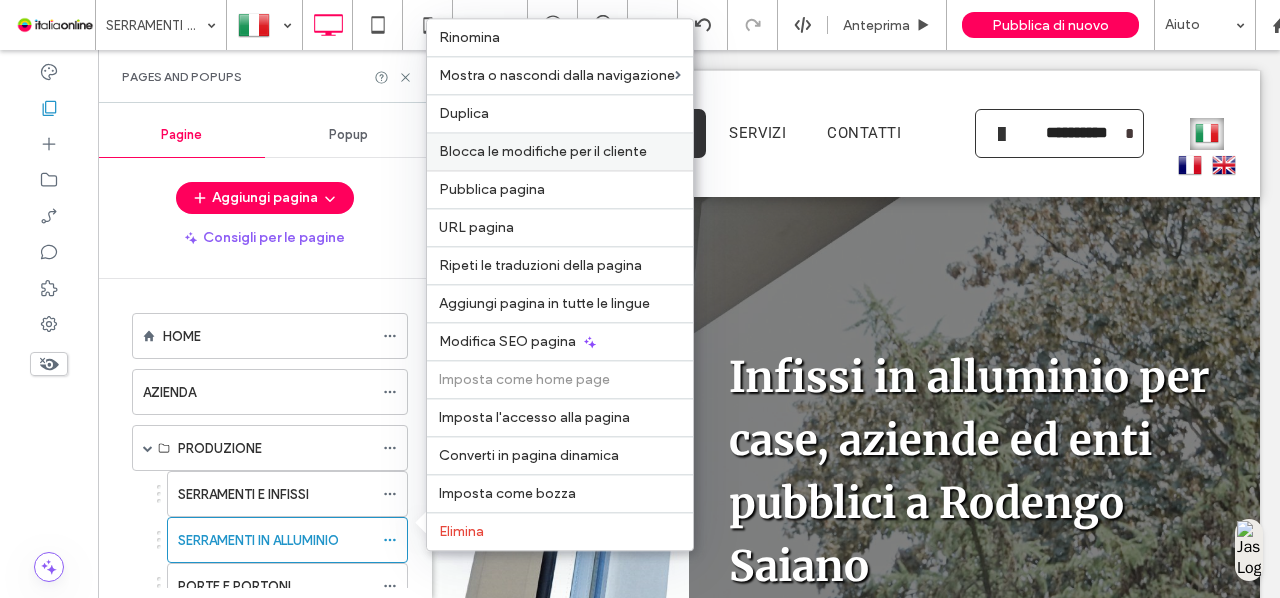 click on "Blocca le modifiche per il cliente" at bounding box center [543, 151] 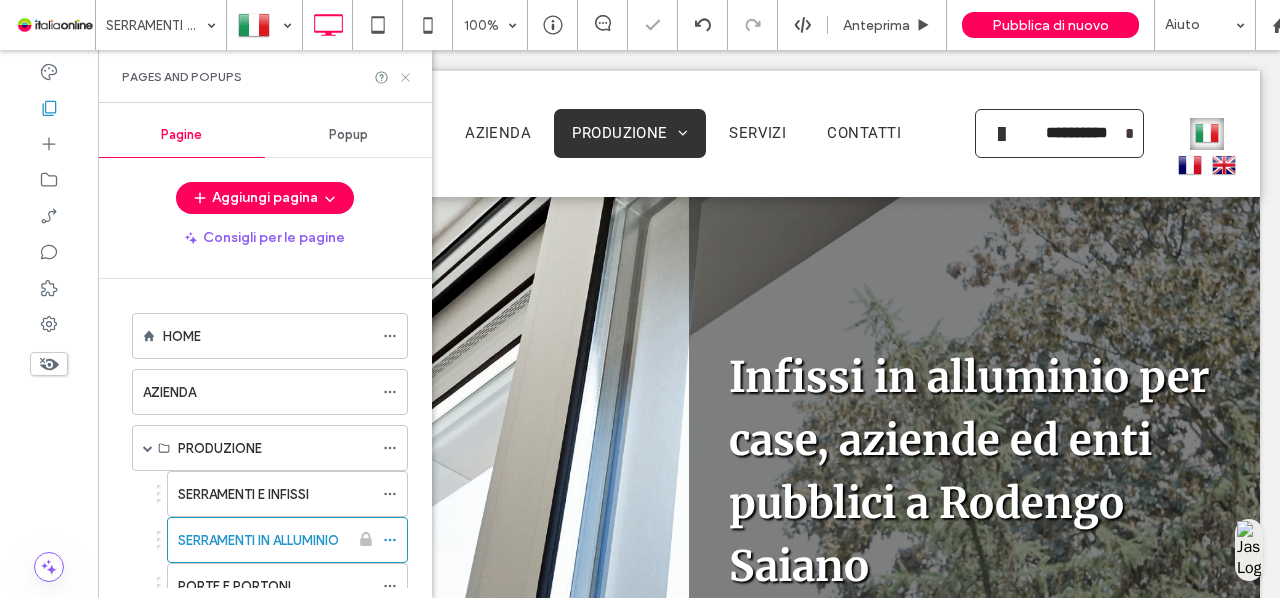 click 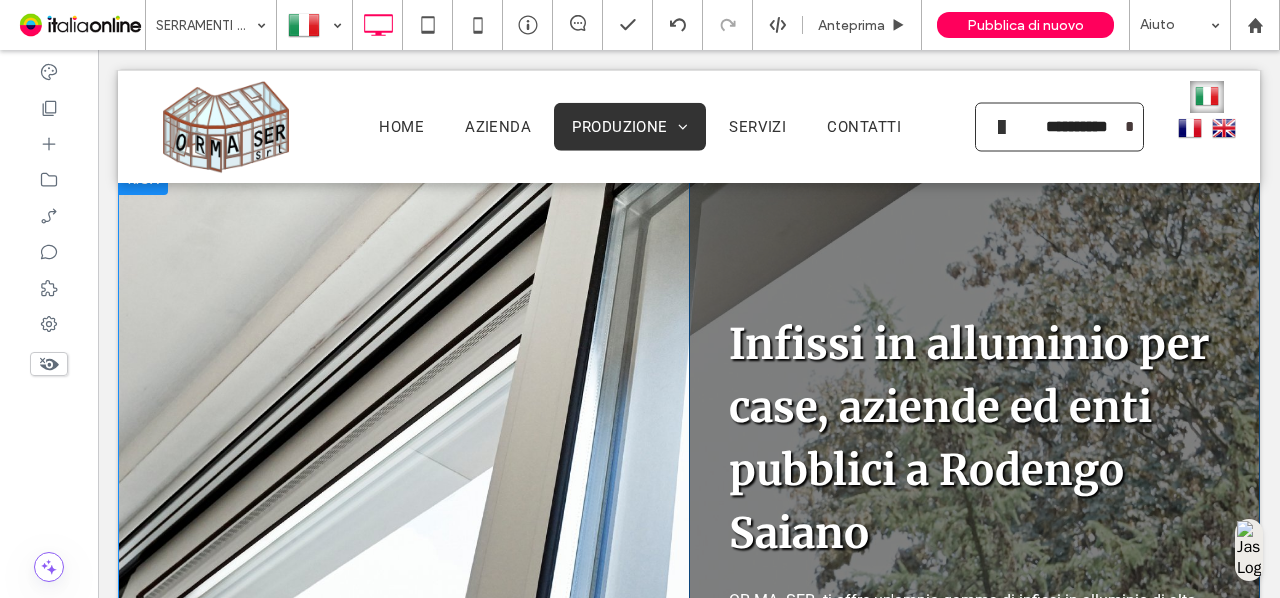 scroll, scrollTop: 0, scrollLeft: 0, axis: both 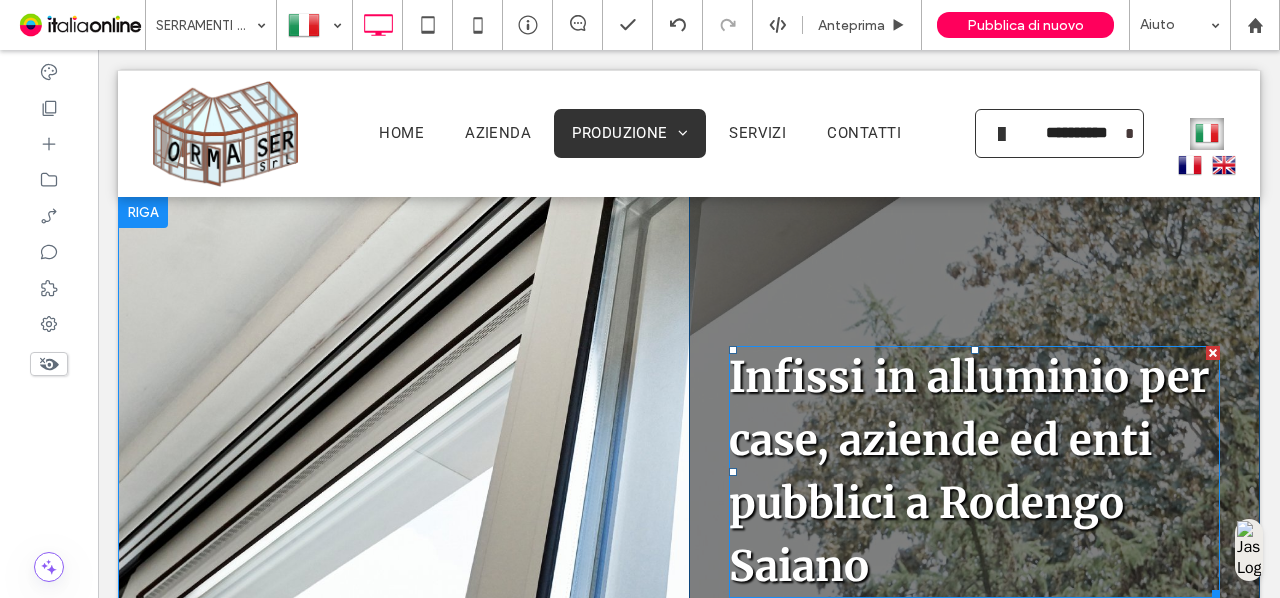 click on "Infissi in alluminio per case, aziende ed enti pubblici a Rodengo Saiano" at bounding box center (969, 471) 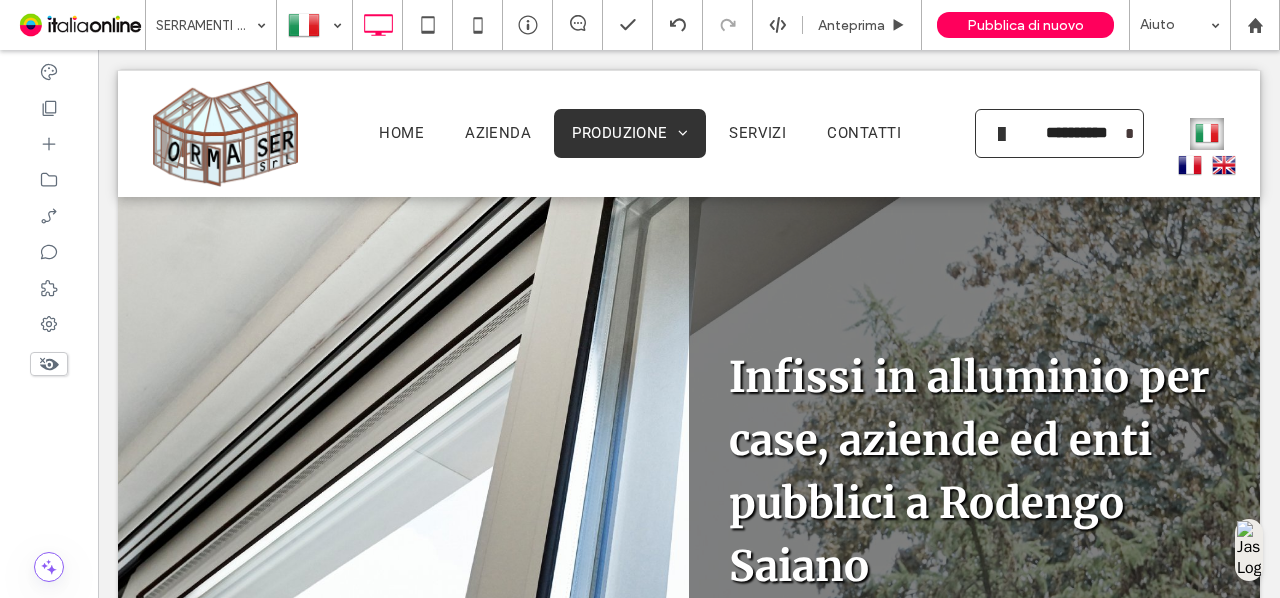 click on "OR.MA. SER. ti offre un'ampia gamma di infissi in alluminio di alta qualità, realizzati con passione artigianale e innovativi metodi di produzione nei nostri stabilimenti di Rodengo Saiano, in provincia di [STATE]." at bounding box center (968, 681) 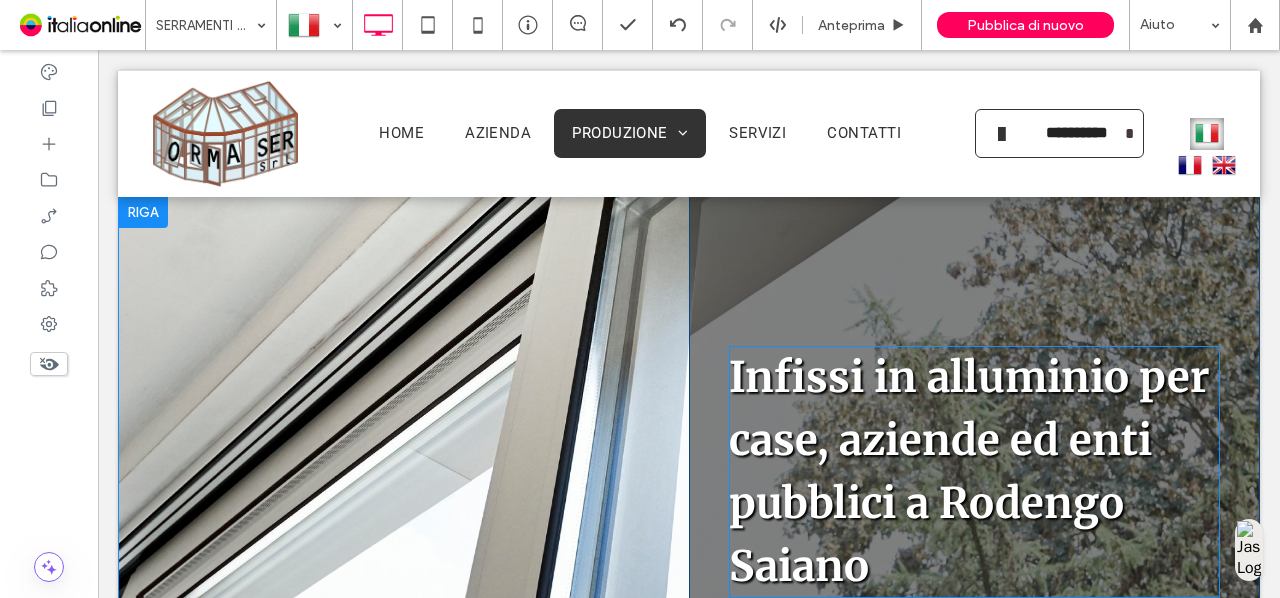 scroll, scrollTop: 148, scrollLeft: 0, axis: vertical 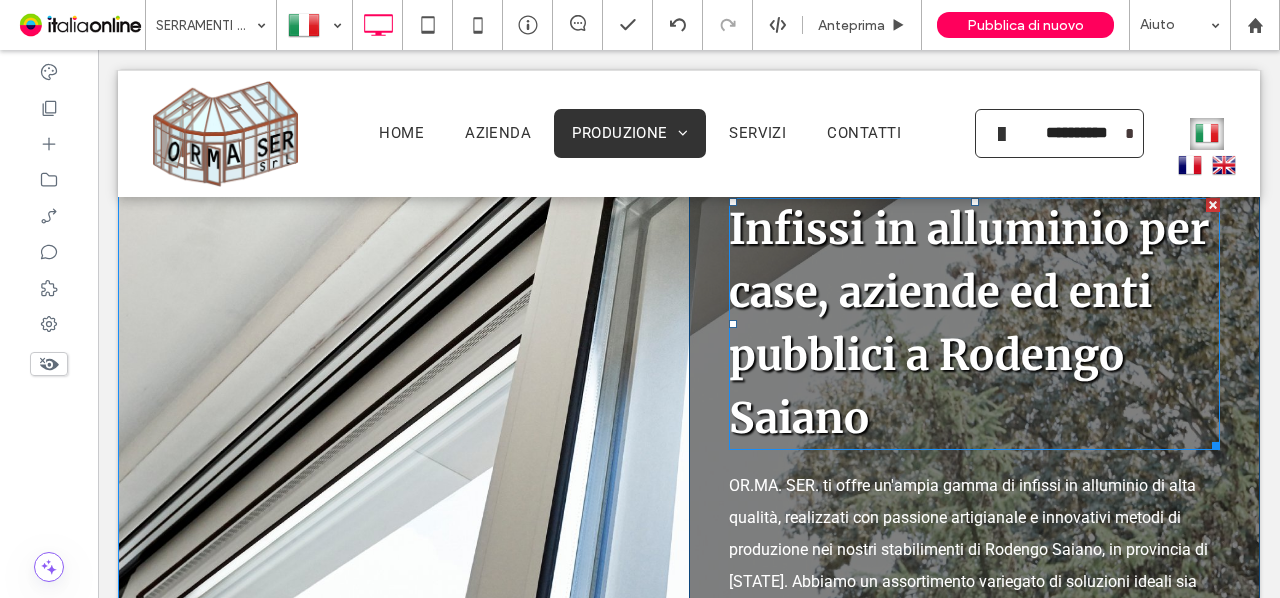 click on "Infissi in alluminio per case, aziende ed enti pubblici a Rodengo Saiano" at bounding box center [974, 324] 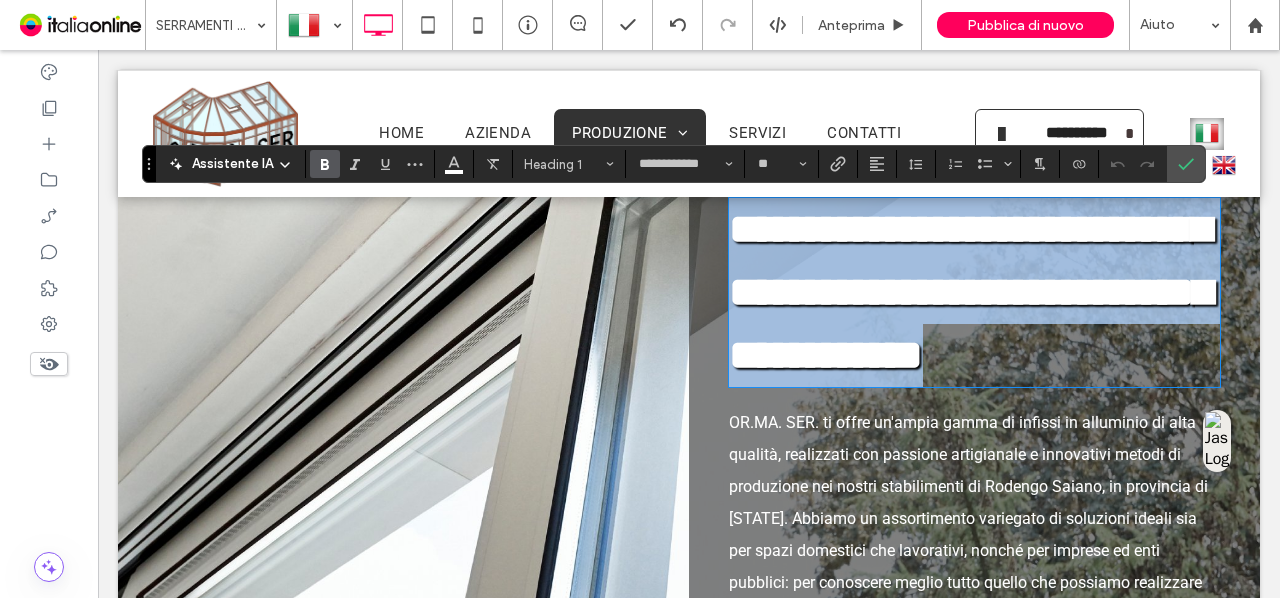 click on "**********" at bounding box center (974, 292) 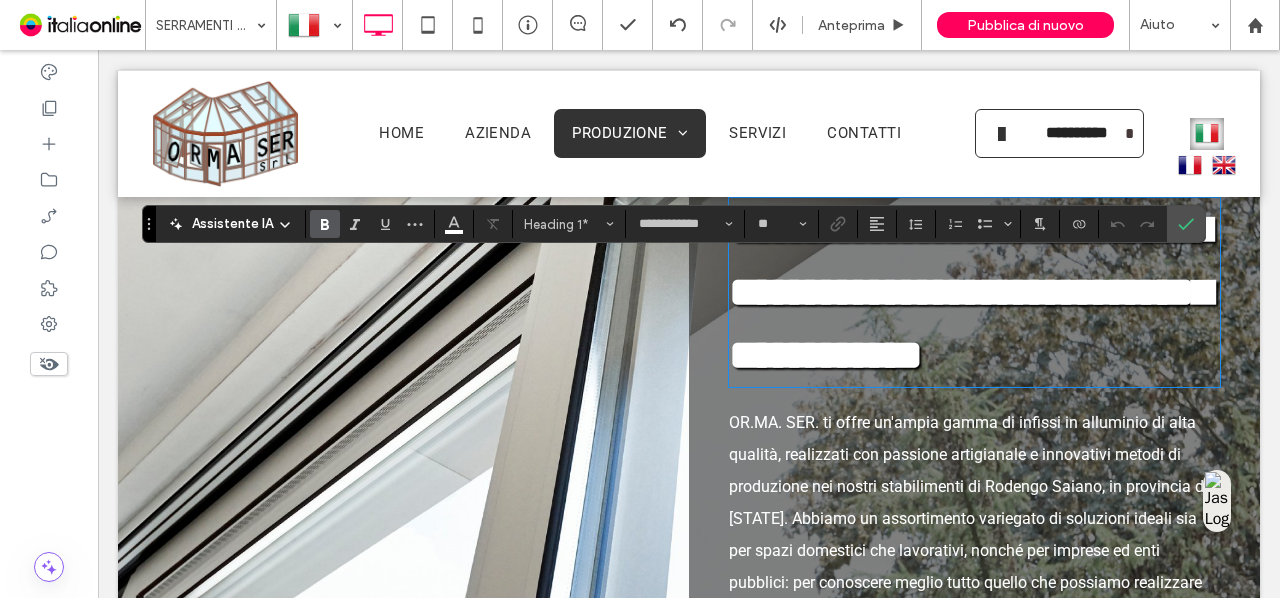 scroll, scrollTop: 88, scrollLeft: 0, axis: vertical 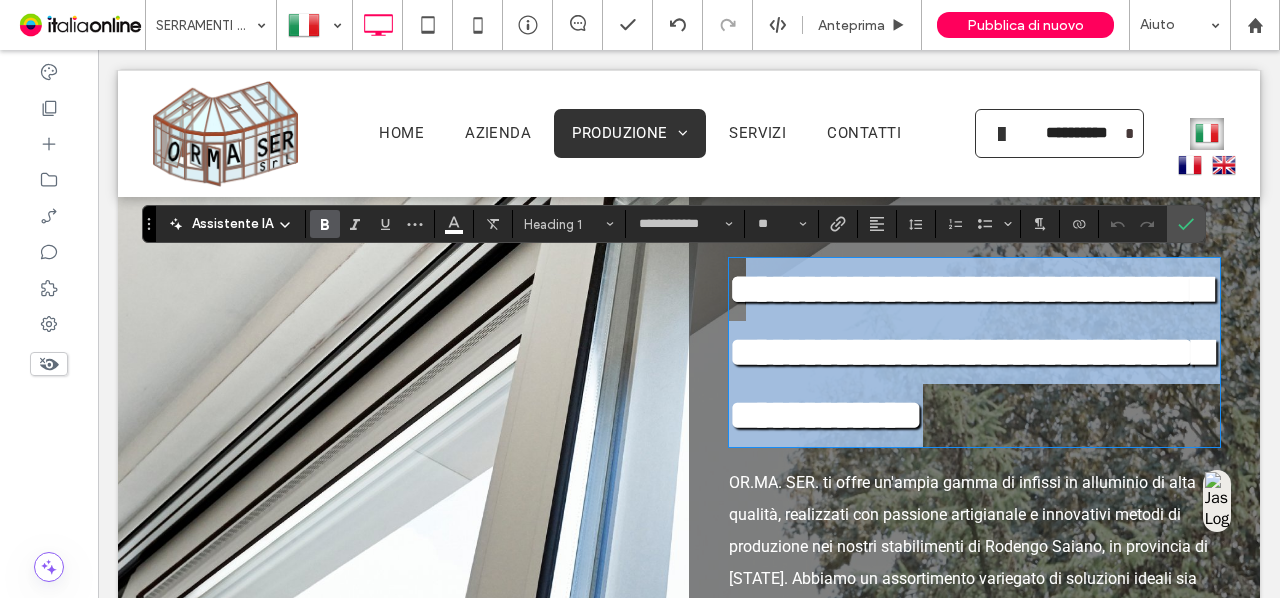 drag, startPoint x: 930, startPoint y: 470, endPoint x: 743, endPoint y: 279, distance: 267.30133 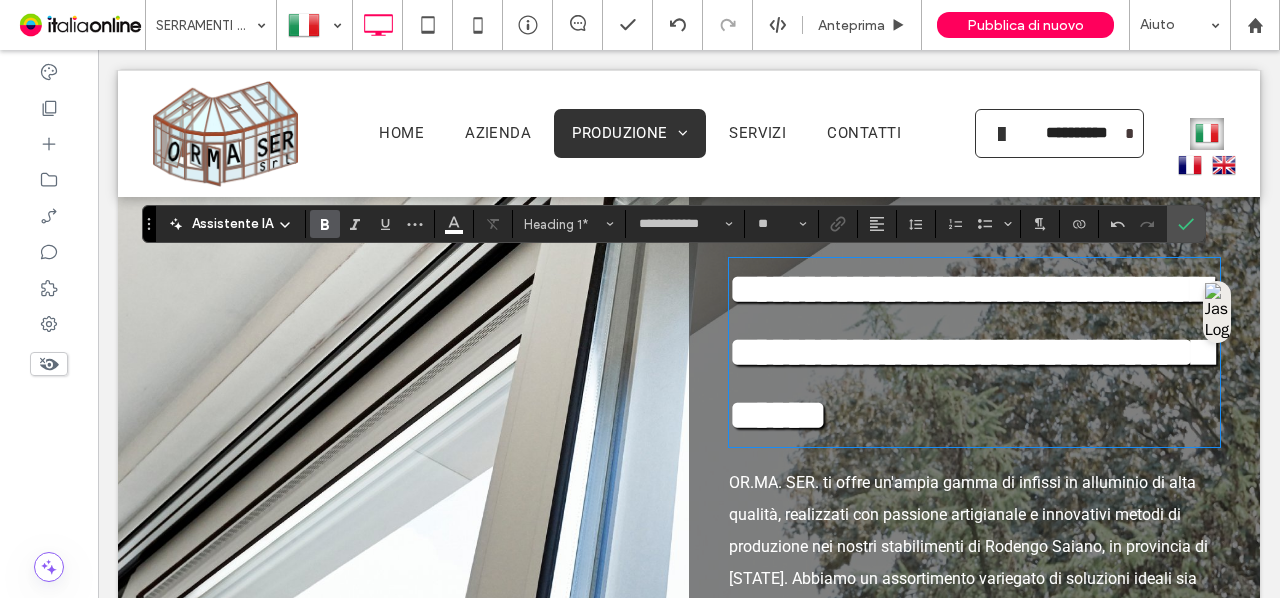 type on "******" 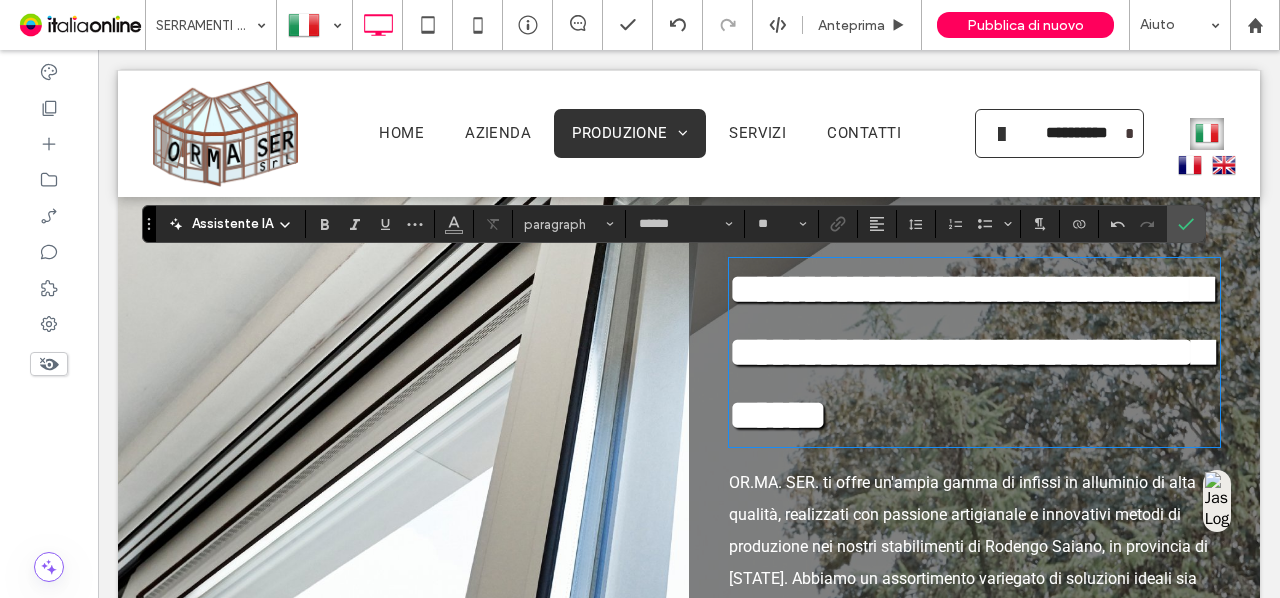 scroll, scrollTop: 0, scrollLeft: 0, axis: both 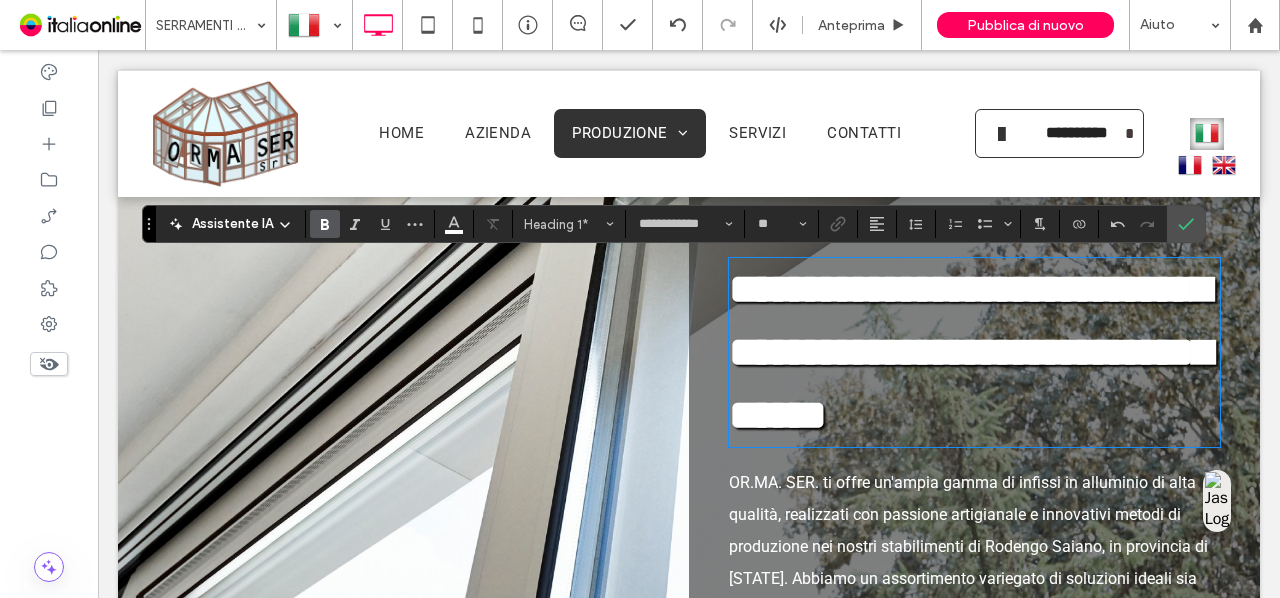 click on "**********" at bounding box center [970, 352] 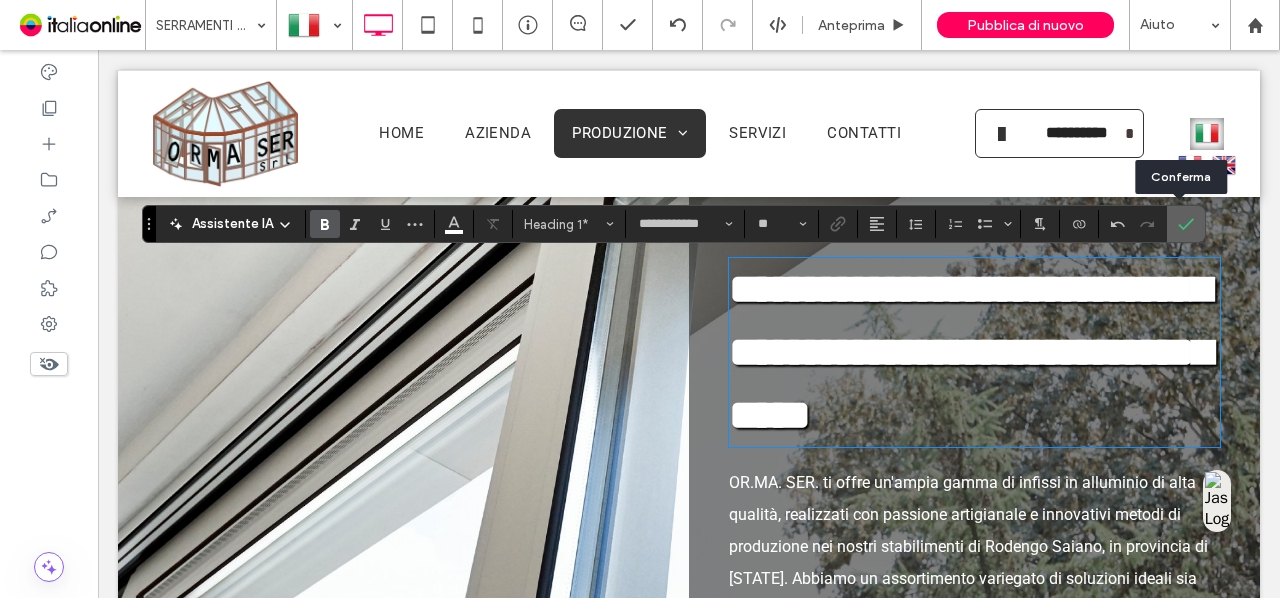 click 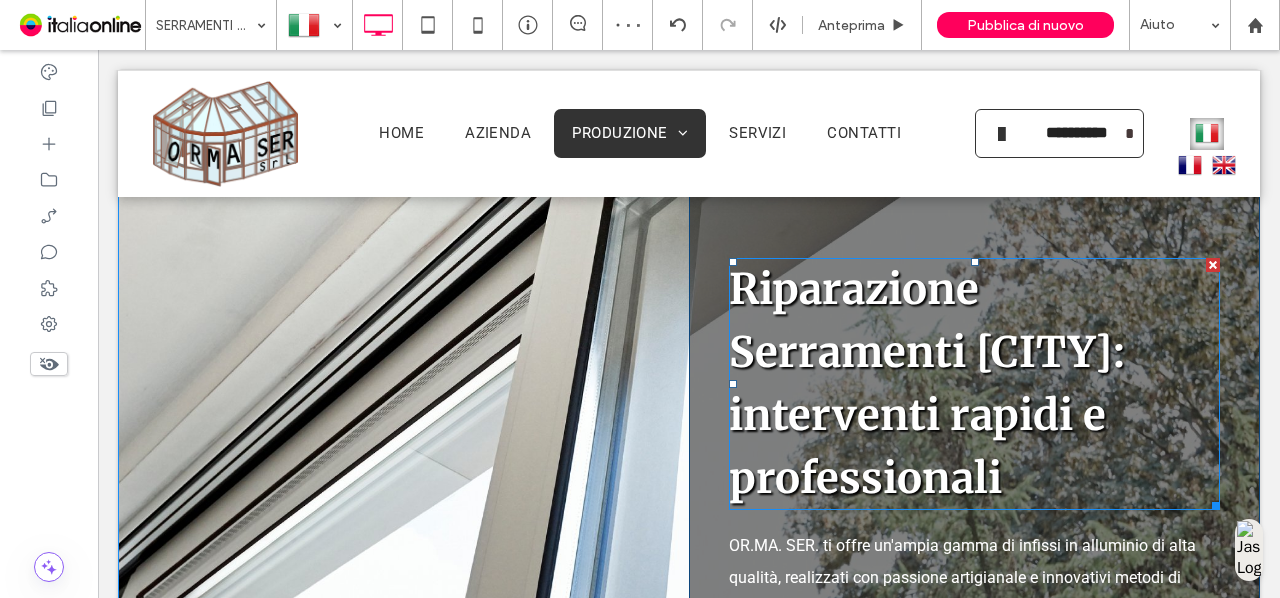 click on "Riparazione Serramenti [CITY]: interventi rapidi e professionali" at bounding box center [927, 383] 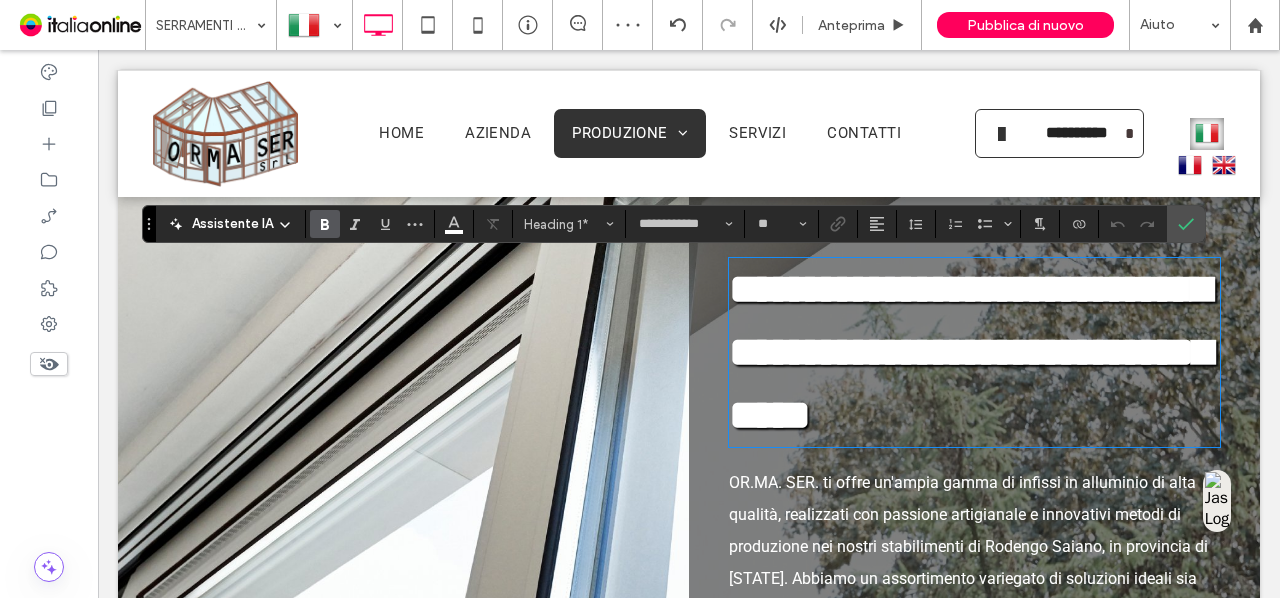 click on "**********" at bounding box center [970, 352] 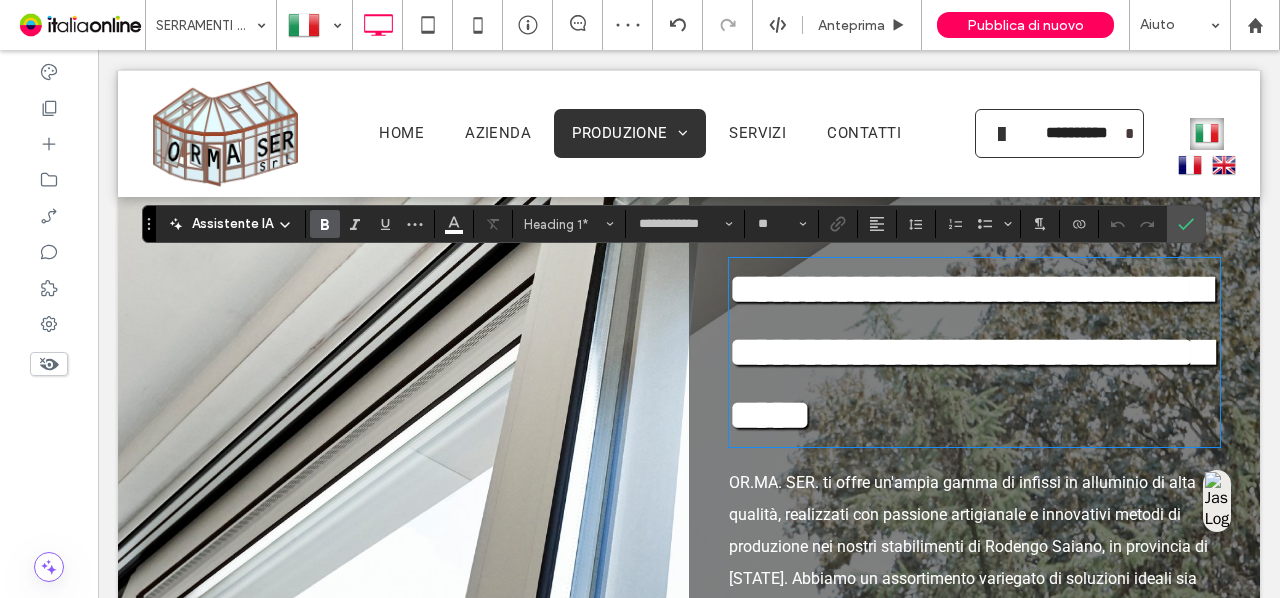 type 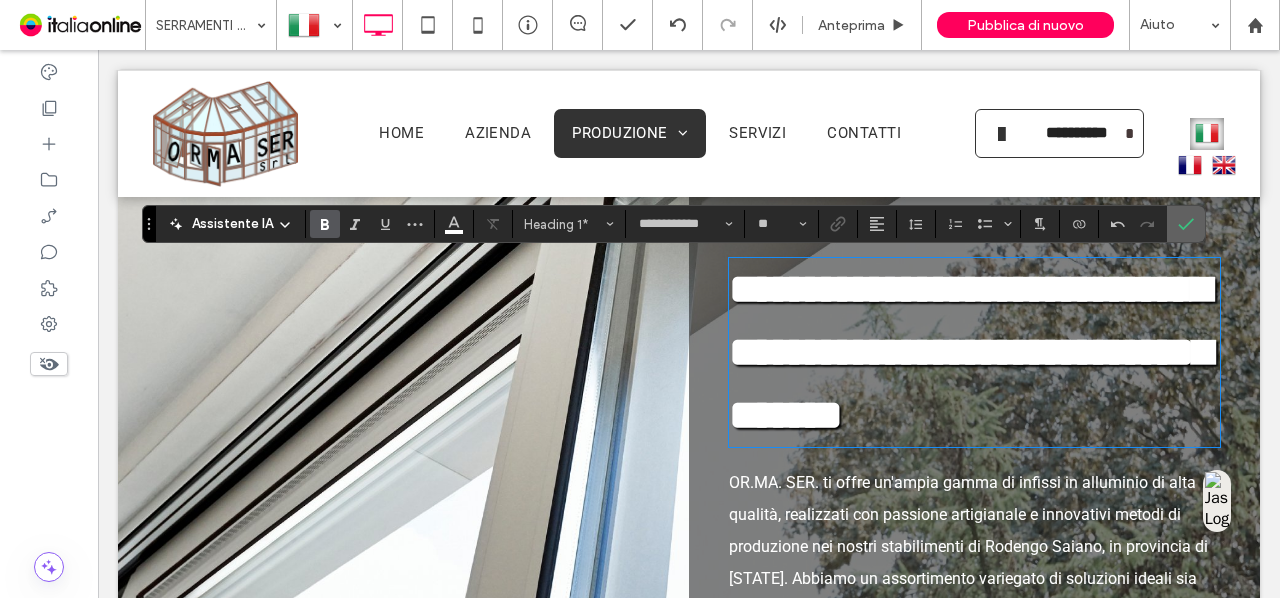 click 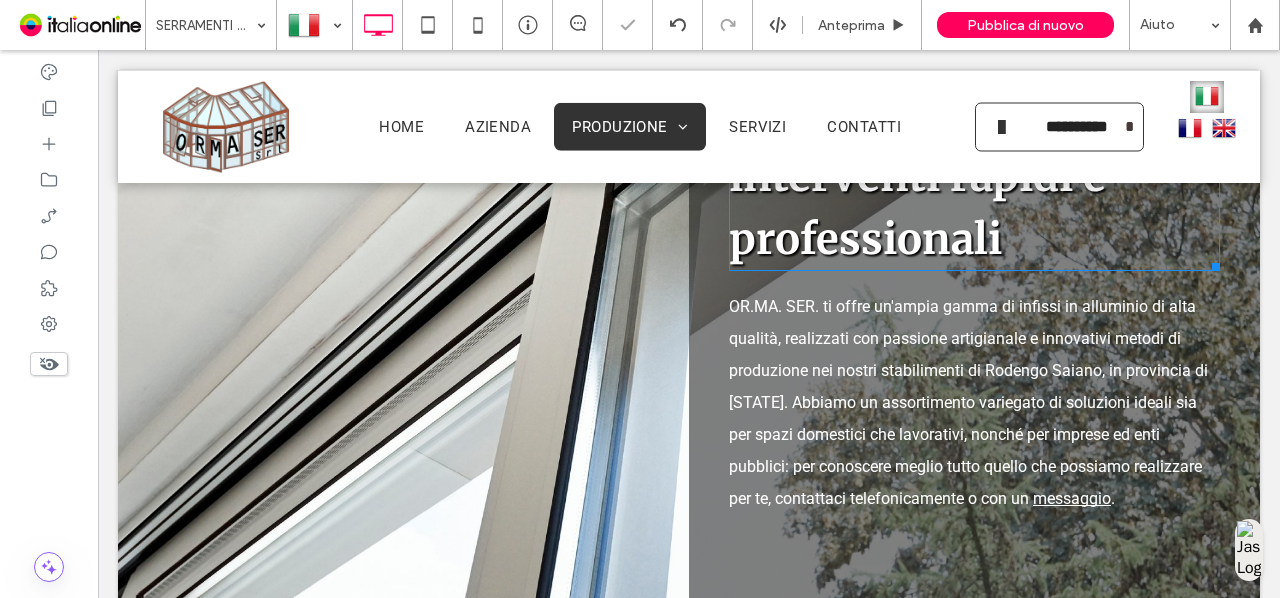 scroll, scrollTop: 326, scrollLeft: 0, axis: vertical 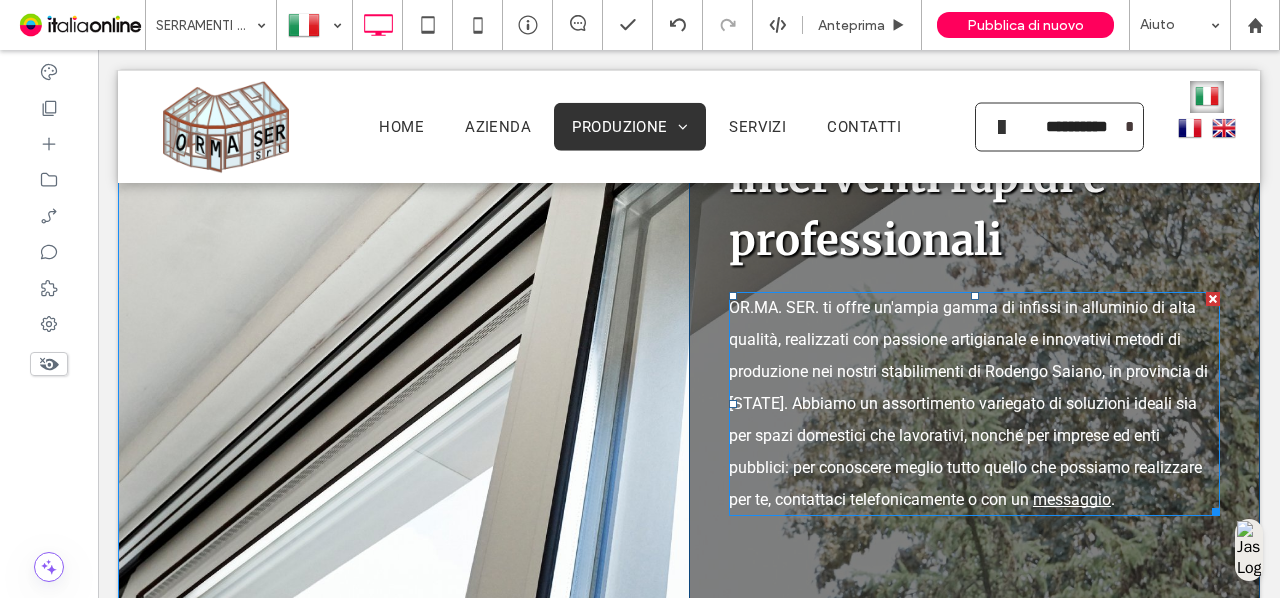 click on "Abbiamo un assortimento variegato di soluzioni ideali sia per spazi domestici che lavorativi, nonché per imprese ed enti pubblici: per conoscere meglio tutto quello che possiamo realizzare per te, contattaci telefonicamente o con un" at bounding box center [965, 451] 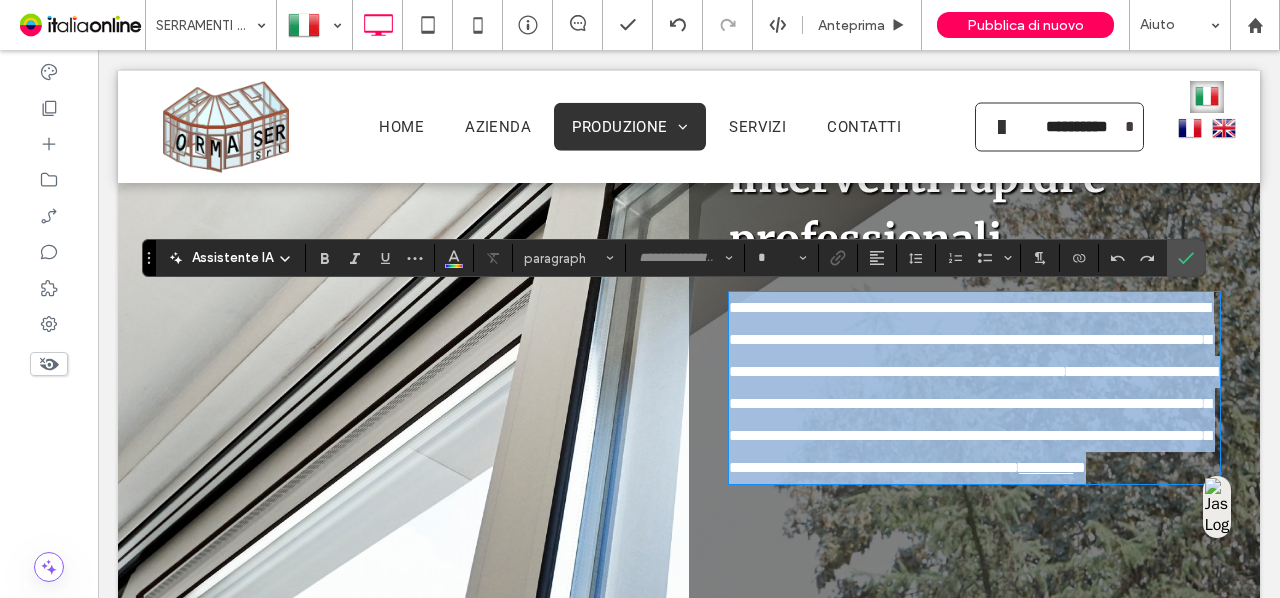type on "******" 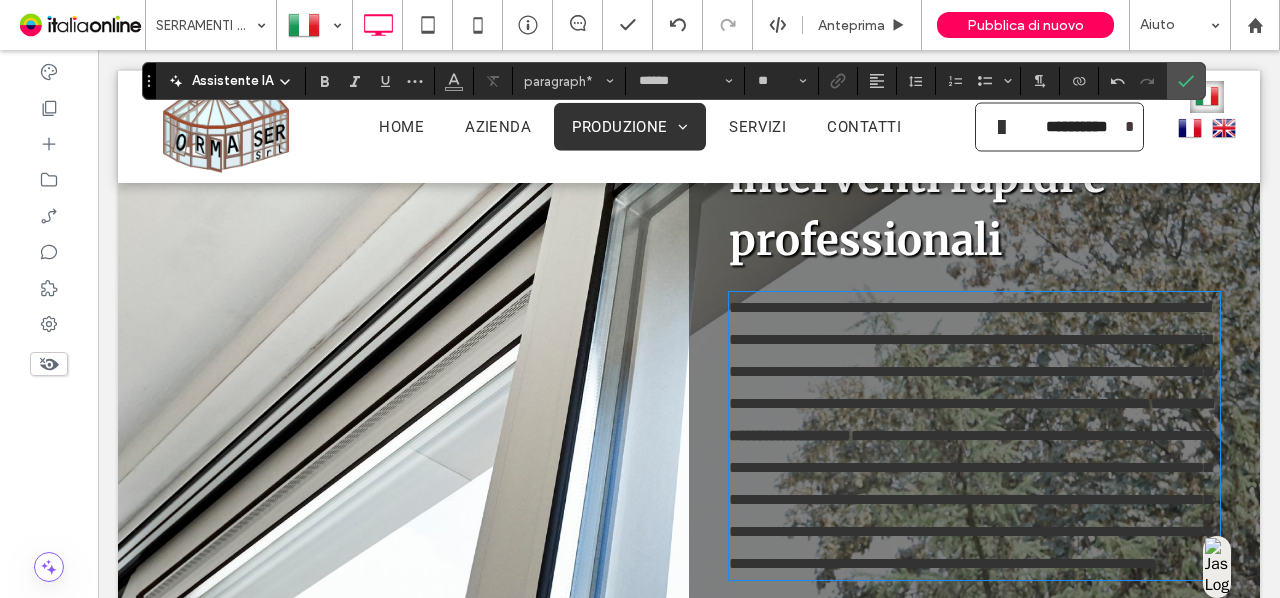 scroll, scrollTop: 0, scrollLeft: 0, axis: both 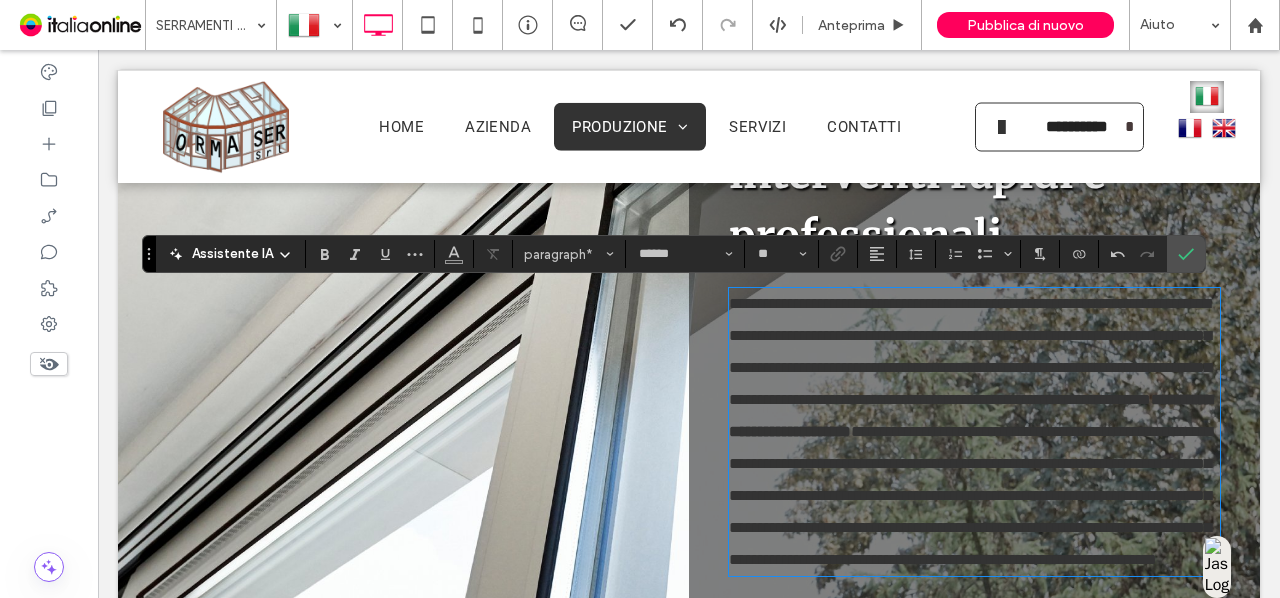 click on "**********" at bounding box center (970, 351) 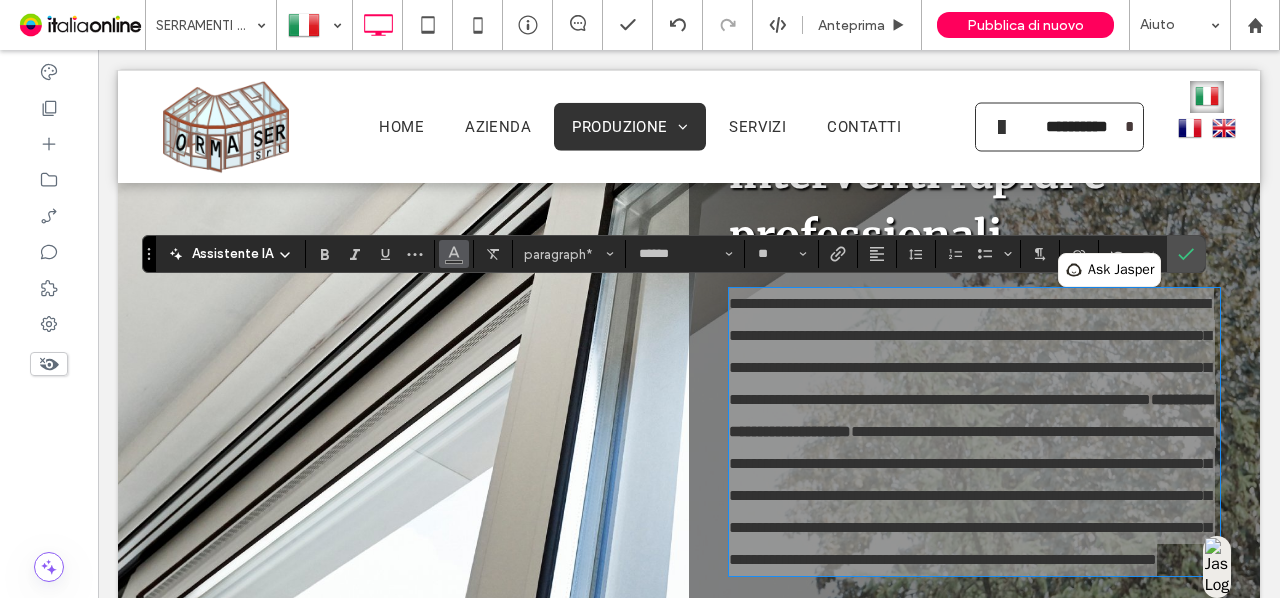 click 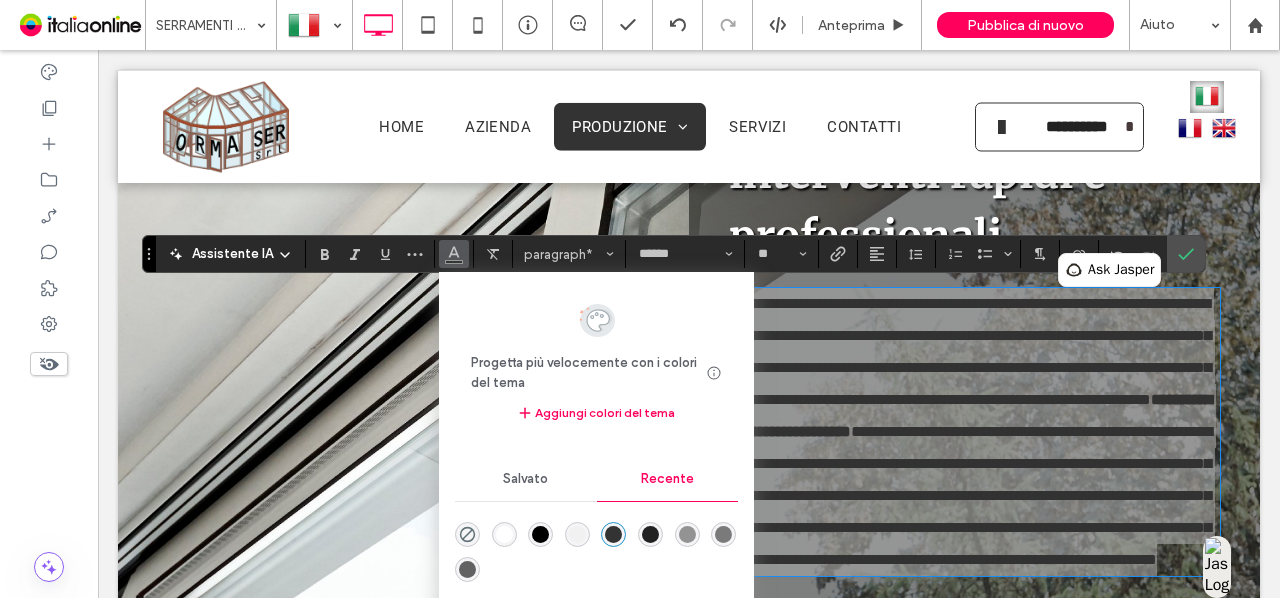 click at bounding box center [504, 534] 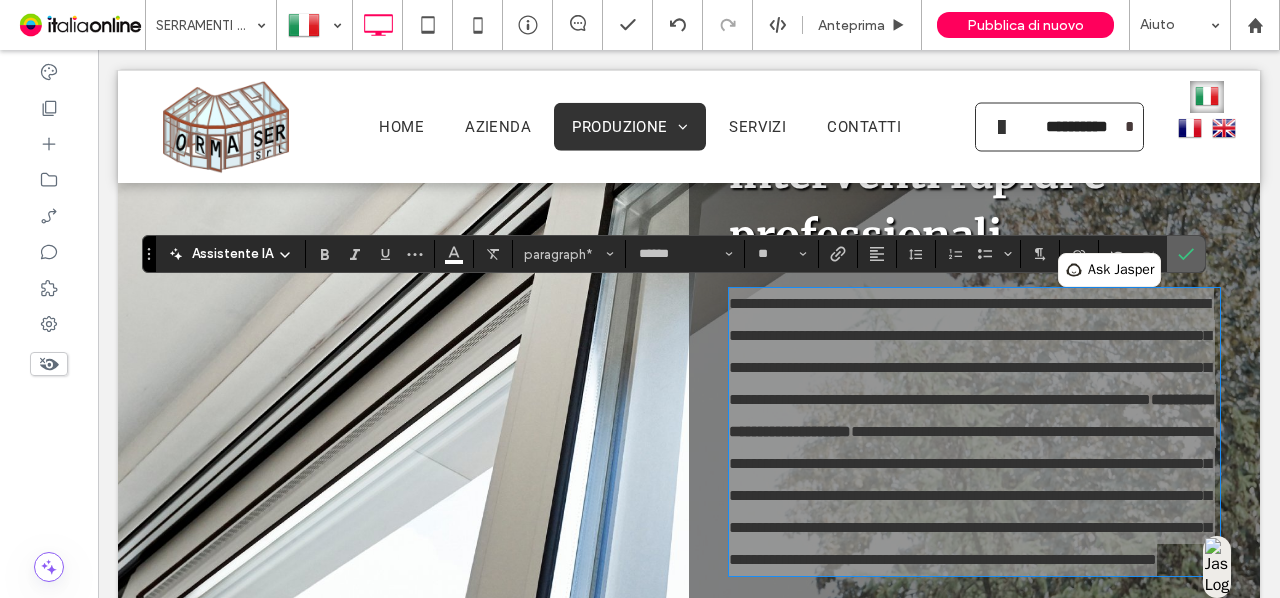 click at bounding box center [1186, 254] 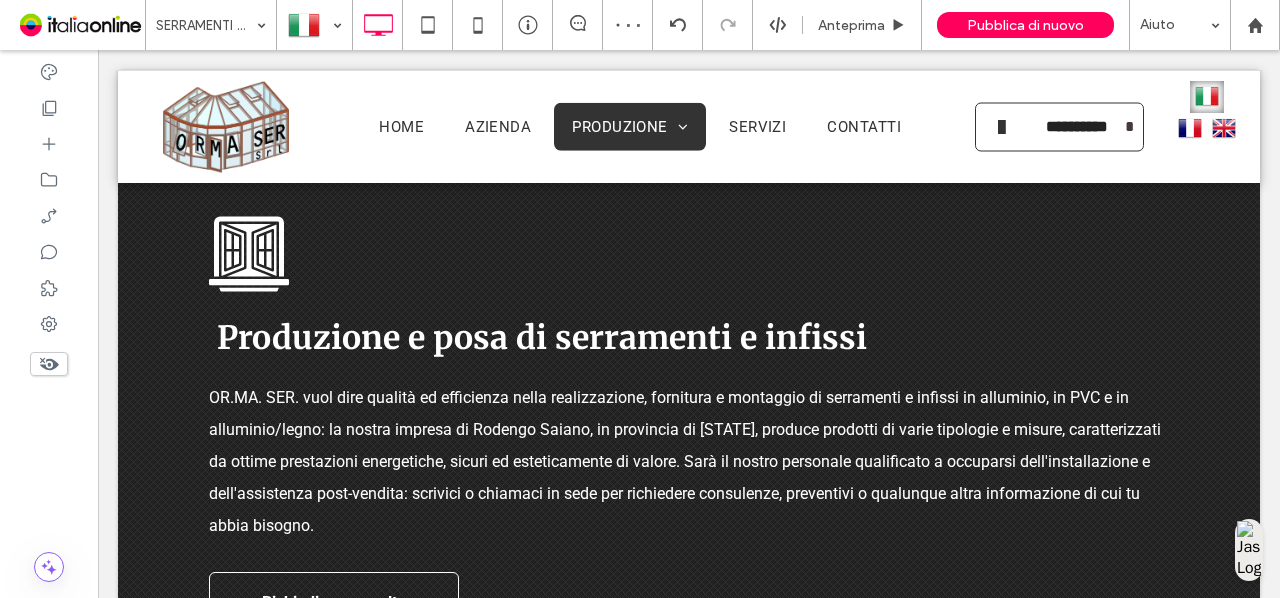 scroll, scrollTop: 1005, scrollLeft: 0, axis: vertical 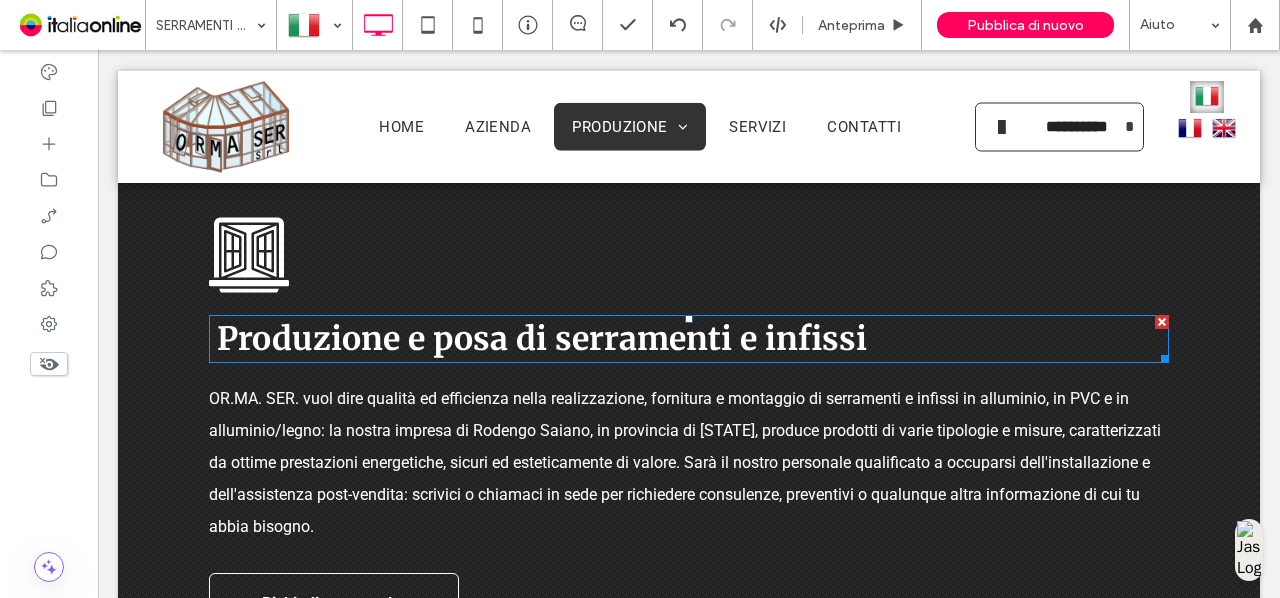 click on "Produzione e posa di serramenti e infissi" at bounding box center (542, 339) 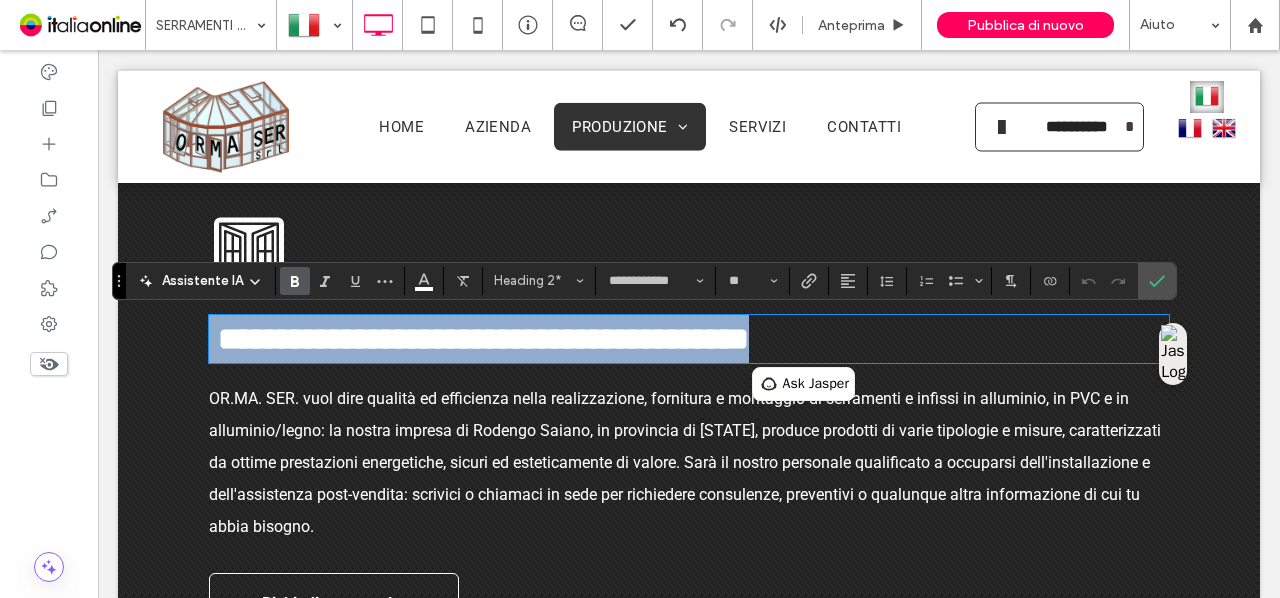 click on "**********" at bounding box center (689, 339) 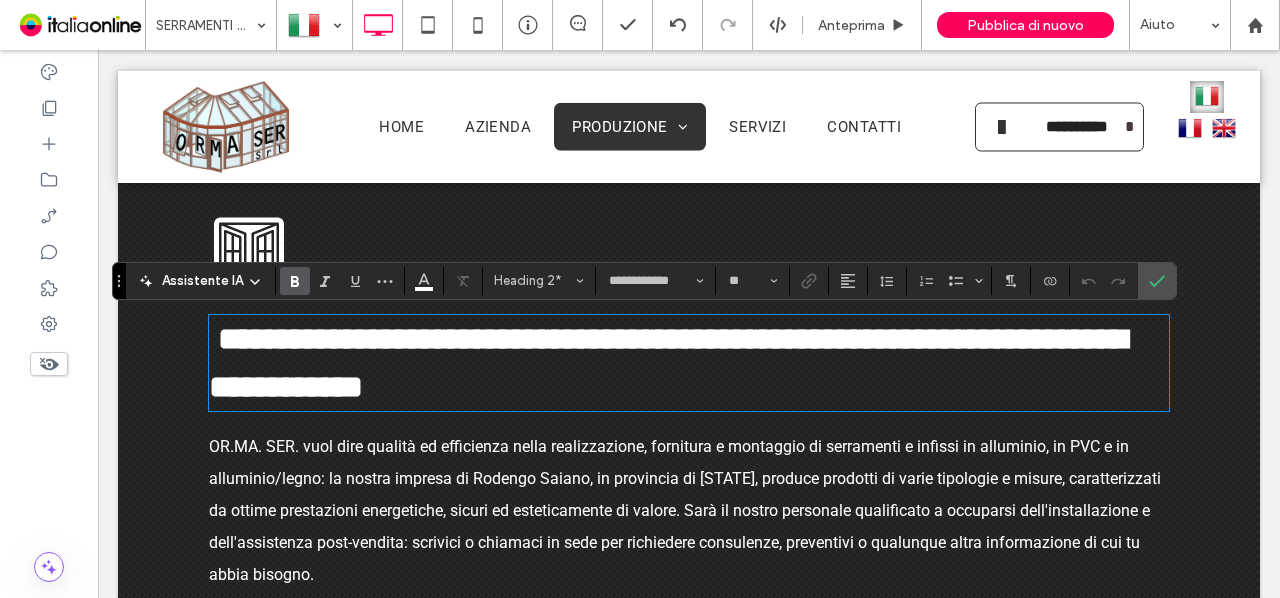 type on "******" 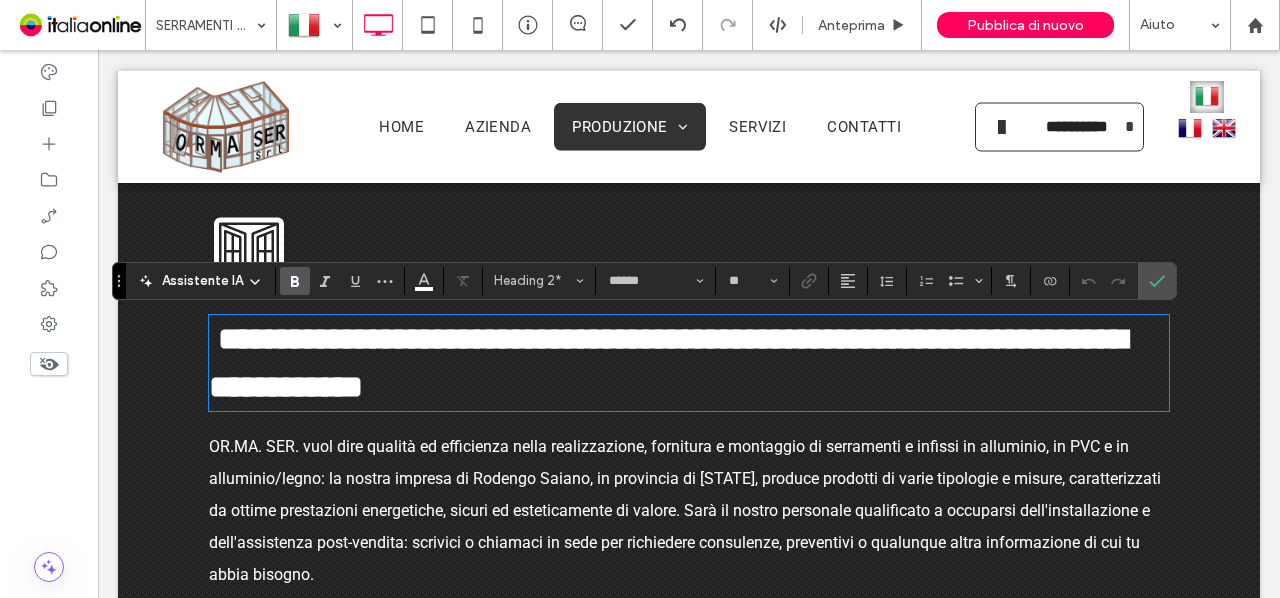scroll, scrollTop: 0, scrollLeft: 0, axis: both 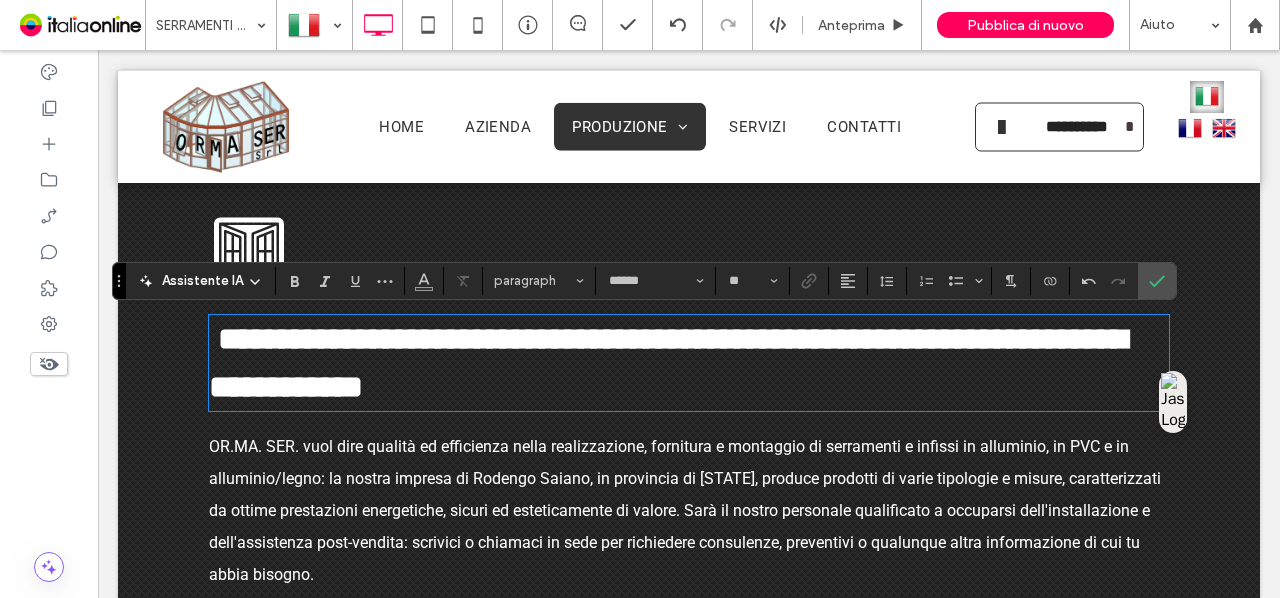 type on "**********" 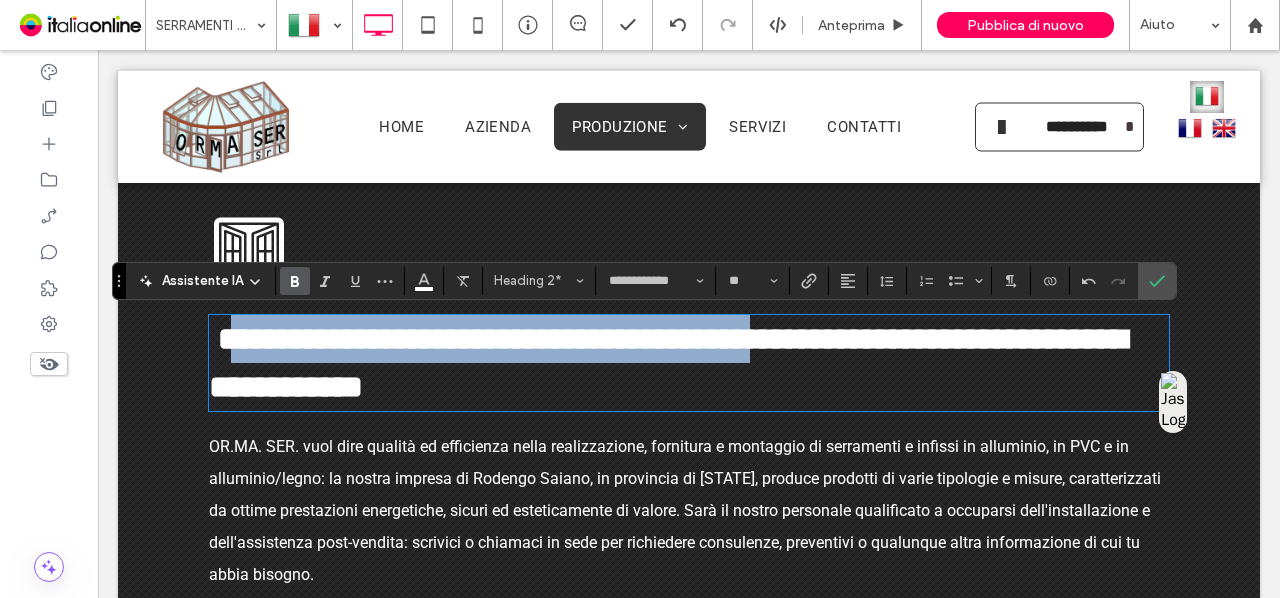 drag, startPoint x: 858, startPoint y: 339, endPoint x: 162, endPoint y: 321, distance: 696.2327 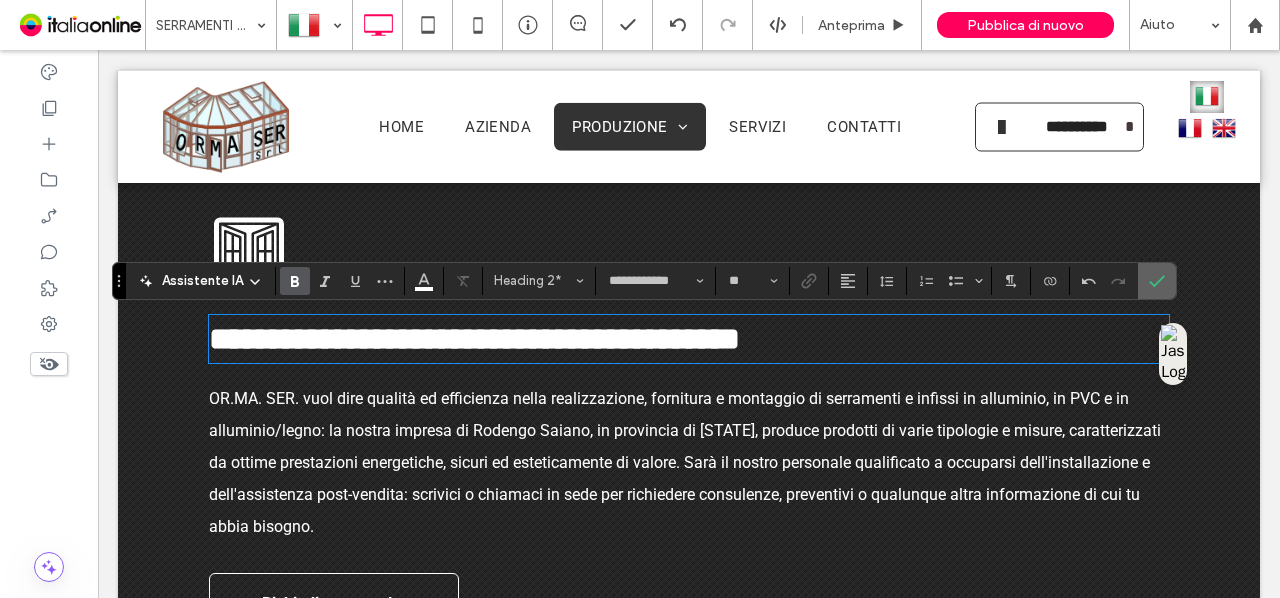 click 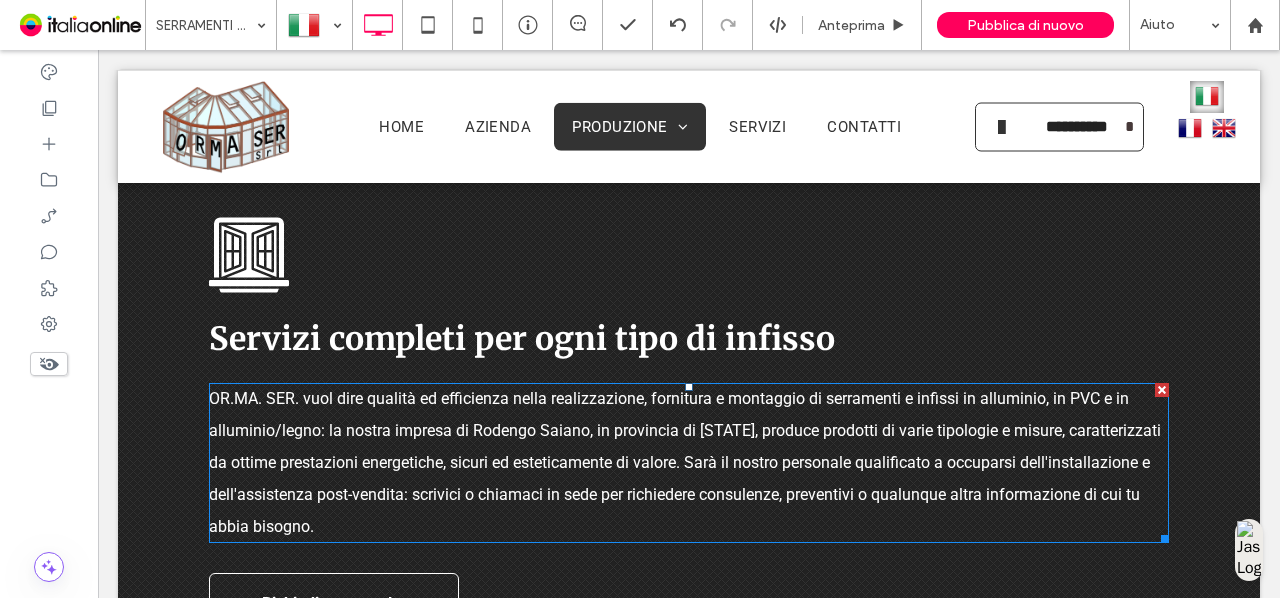 click on "OR.MA. SER.   vuol dire qualità ed efficienza nella realizzazione, fornitura e montaggio di serramenti e infissi in alluminio, in PVC e in alluminio/legno: la nostra impresa di Rodengo Saiano, in provincia di [STATE], produce prodotti di varie tipologie e misure, caratterizzati da ottime prestazioni energetiche, sicuri ed esteticamente di valore. Sarà il nostro personale qualificato a occuparsi dell'installazione e dell'assistenza post-vendita: scrivici o chiamaci in sede per richiedere consulenze, preventivi o qualunque altra informazione di cui tu abbia bisogno." at bounding box center (689, 463) 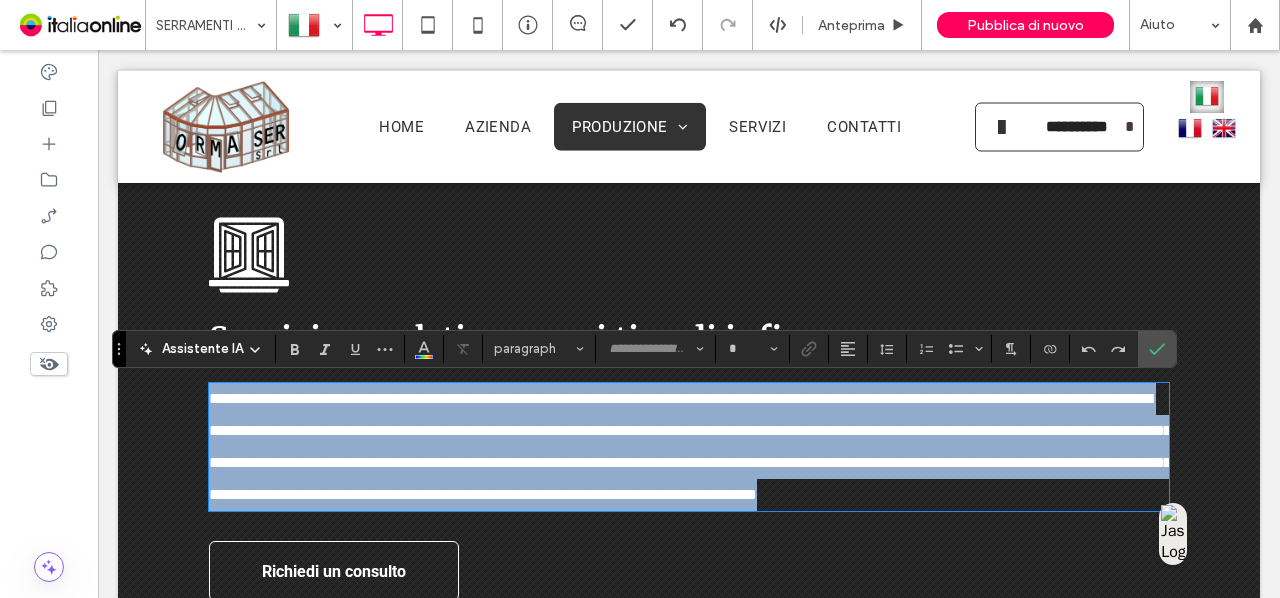 type on "******" 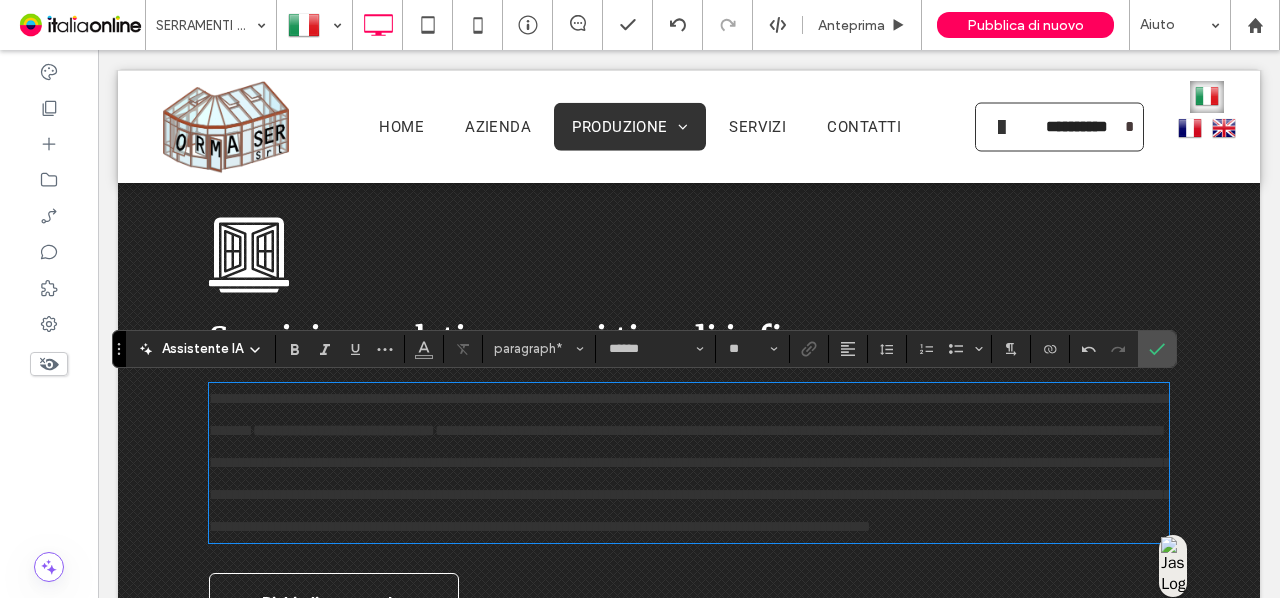 scroll, scrollTop: 0, scrollLeft: 0, axis: both 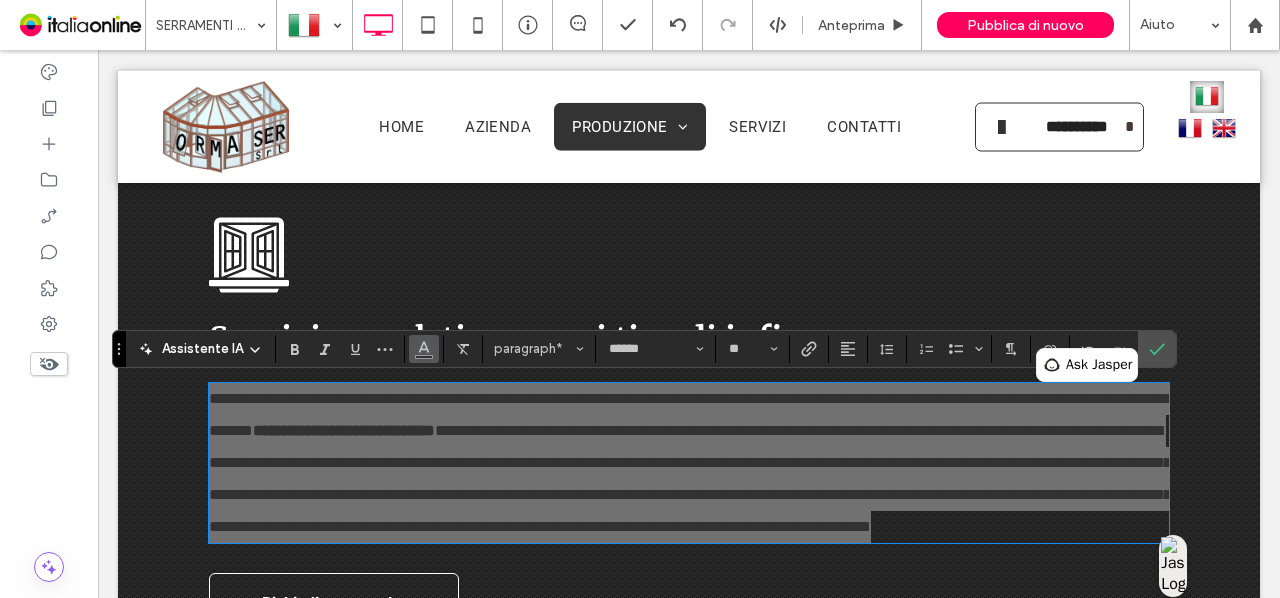 click 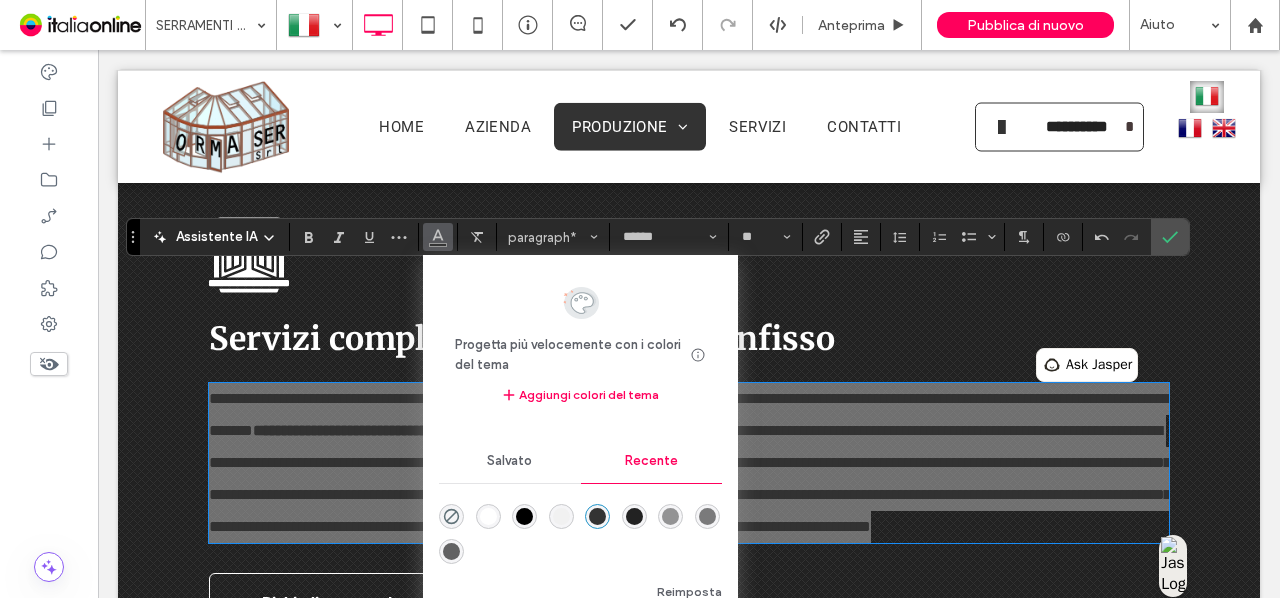 drag, startPoint x: 118, startPoint y: 349, endPoint x: 136, endPoint y: 212, distance: 138.17743 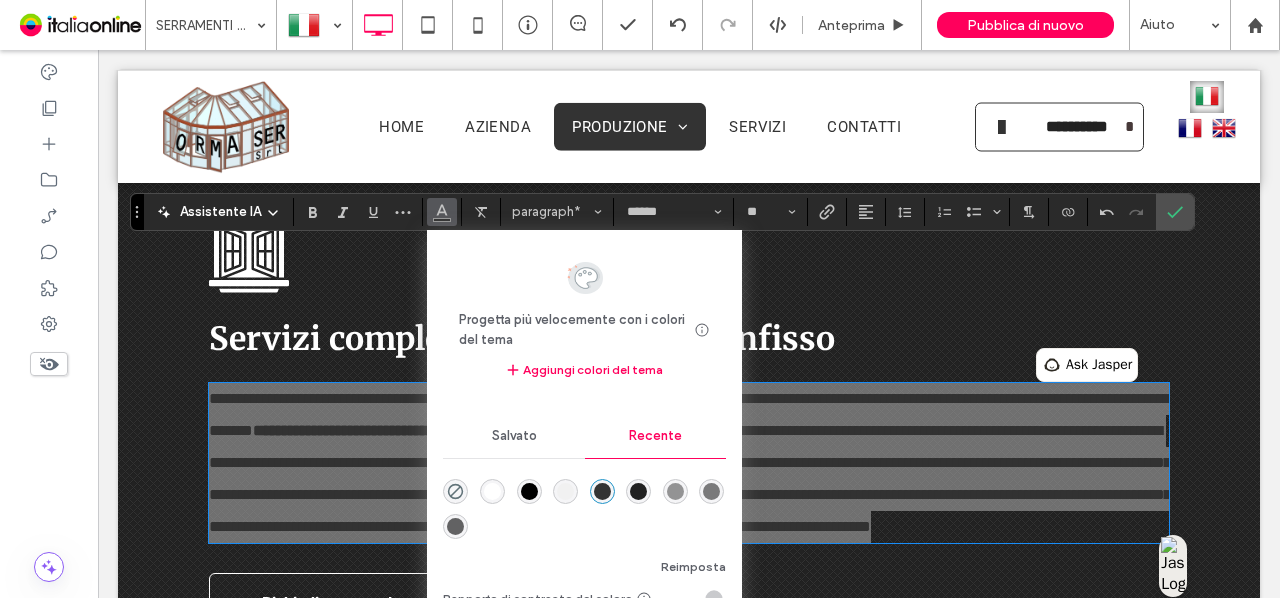 click at bounding box center [492, 491] 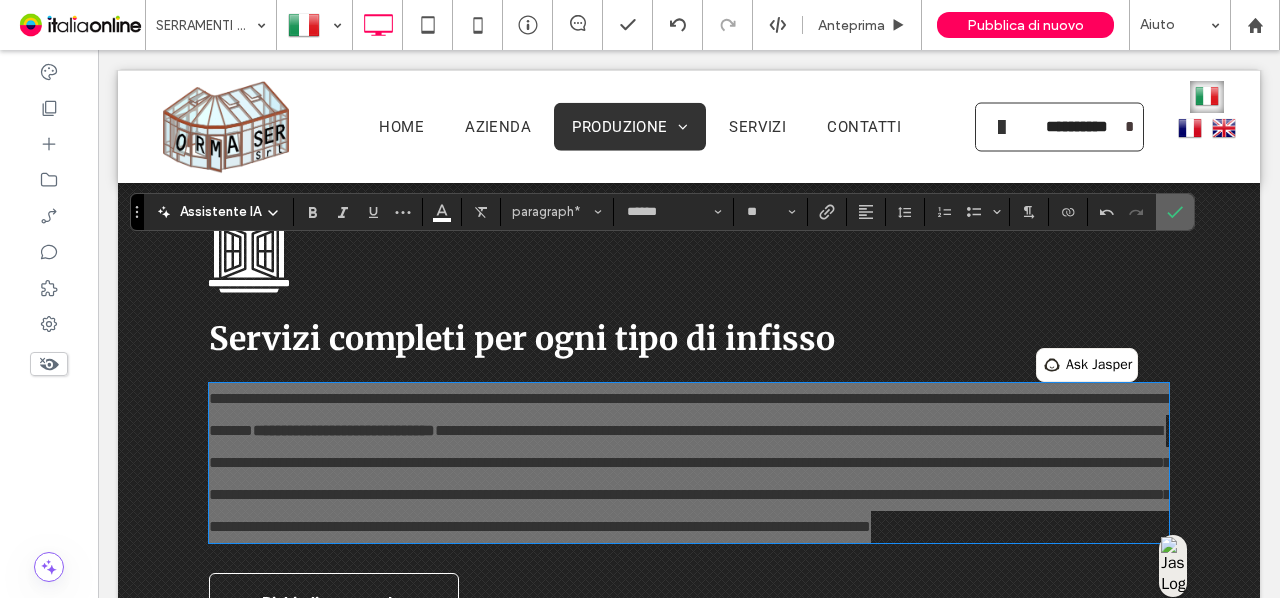 click at bounding box center (1175, 212) 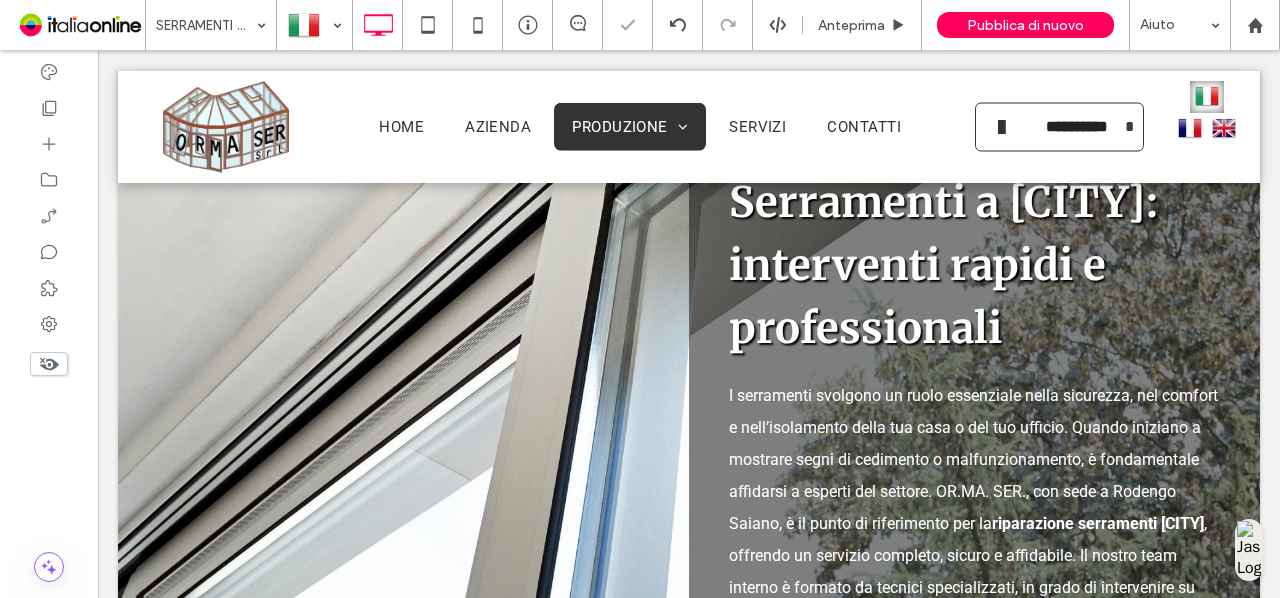 scroll, scrollTop: 211, scrollLeft: 0, axis: vertical 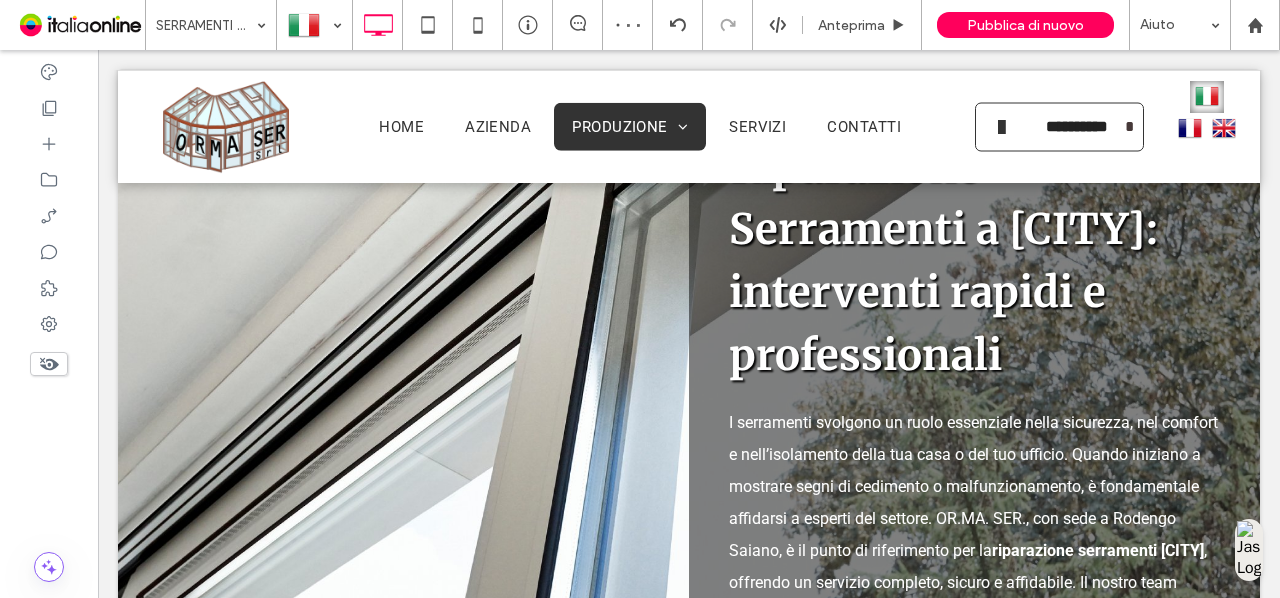 click on "Click To Paste" at bounding box center (403, 447) 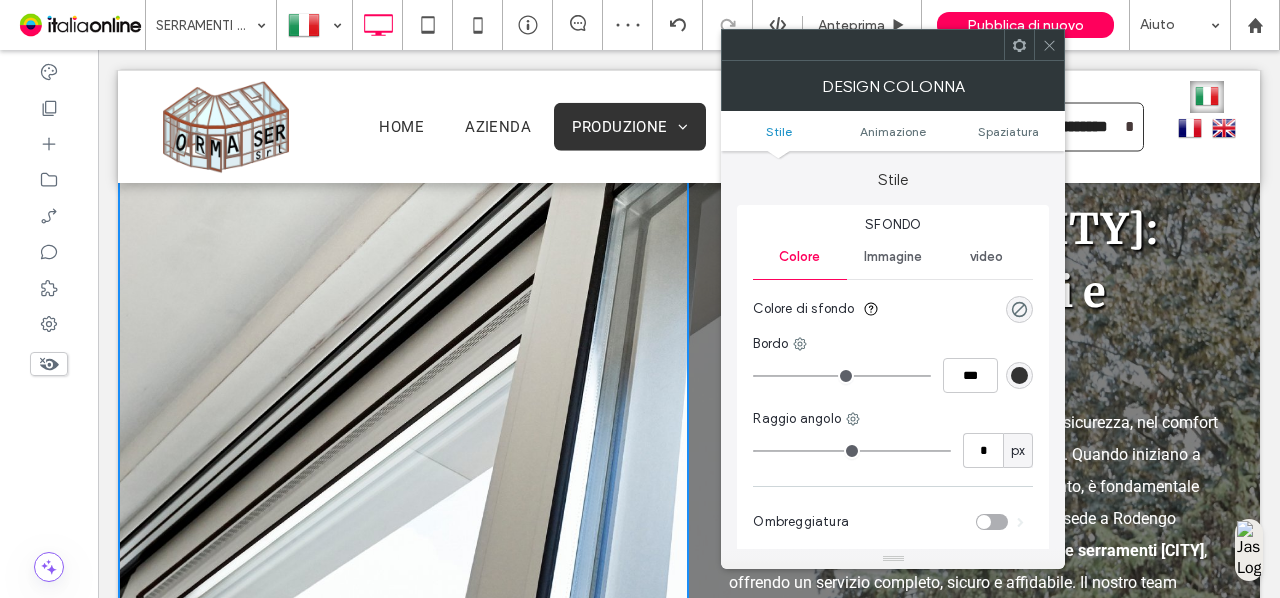 click on "Immagine" at bounding box center (893, 257) 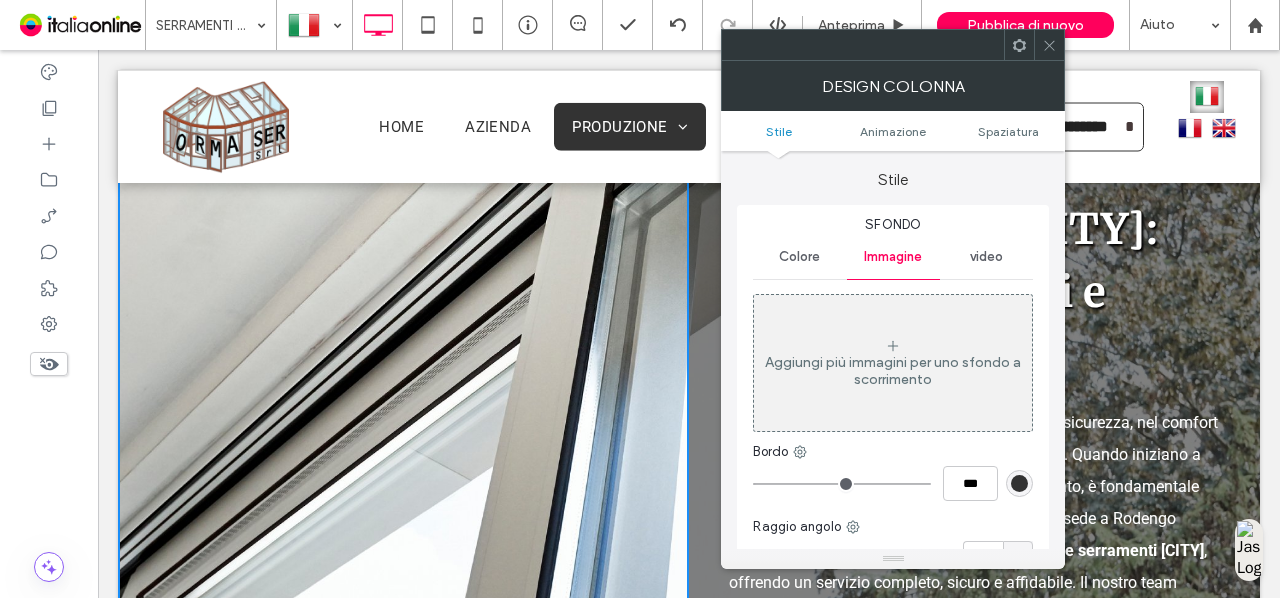 click on "Click To Paste" at bounding box center [403, 447] 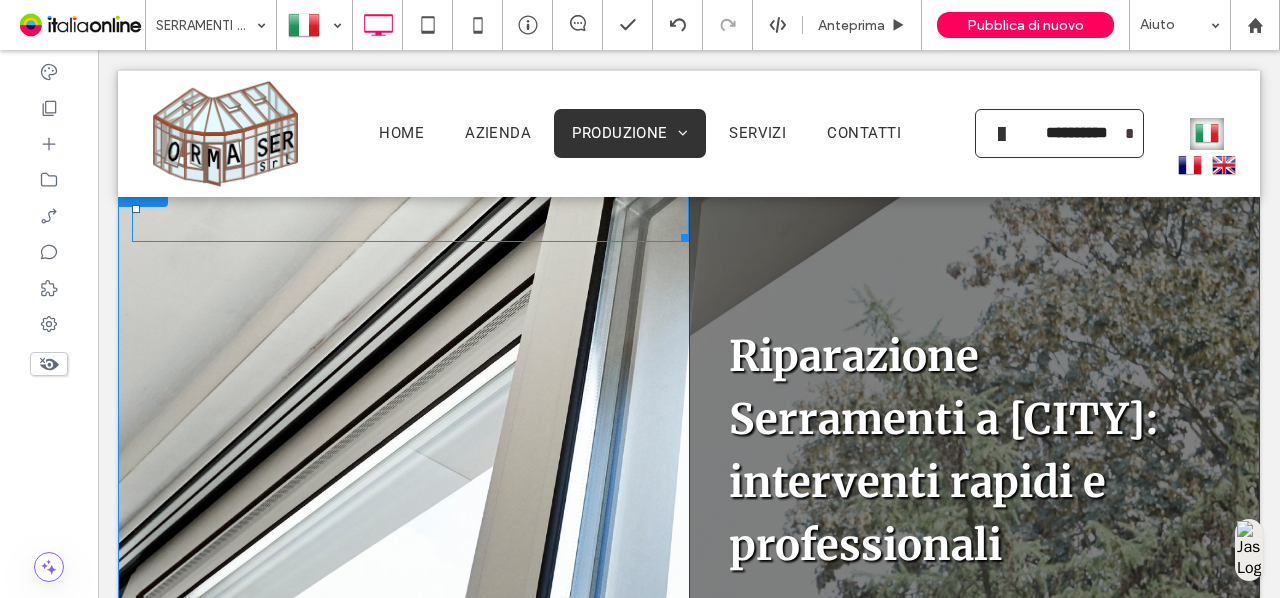 scroll, scrollTop: 0, scrollLeft: 0, axis: both 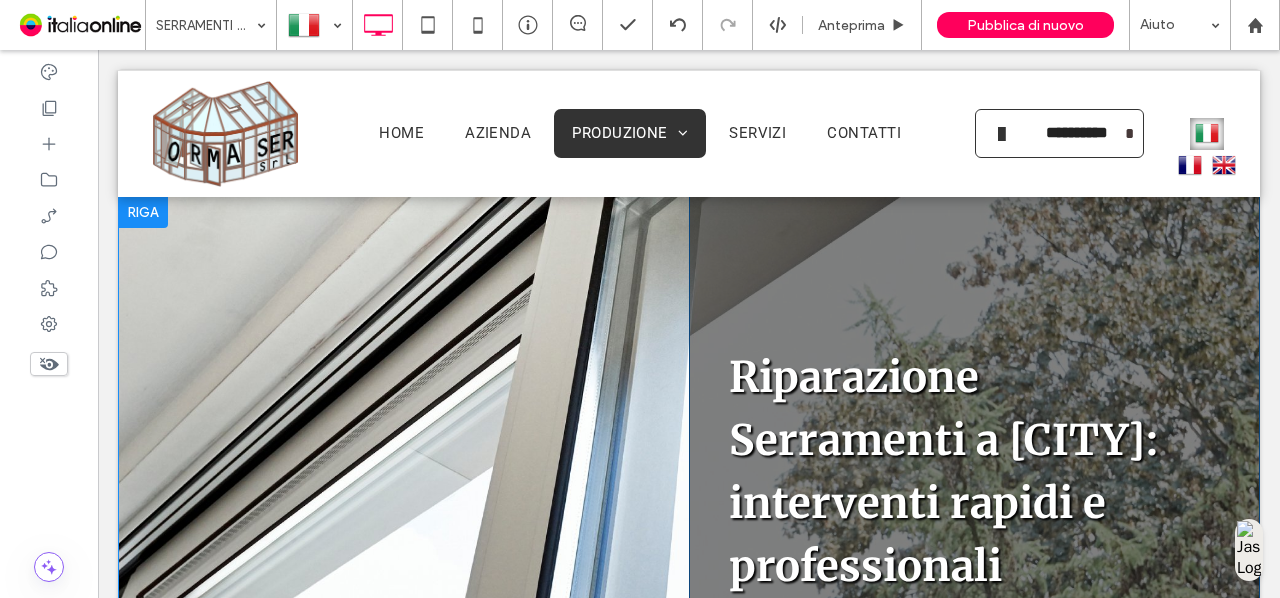 click on "Click To Paste" at bounding box center (403, 658) 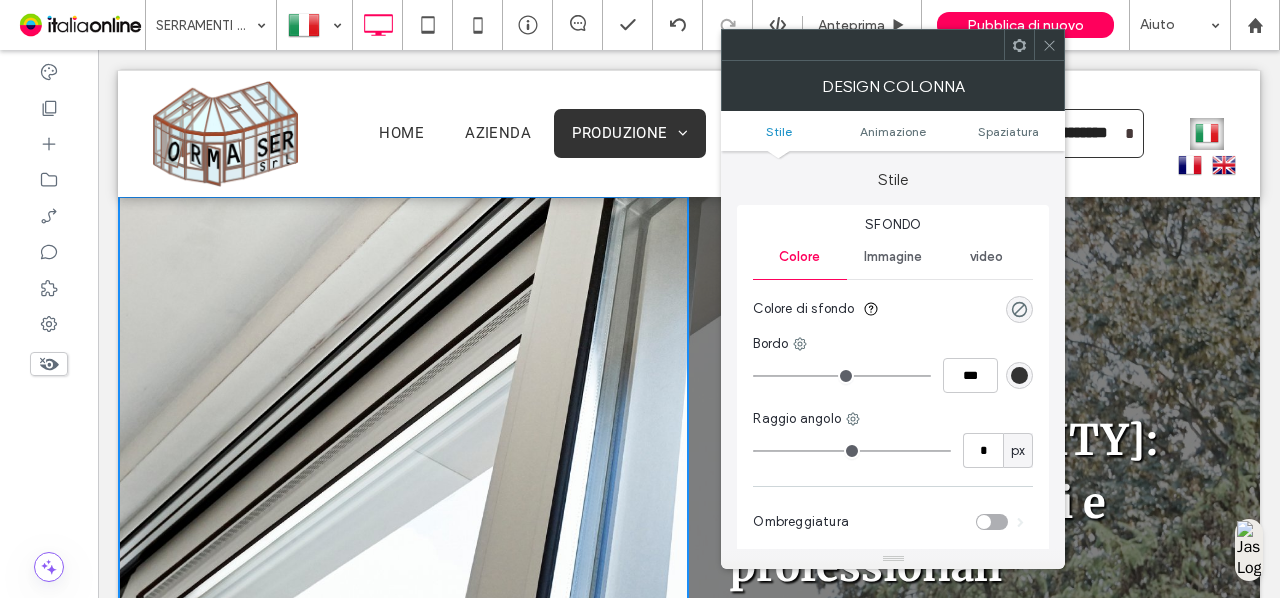 click 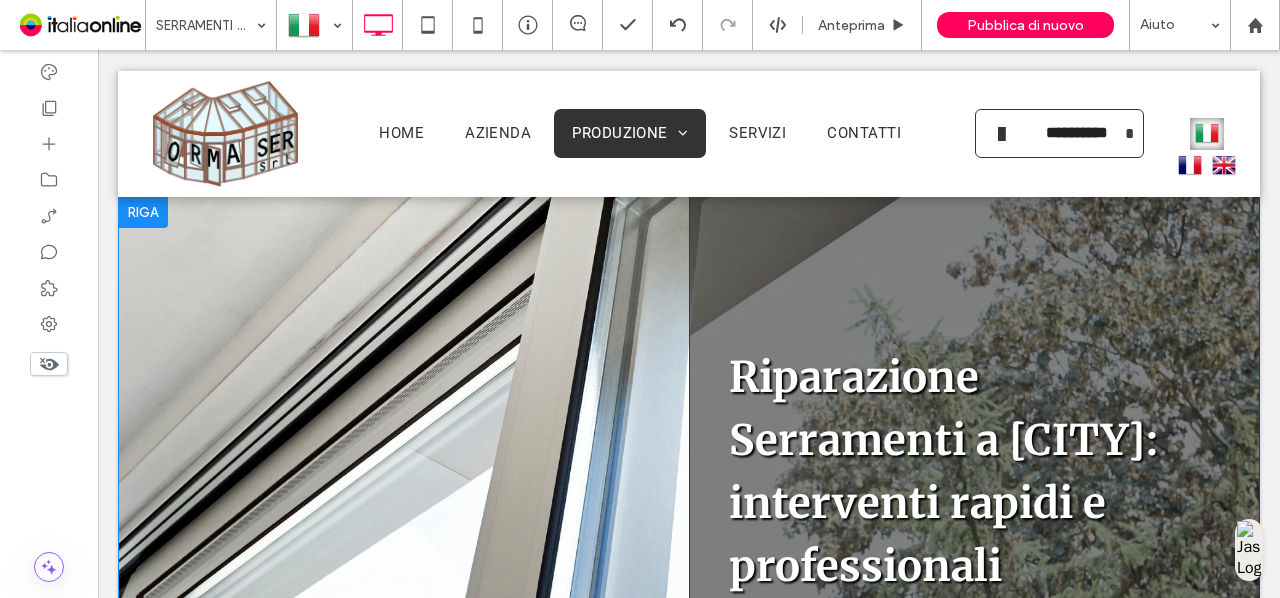 click at bounding box center [143, 212] 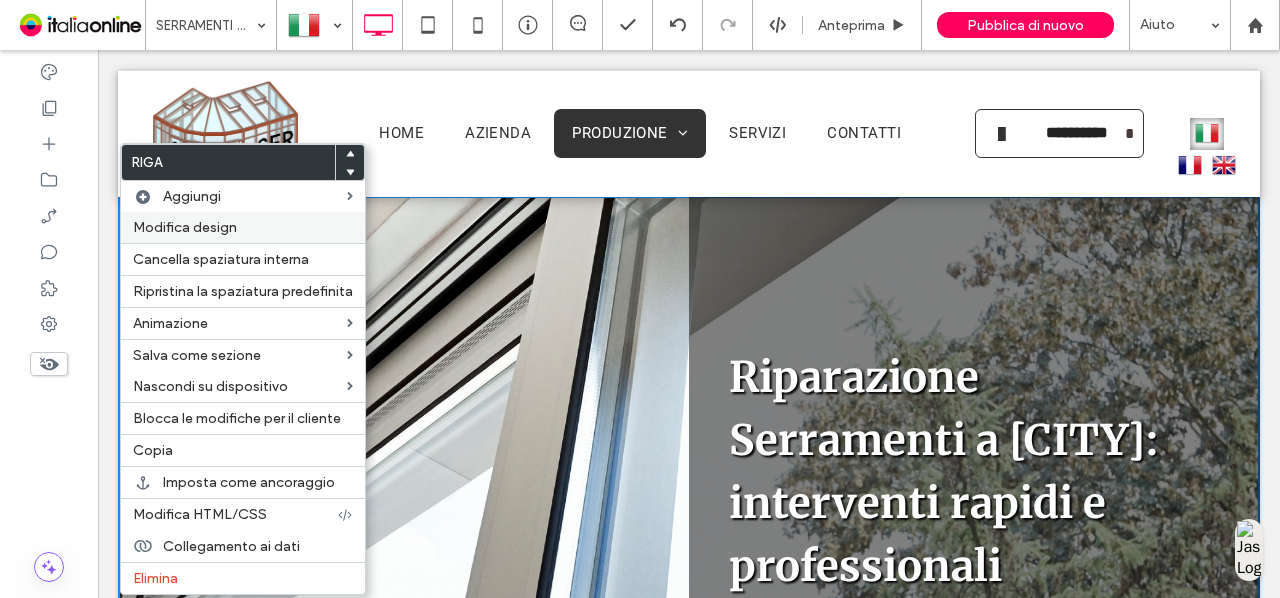 click on "Modifica design" at bounding box center [243, 227] 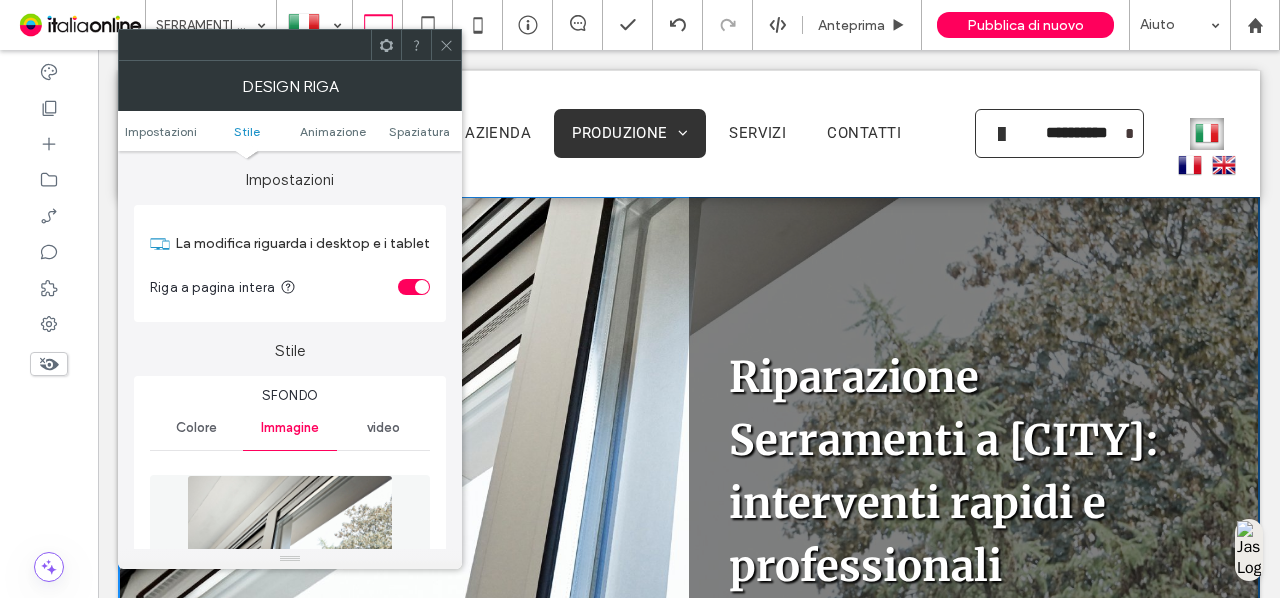 scroll, scrollTop: 200, scrollLeft: 0, axis: vertical 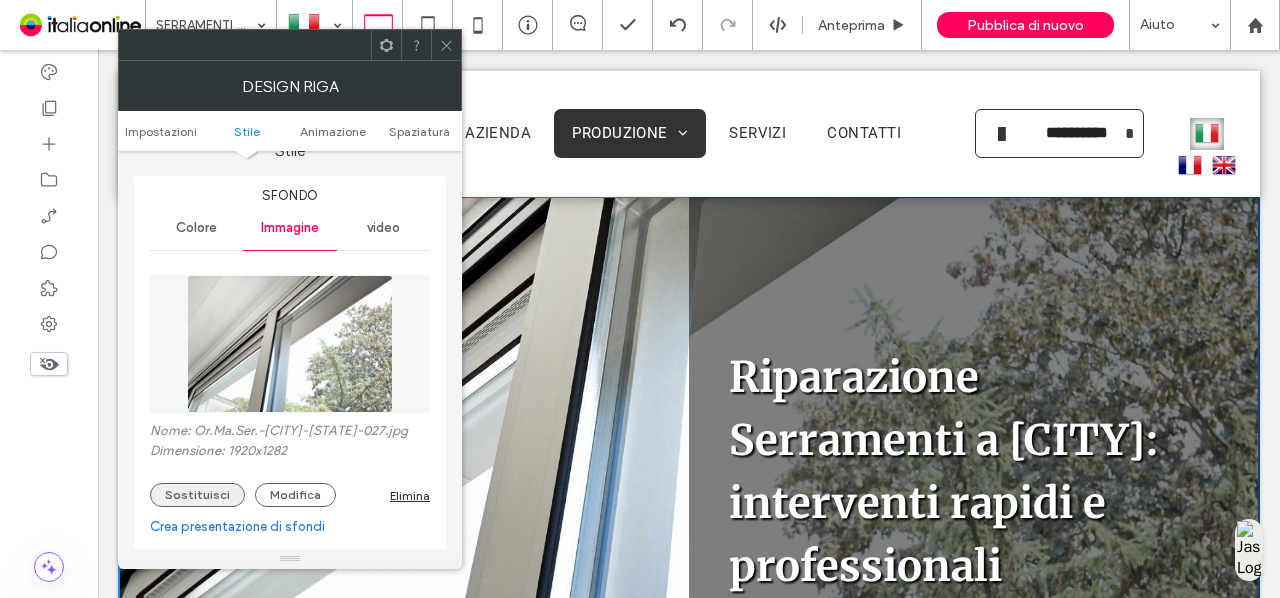 click on "Sostituisci" at bounding box center [197, 495] 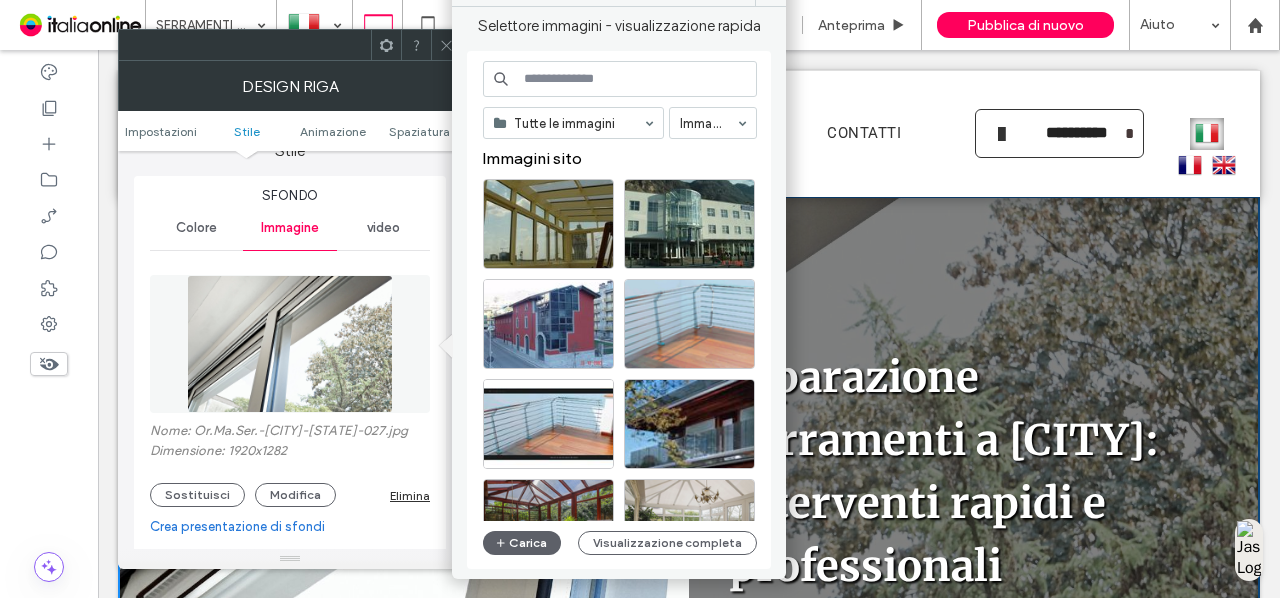 click on "Carica" at bounding box center (522, 543) 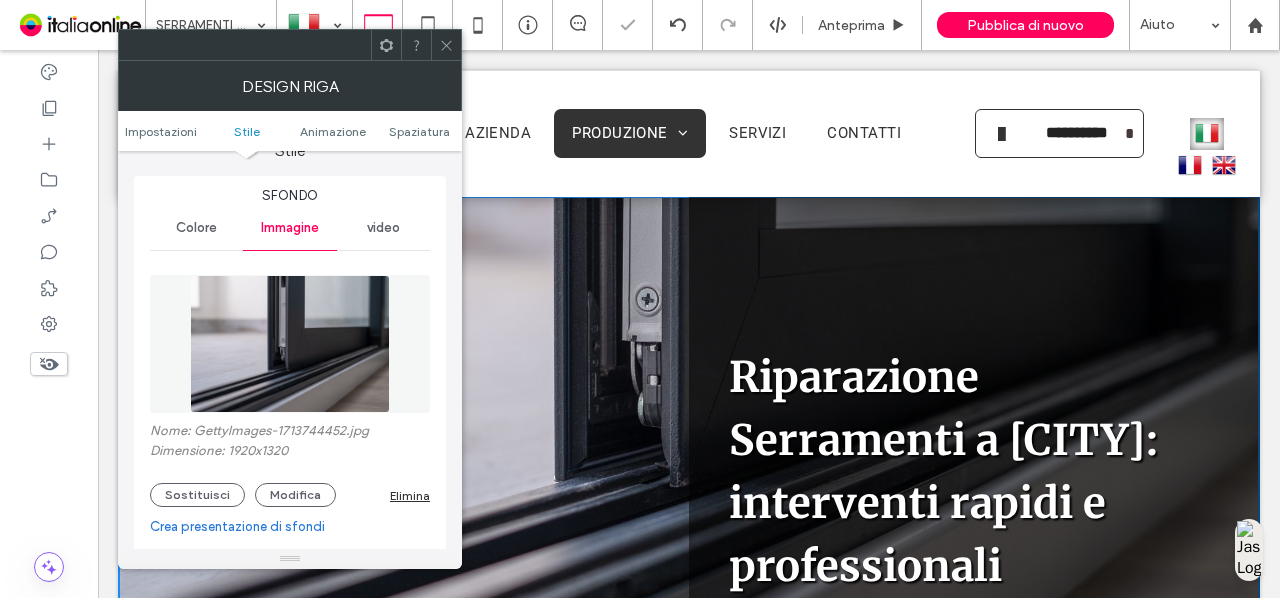 click 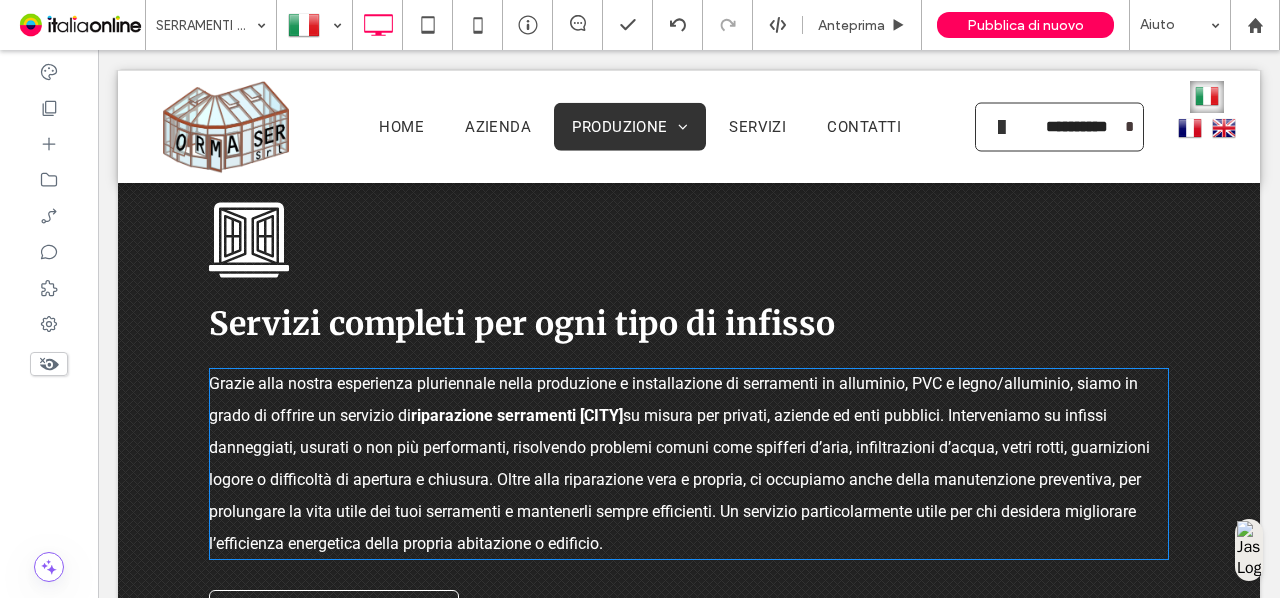 scroll, scrollTop: 1046, scrollLeft: 0, axis: vertical 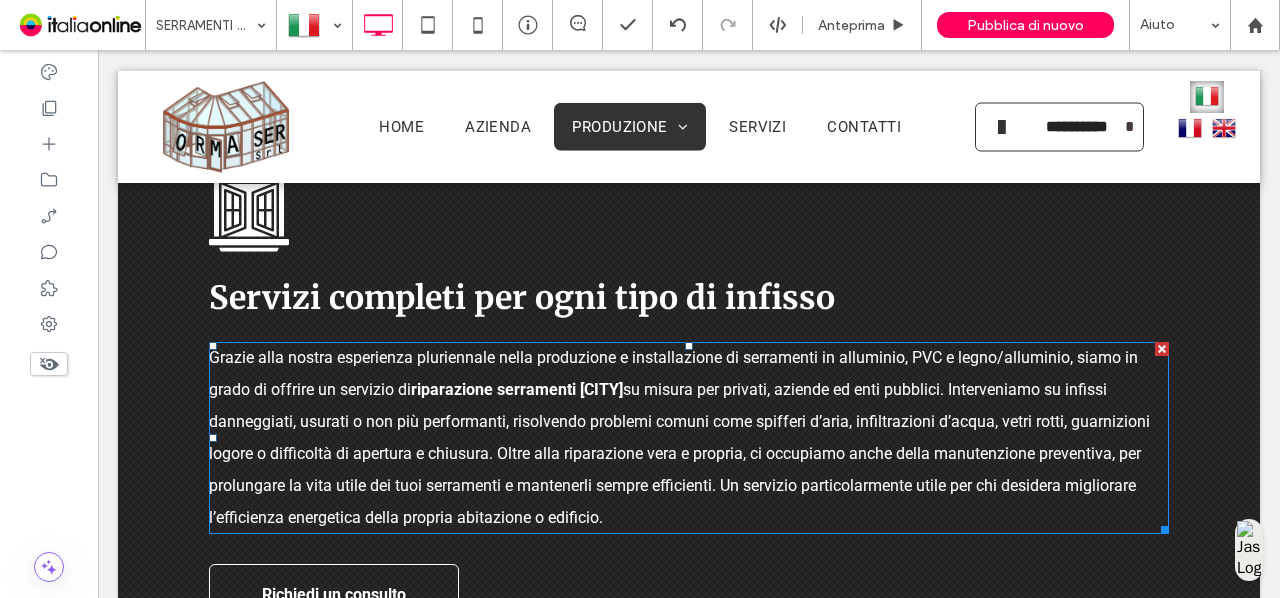 click on "su misura per privati, aziende ed enti pubblici. Interveniamo su infissi danneggiati, usurati o non più performanti, risolvendo problemi comuni come spifferi d’aria, infiltrazioni d’acqua, vetri rotti, guarnizioni logore o difficoltà di apertura e chiusura. Oltre alla riparazione vera e propria, ci occupiamo anche della manutenzione preventiva, per prolungare la vita utile dei tuoi serramenti e mantenerli sempre efficienti. Un servizio particolarmente utile per chi desidera migliorare l’efficienza energetica della propria abitazione o edificio." at bounding box center [679, 453] 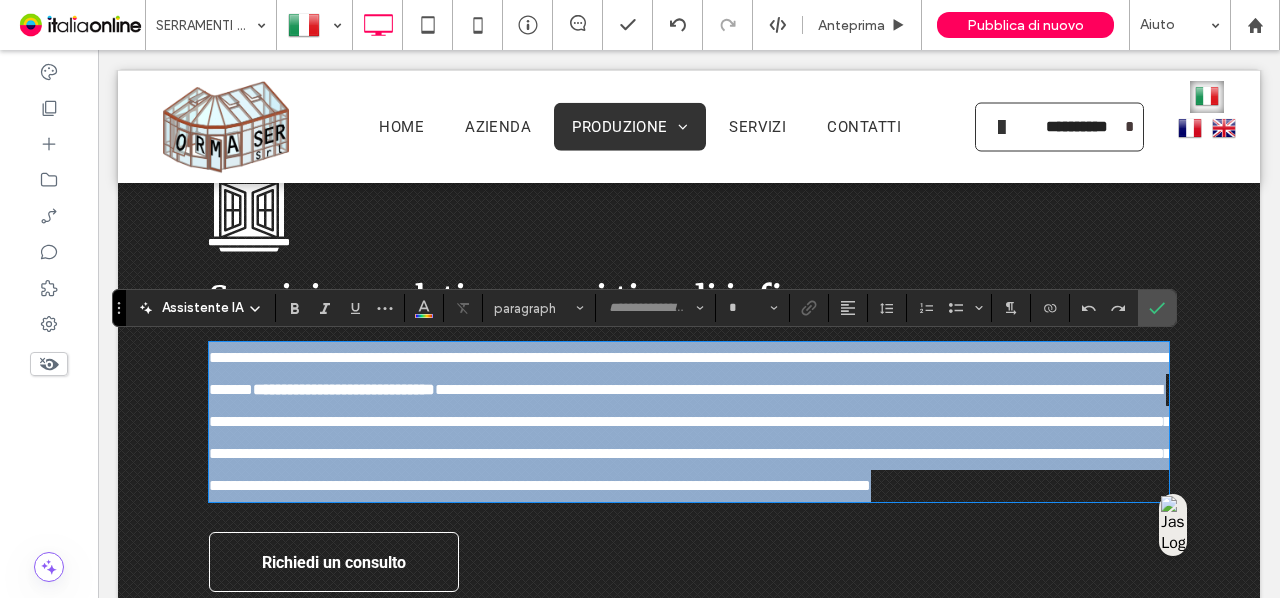 type on "******" 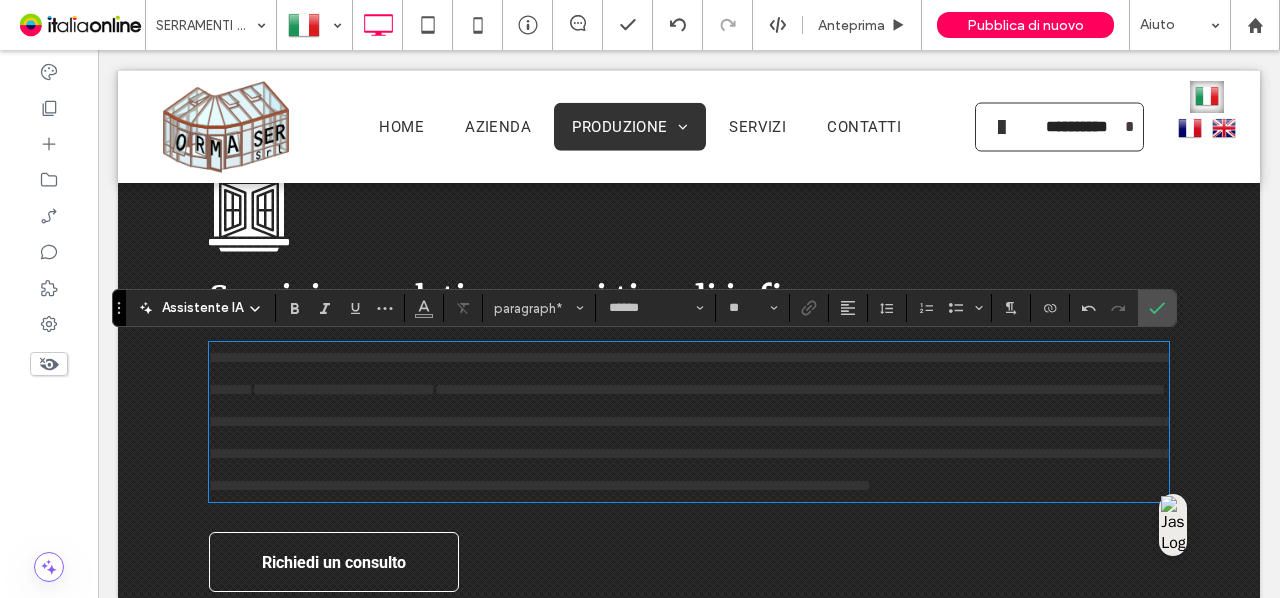 scroll, scrollTop: 0, scrollLeft: 0, axis: both 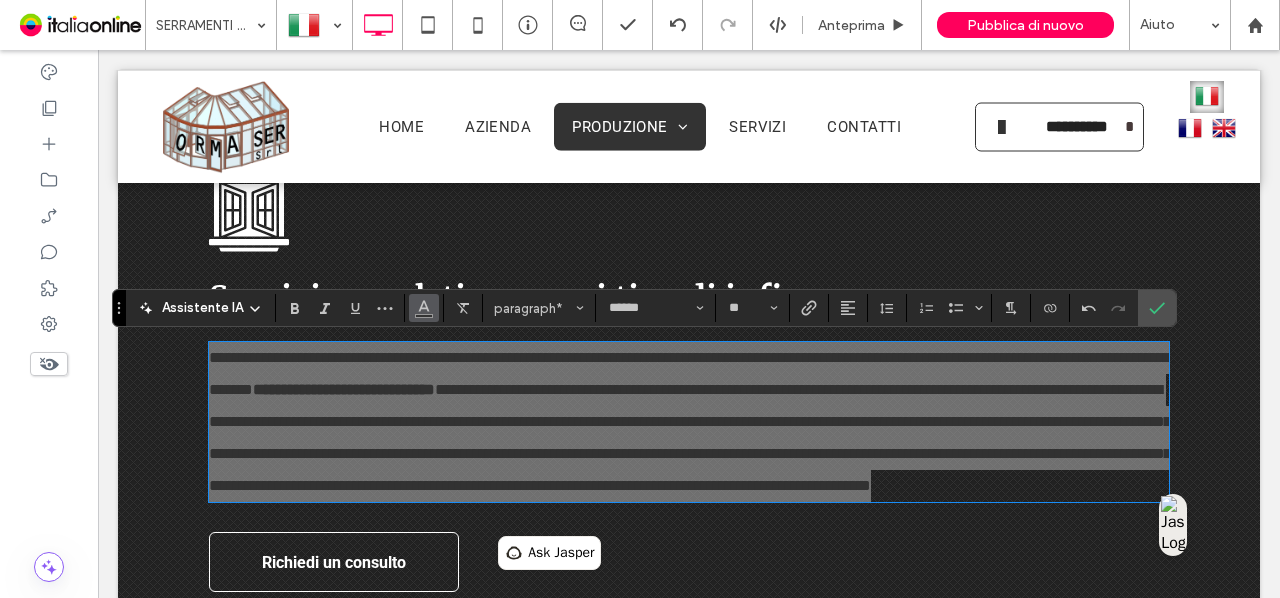 click 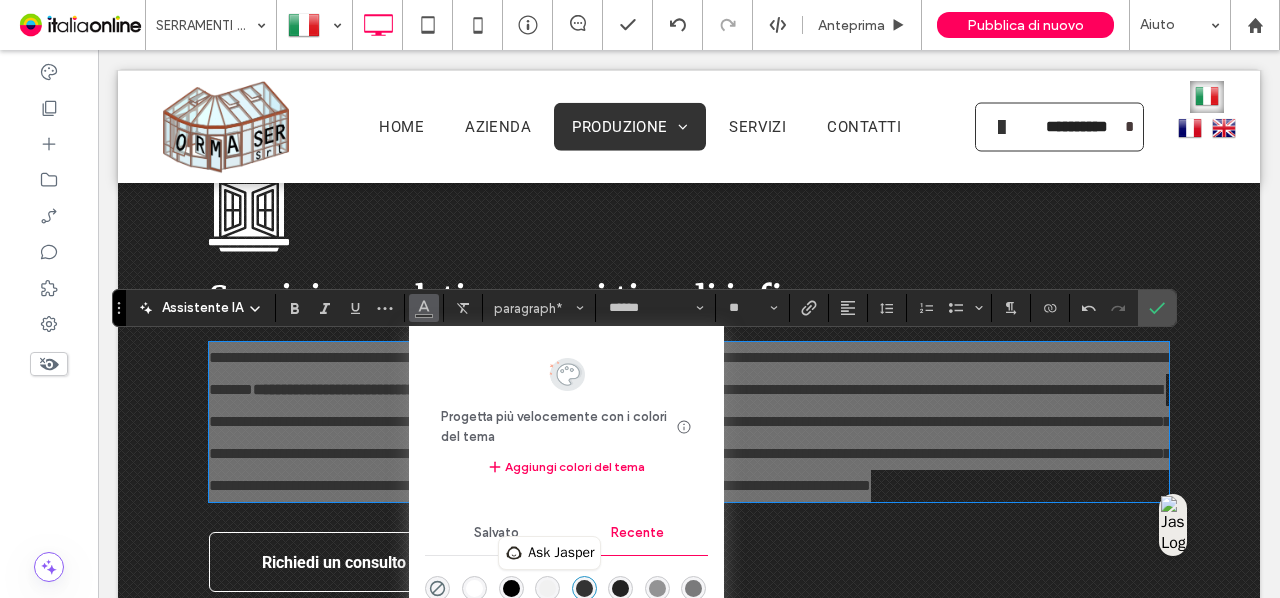 click at bounding box center (474, 588) 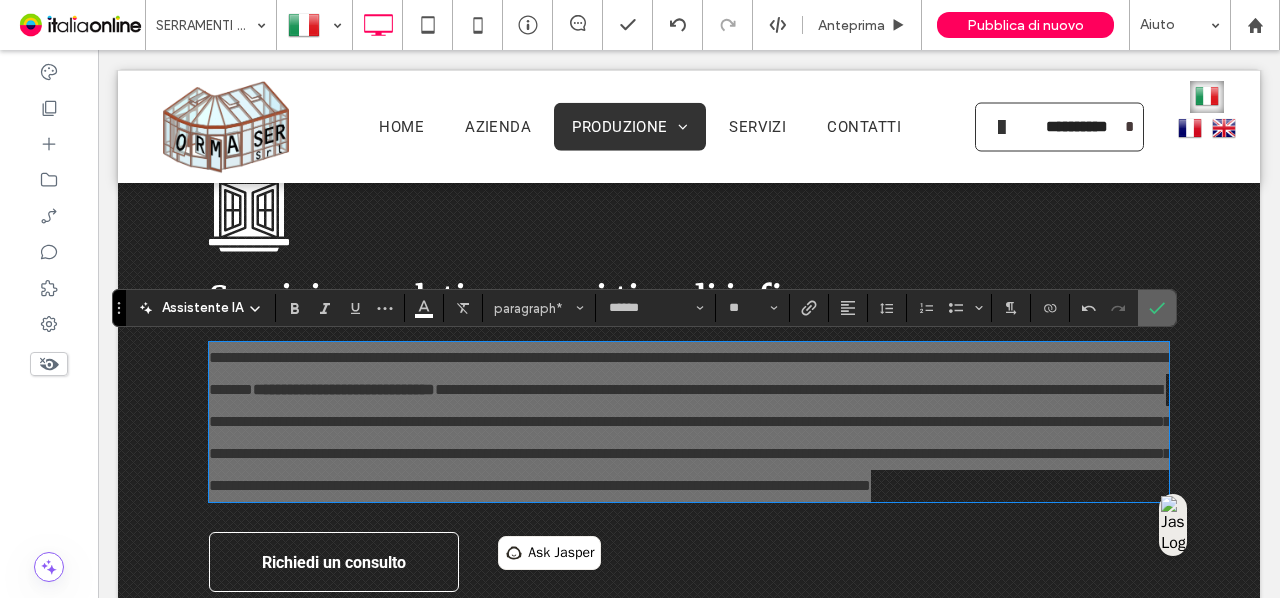 click 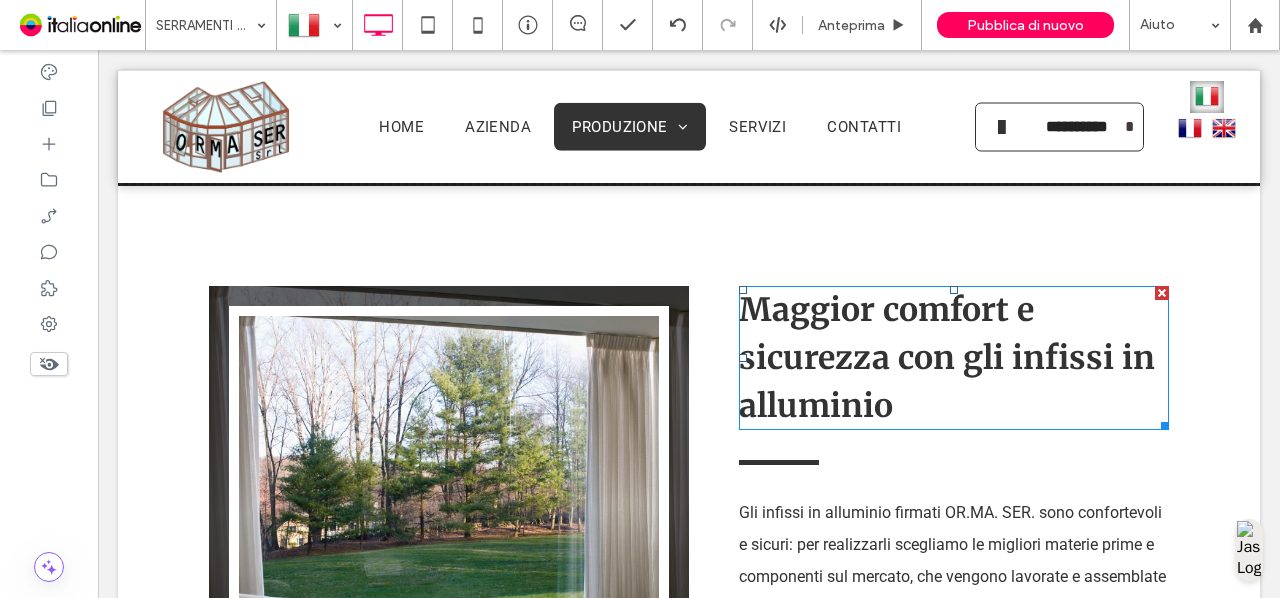 scroll, scrollTop: 1585, scrollLeft: 0, axis: vertical 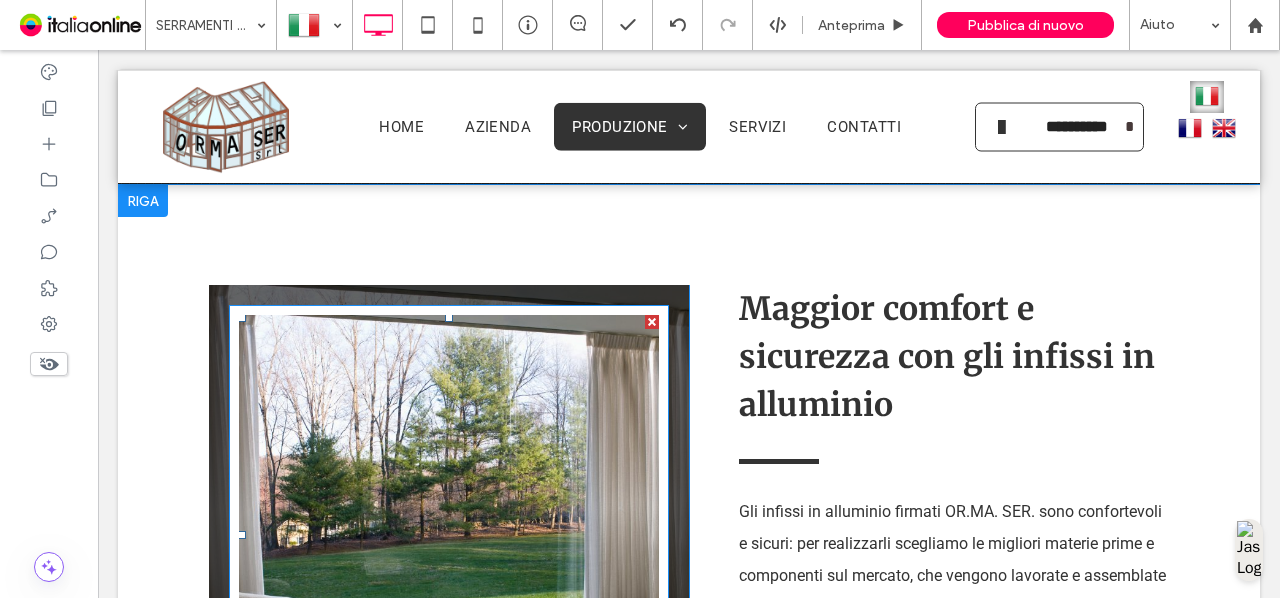 click on "Slide title
Write your caption here
Button" at bounding box center (449, 534) 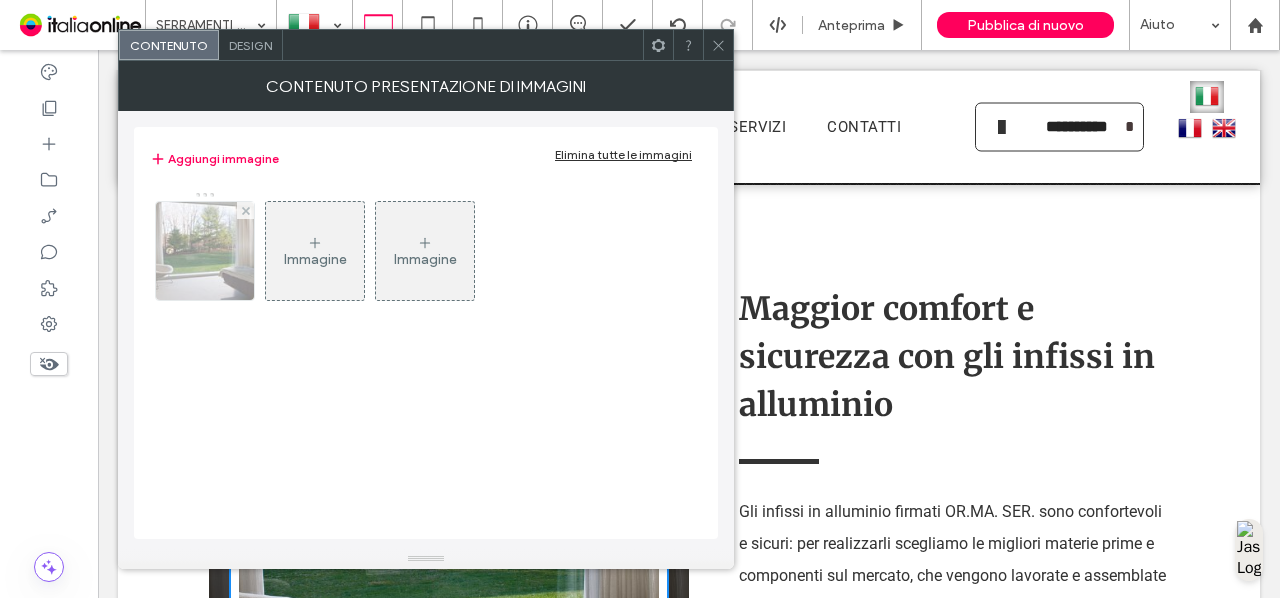 click at bounding box center (205, 251) 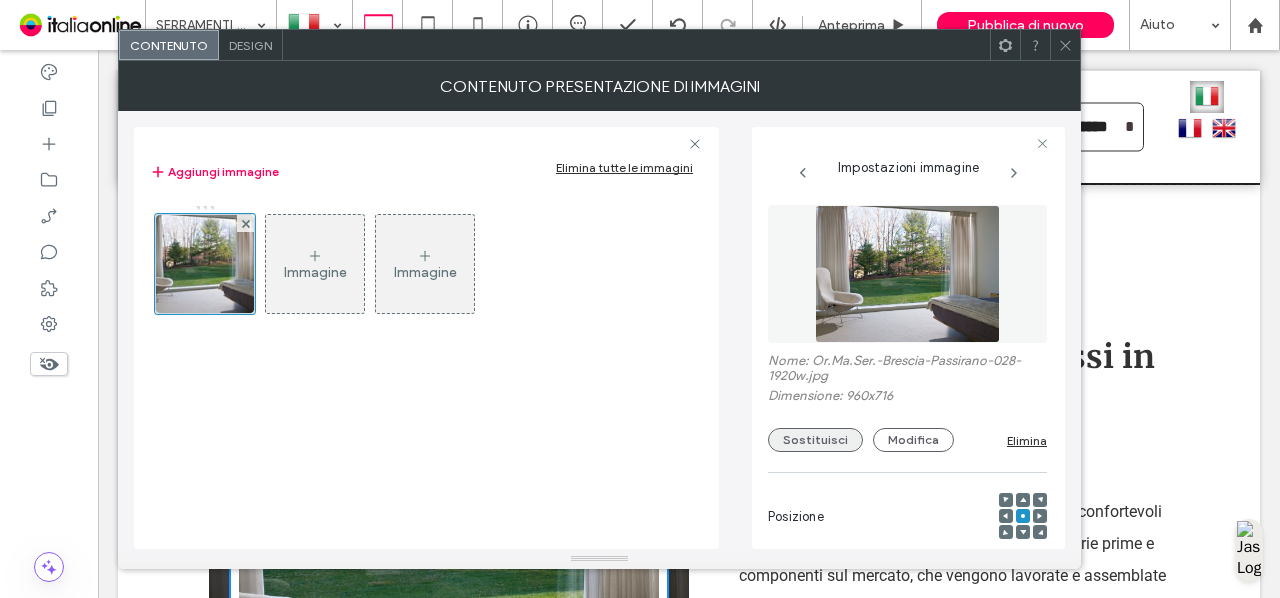 click on "Sostituisci" at bounding box center [815, 440] 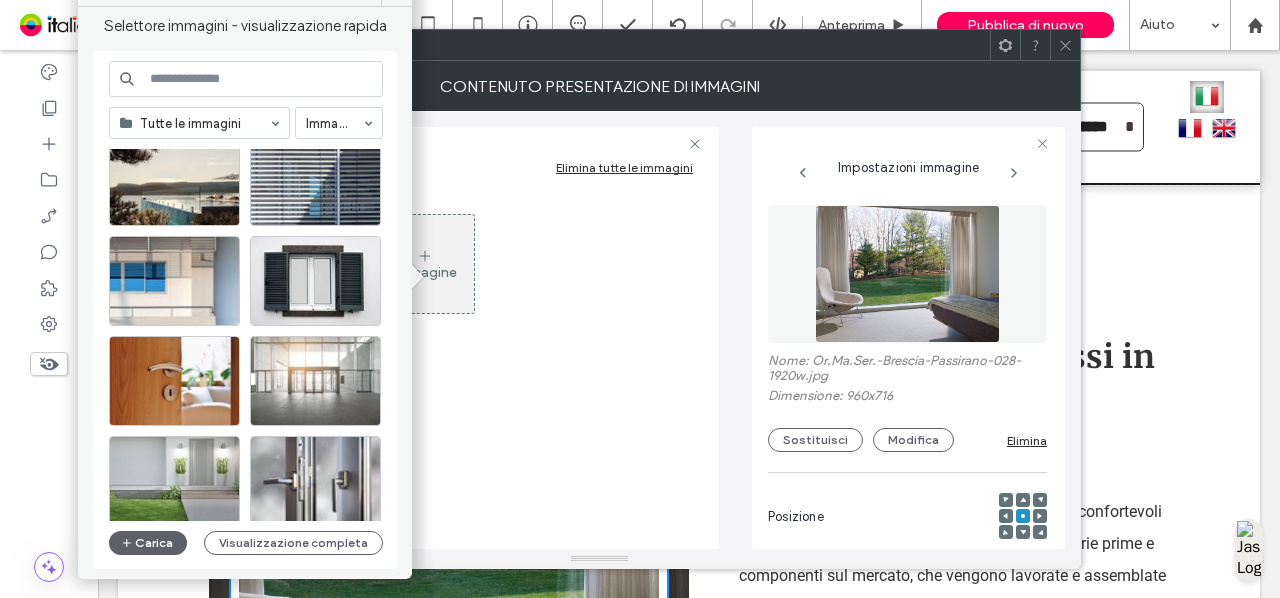 scroll, scrollTop: 1266, scrollLeft: 0, axis: vertical 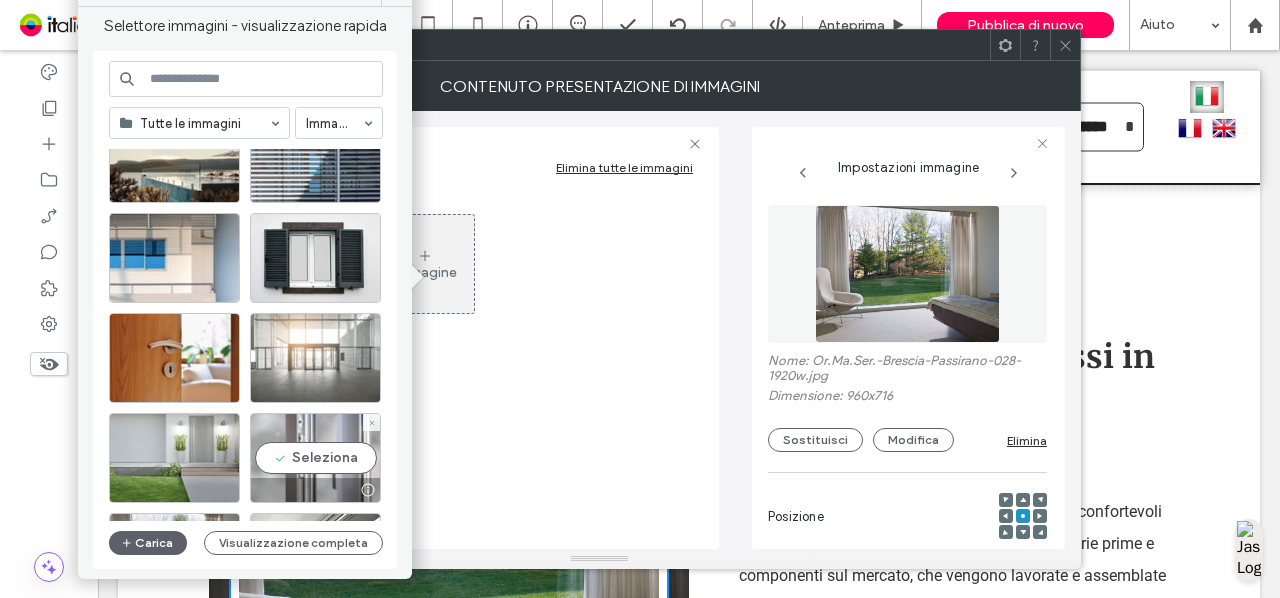 click at bounding box center [315, 490] 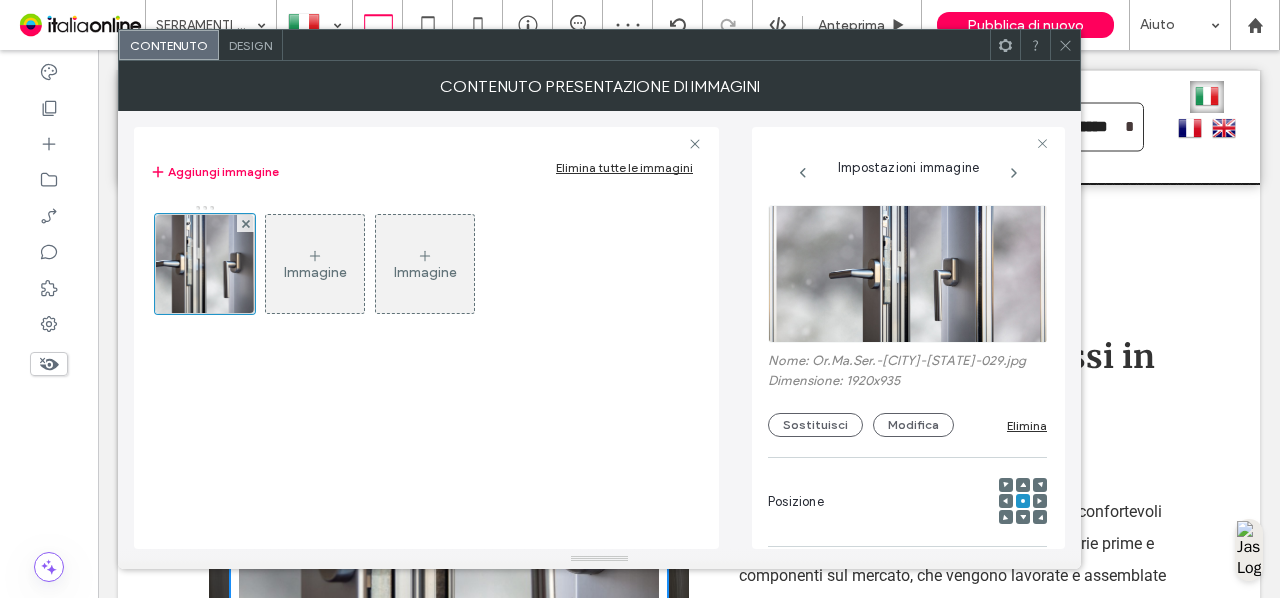 click 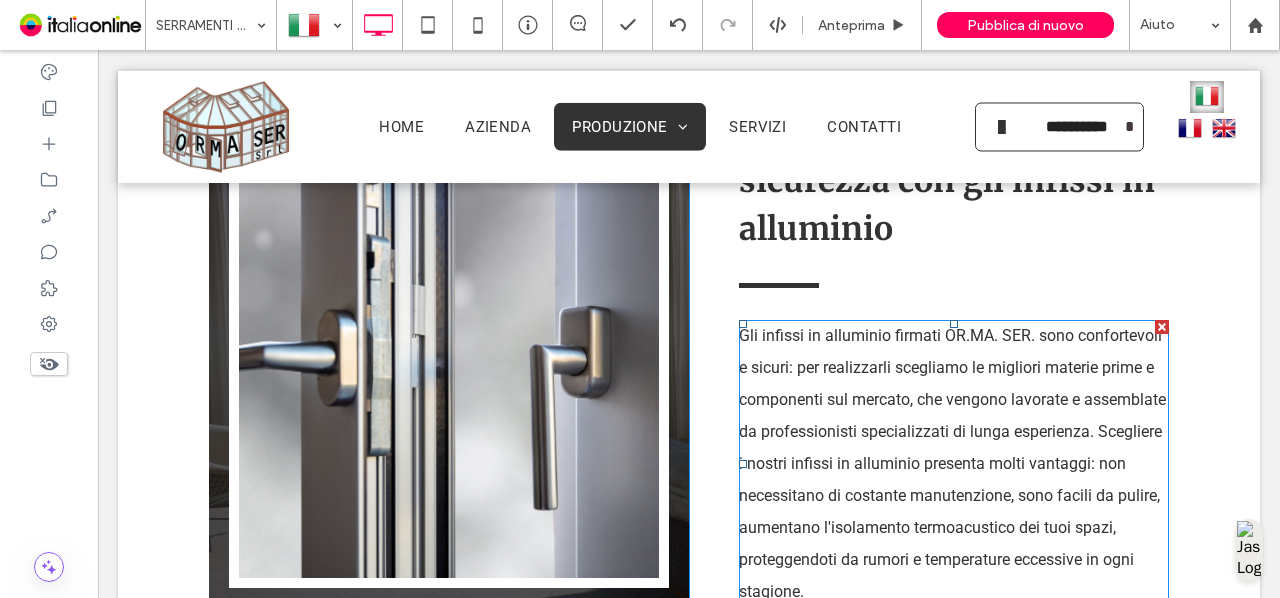 scroll, scrollTop: 1819, scrollLeft: 0, axis: vertical 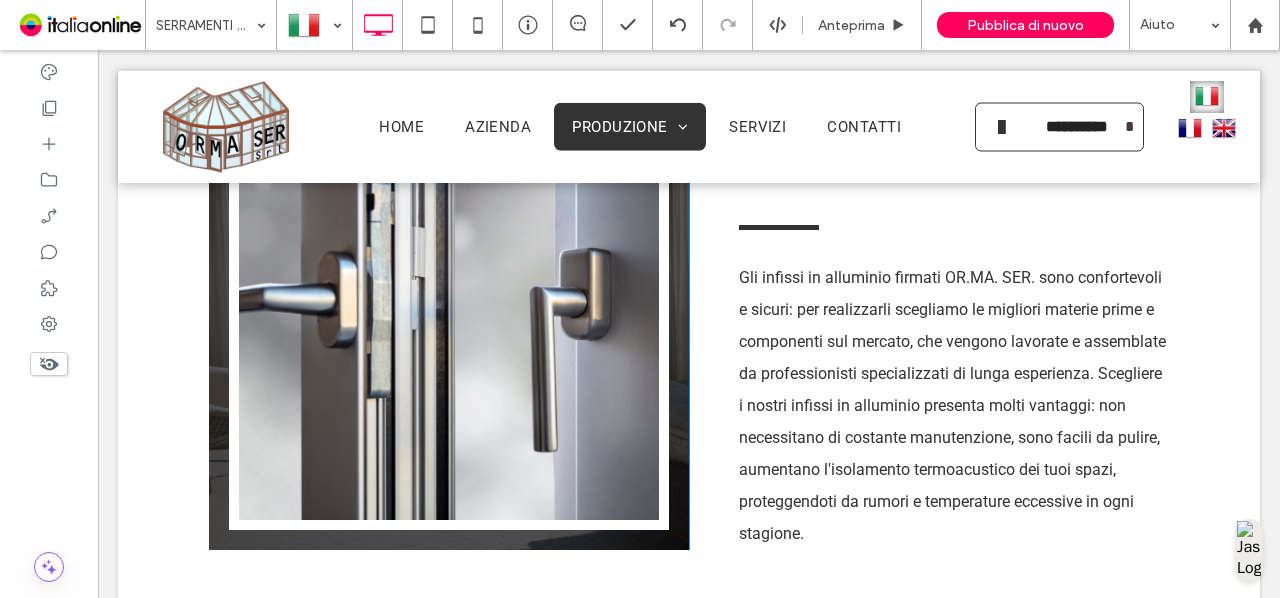 click on "Slide title
Write your caption here
Button
Previous Next
Click To Paste" at bounding box center (449, 300) 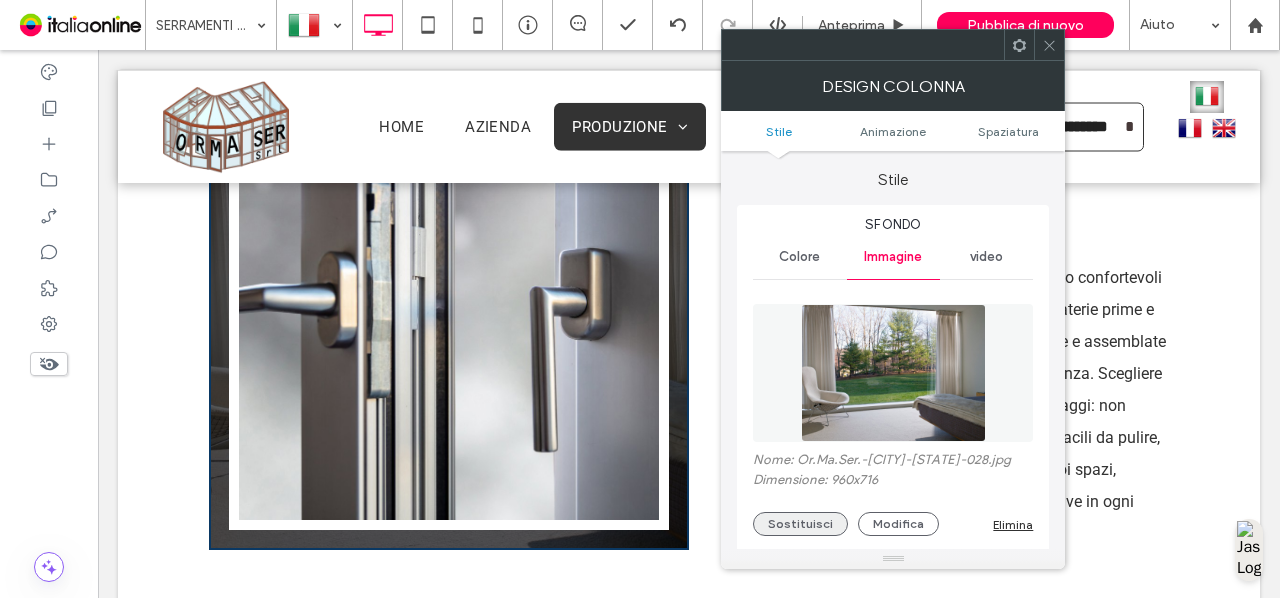 click on "Sostituisci" at bounding box center [800, 524] 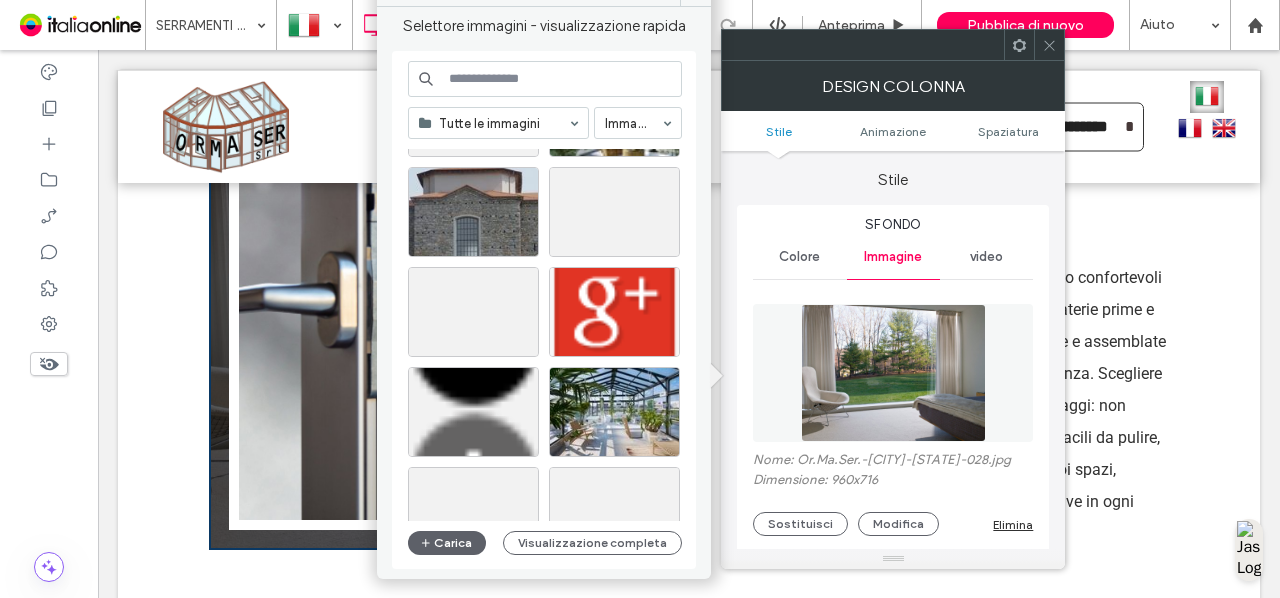 scroll, scrollTop: 4812, scrollLeft: 0, axis: vertical 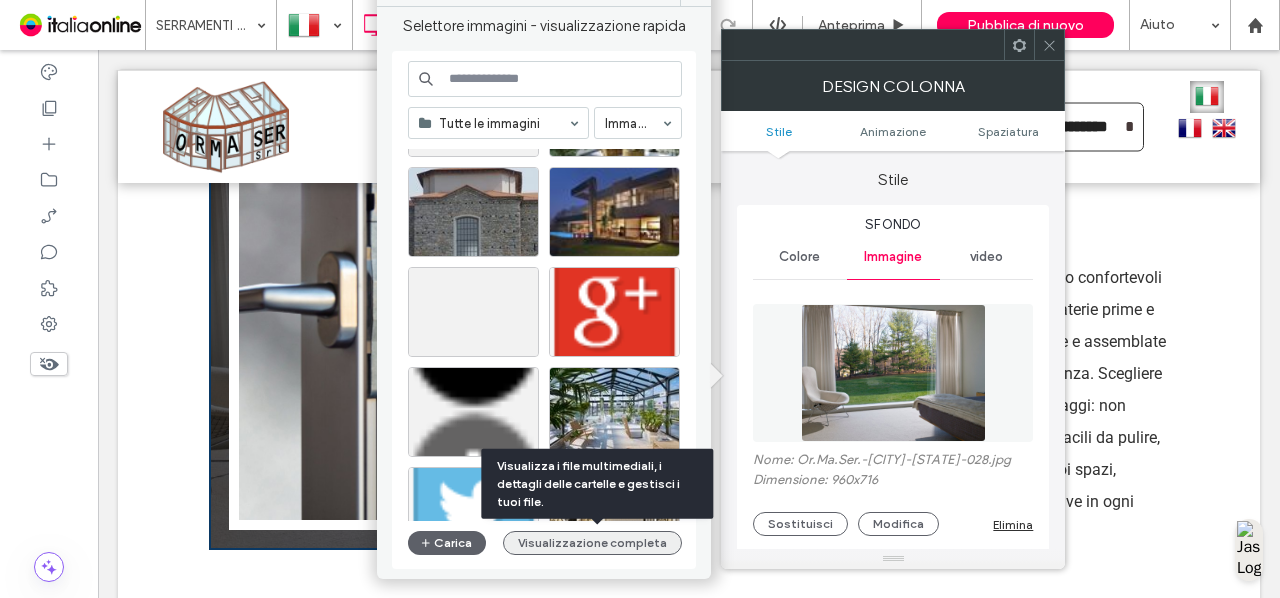 click on "Visualizzazione completa" at bounding box center [592, 543] 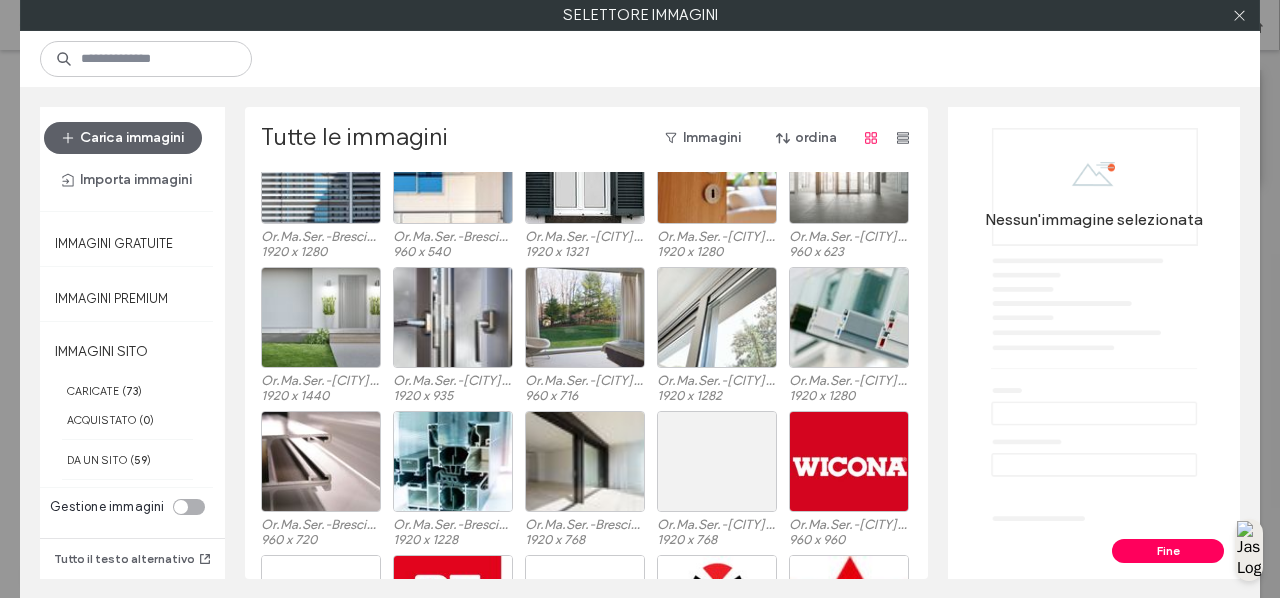 scroll, scrollTop: 804, scrollLeft: 0, axis: vertical 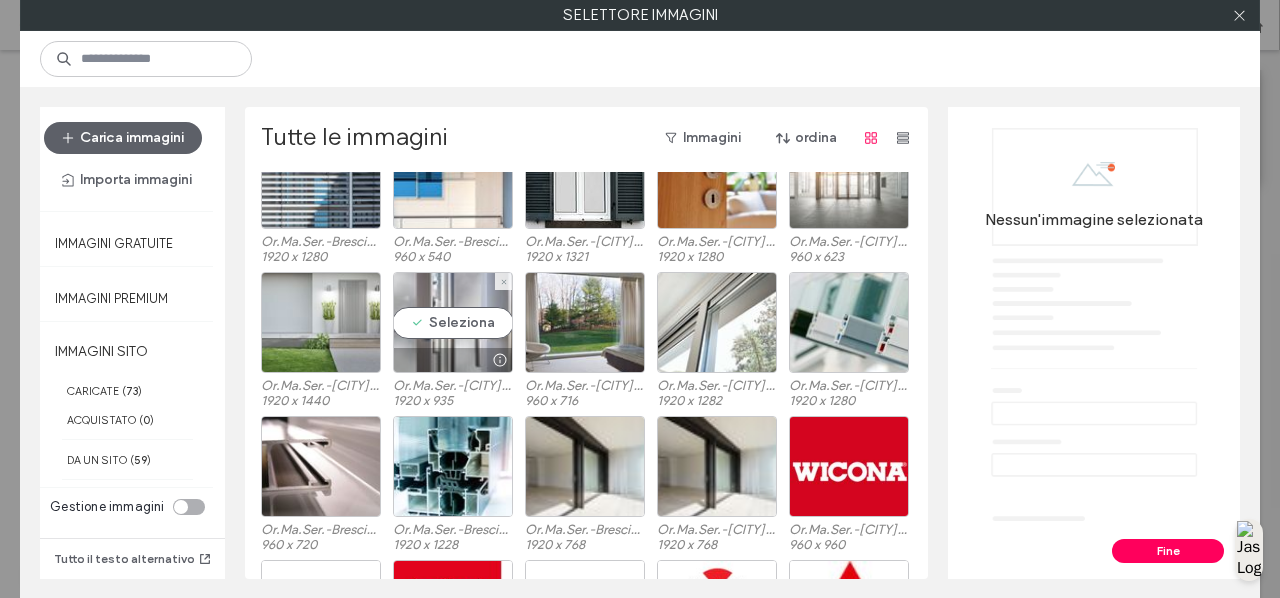click on "Seleziona" at bounding box center [453, 322] 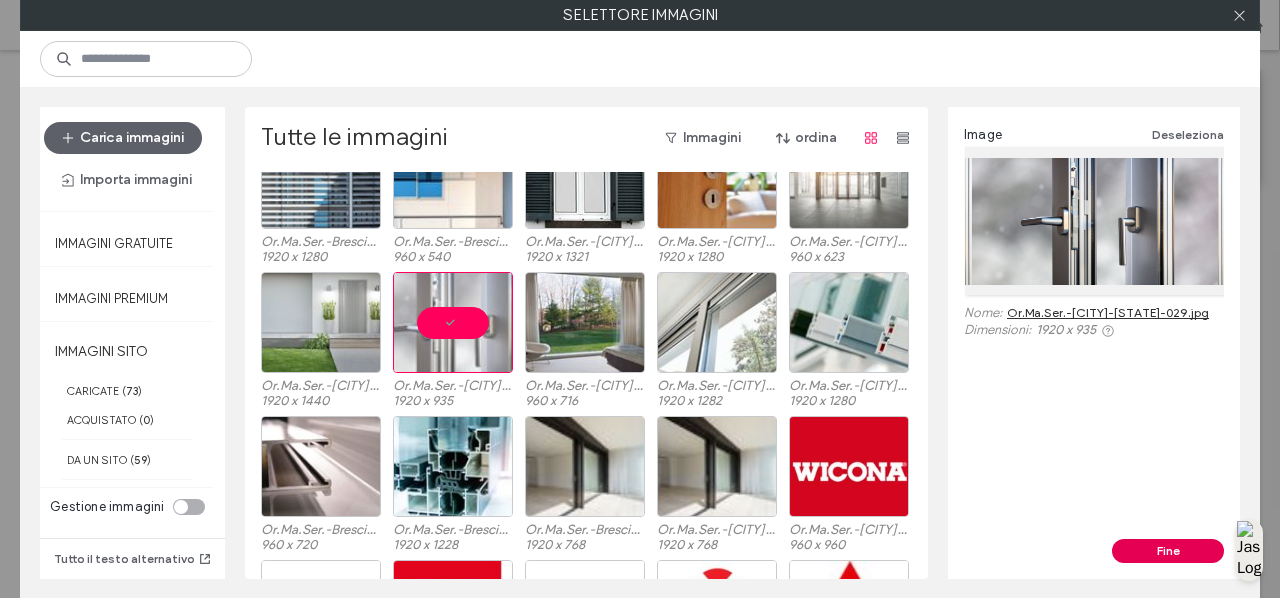 click on "Fine" at bounding box center (1168, 551) 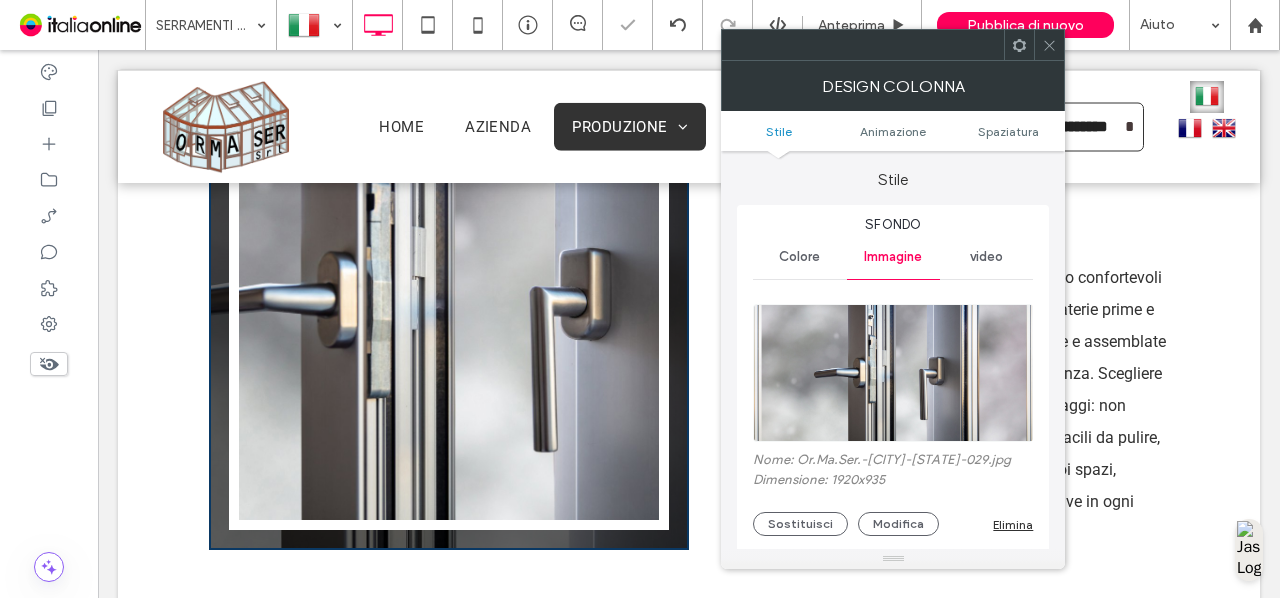 click 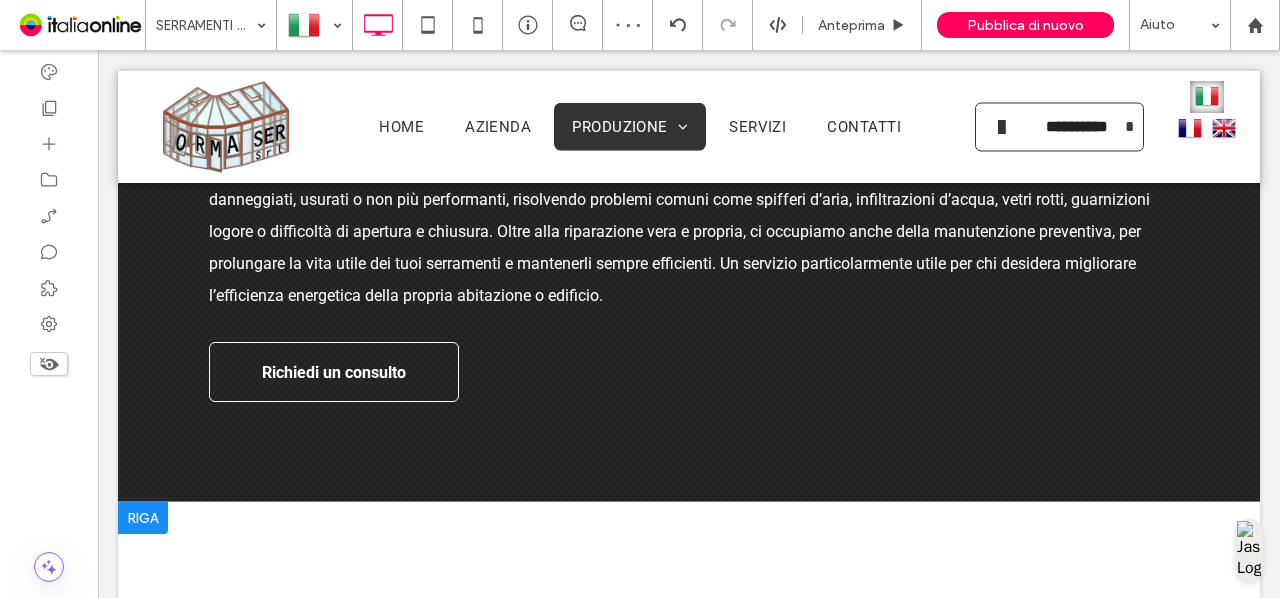 scroll, scrollTop: 1561, scrollLeft: 0, axis: vertical 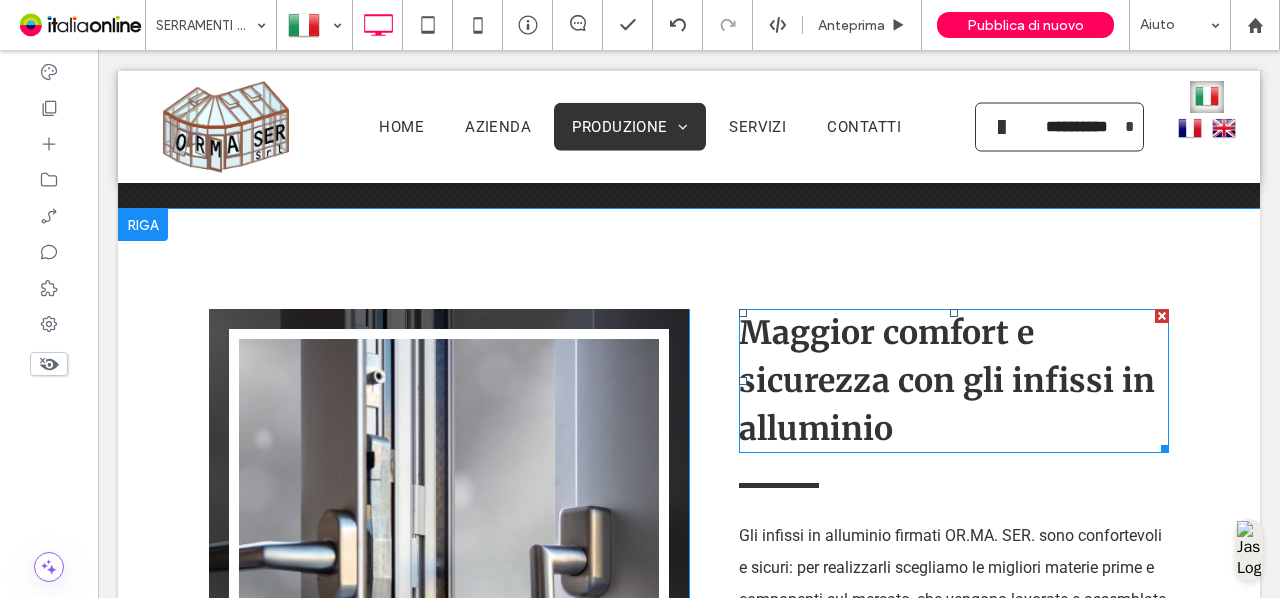 click on "Maggior comfort e sicurezza con gli infissi in alluminio" at bounding box center [954, 381] 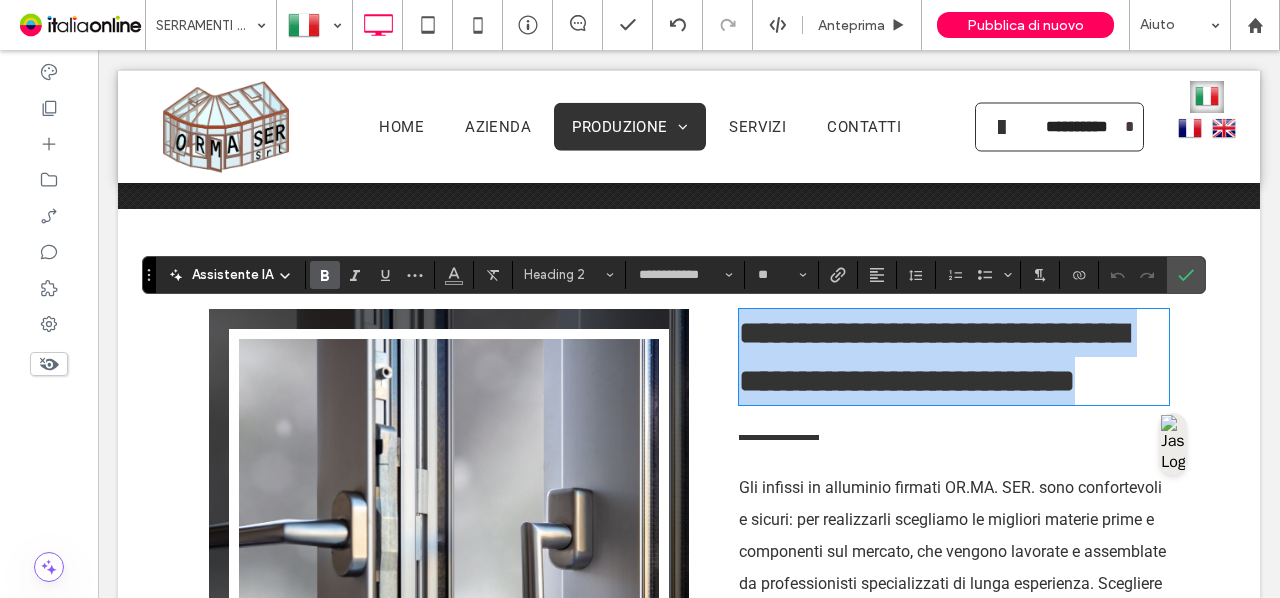 click on "**********" at bounding box center [954, 357] 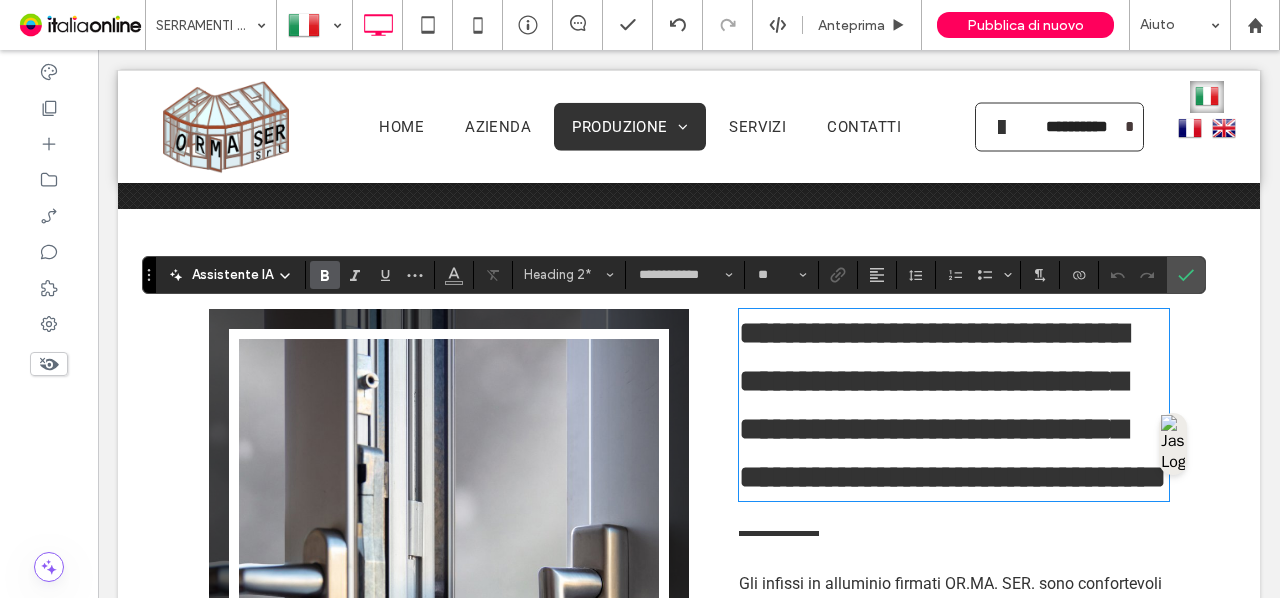type on "******" 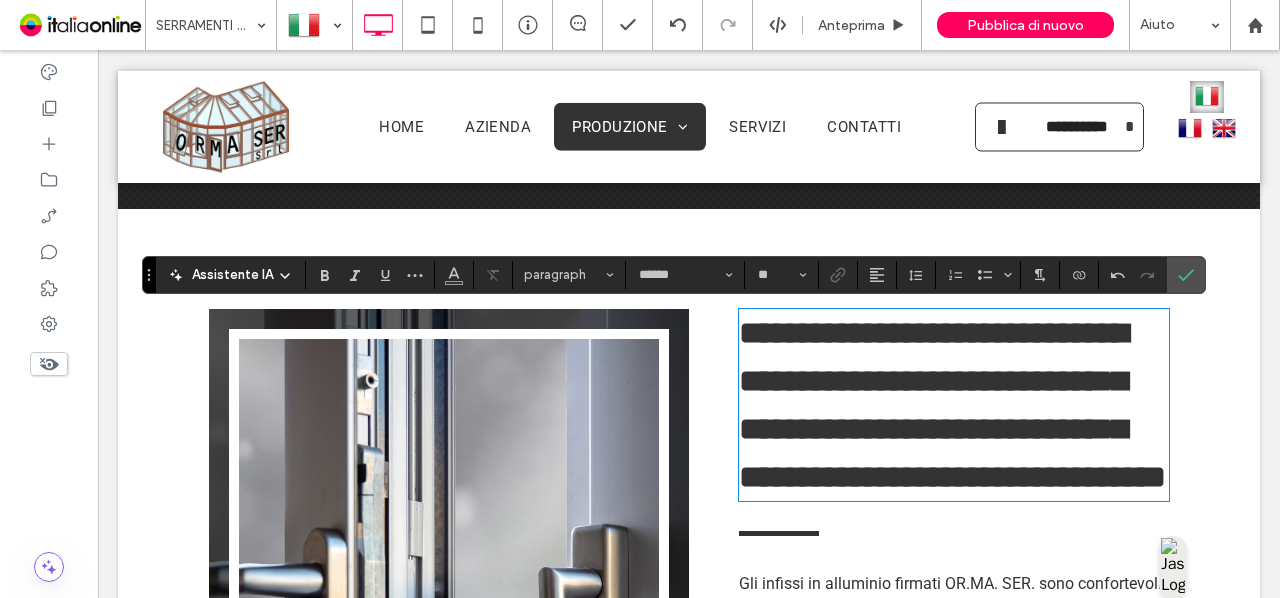 scroll, scrollTop: 0, scrollLeft: 0, axis: both 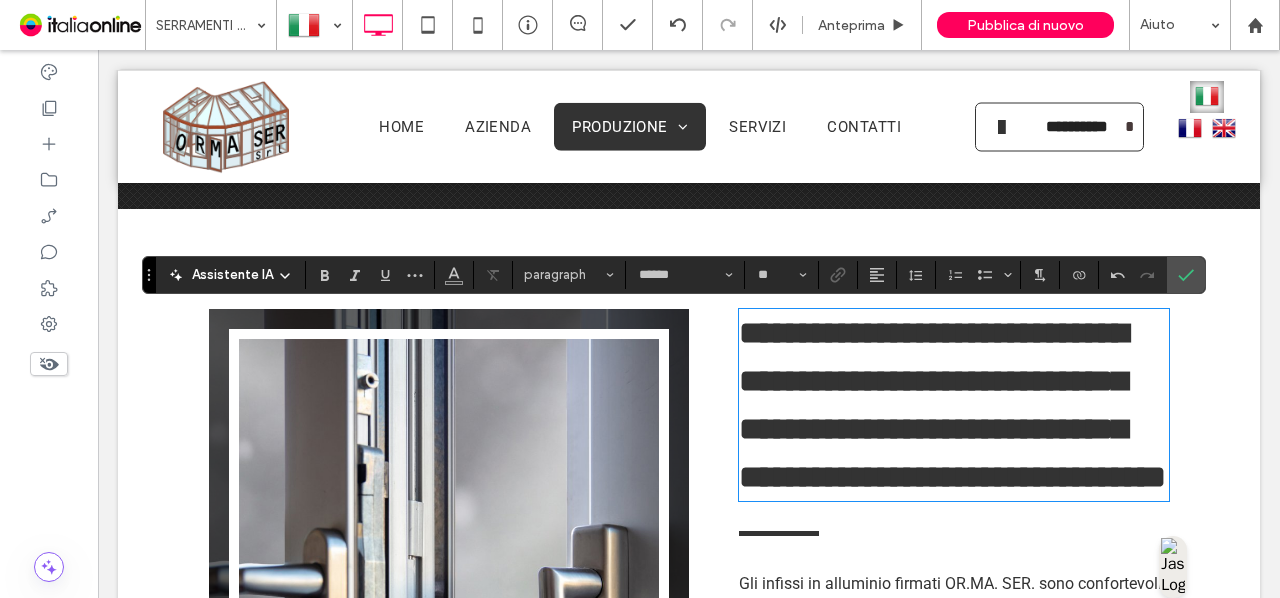 type on "**********" 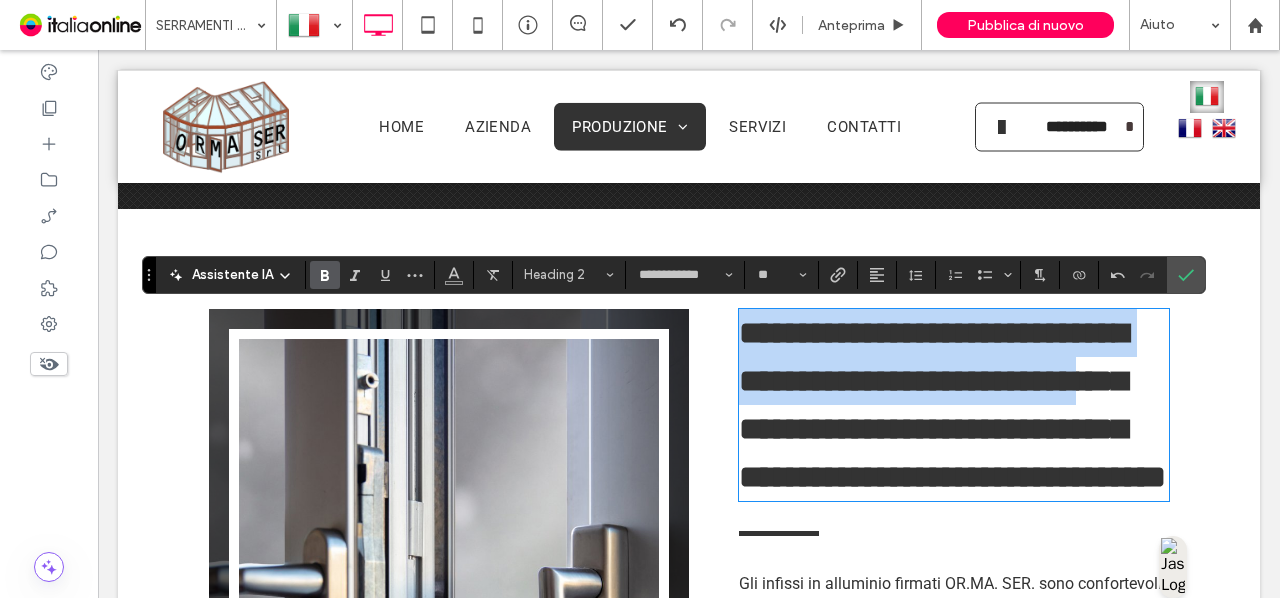 drag, startPoint x: 879, startPoint y: 429, endPoint x: 635, endPoint y: 319, distance: 267.64902 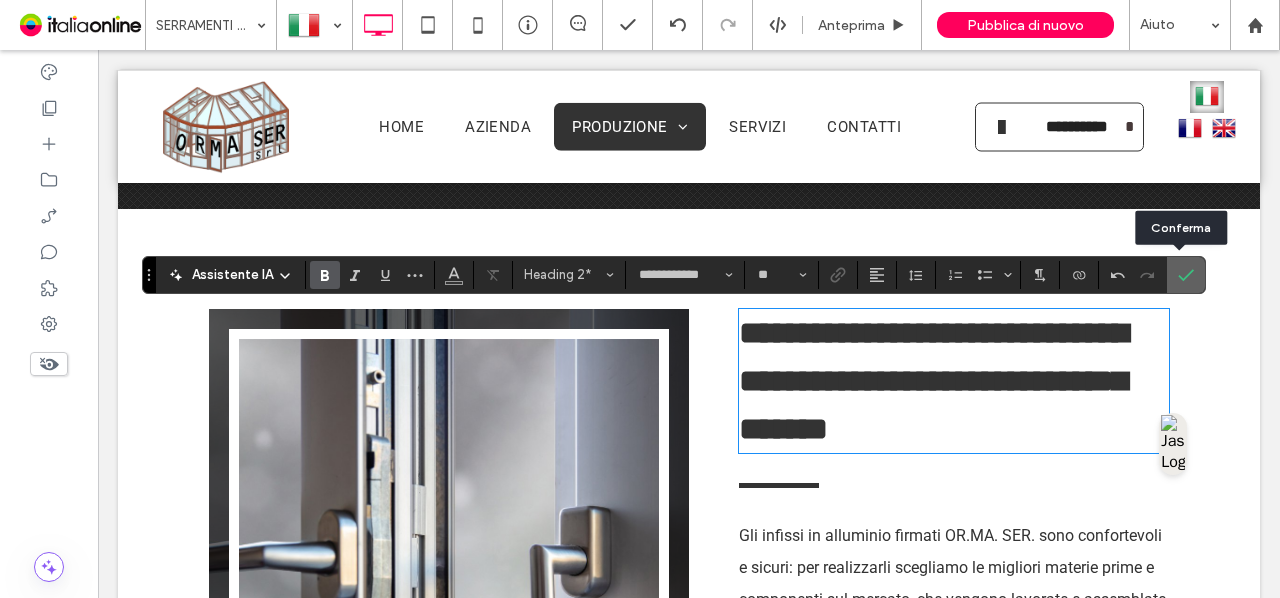 click 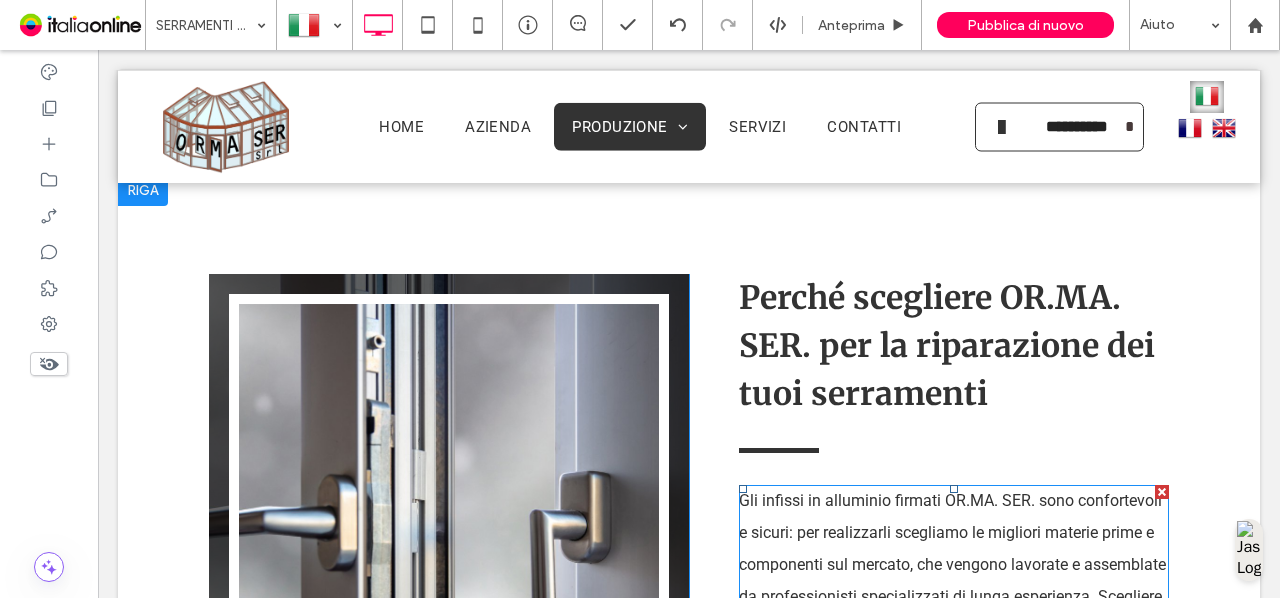 scroll, scrollTop: 1824, scrollLeft: 0, axis: vertical 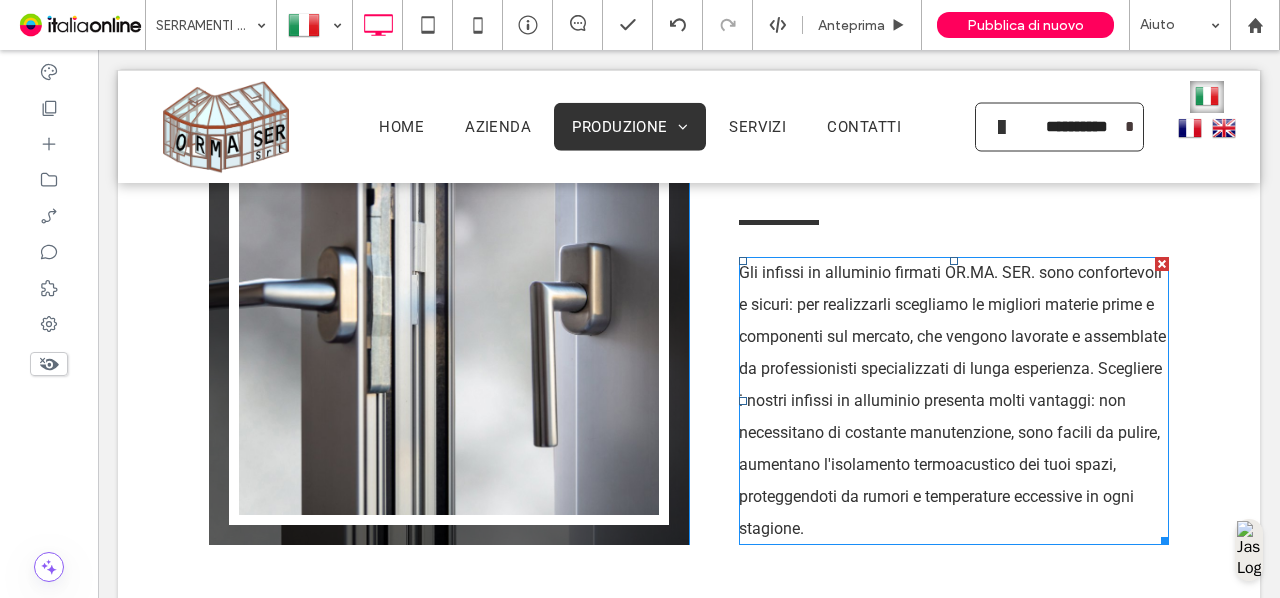 click on "Gli infissi in alluminio firmati OR.MA. SER. sono confortevoli e sicuri: per realizzarli scegliamo le migliori materie prime e componenti sul mercato, che vengono lavorate e assemblate da professionisti specializzati di lunga esperienza.
Scegliere i nostri infissi in alluminio presenta molti vantaggi: non necessitano di costante manutenzione, sono facili da pulire, aumentano l'isolamento termoacustico dei tuoi spazi, proteggendoti da rumori e temperature eccessive in ogni stagione." at bounding box center (954, 401) 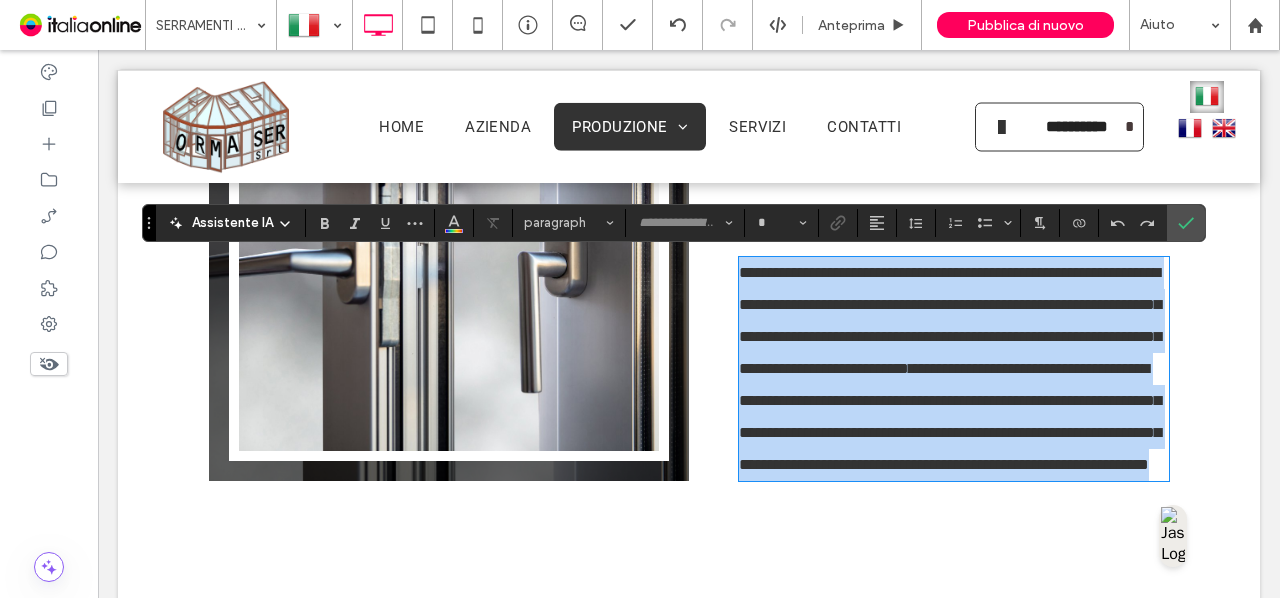 type on "******" 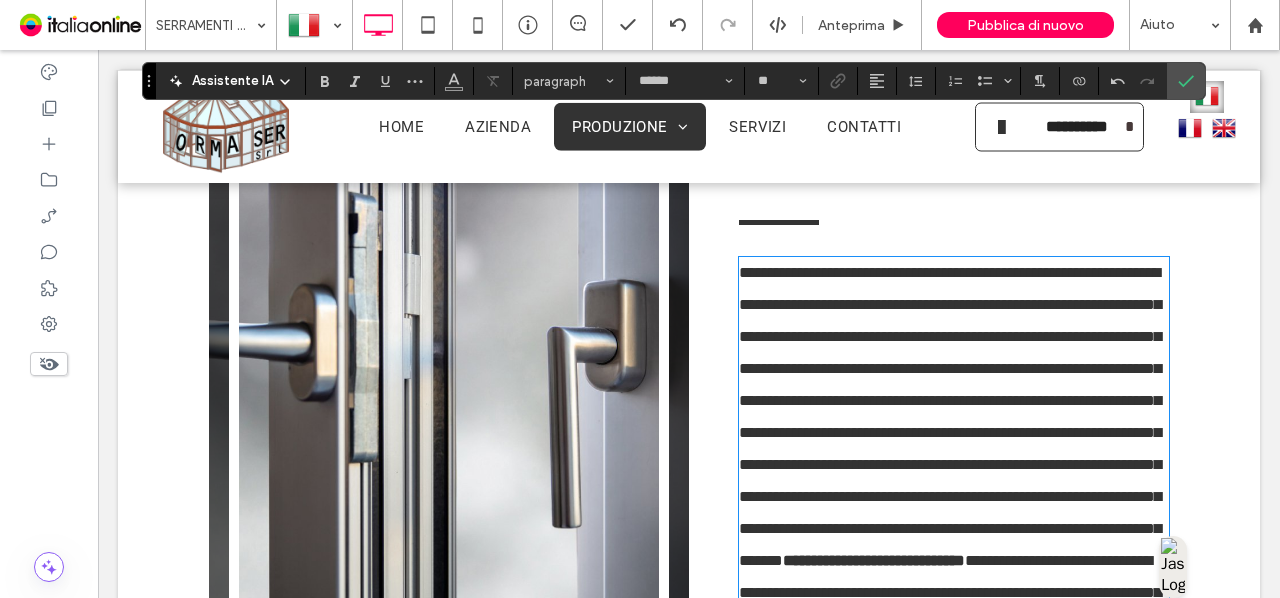 scroll, scrollTop: 0, scrollLeft: 0, axis: both 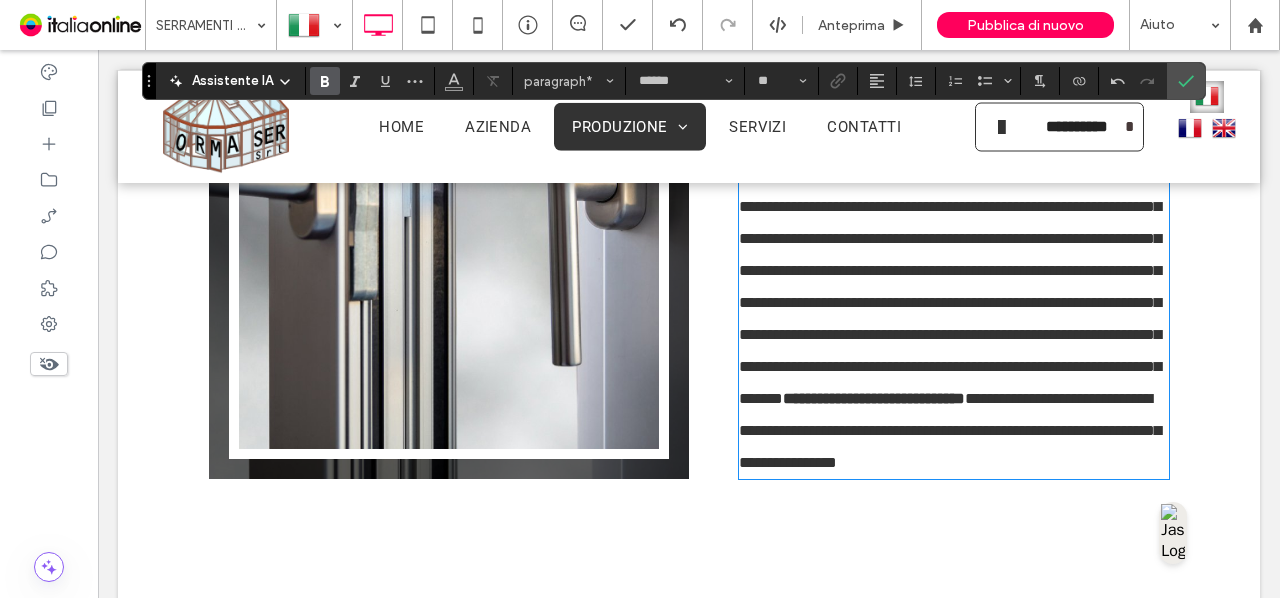 click on "**********" at bounding box center (874, 398) 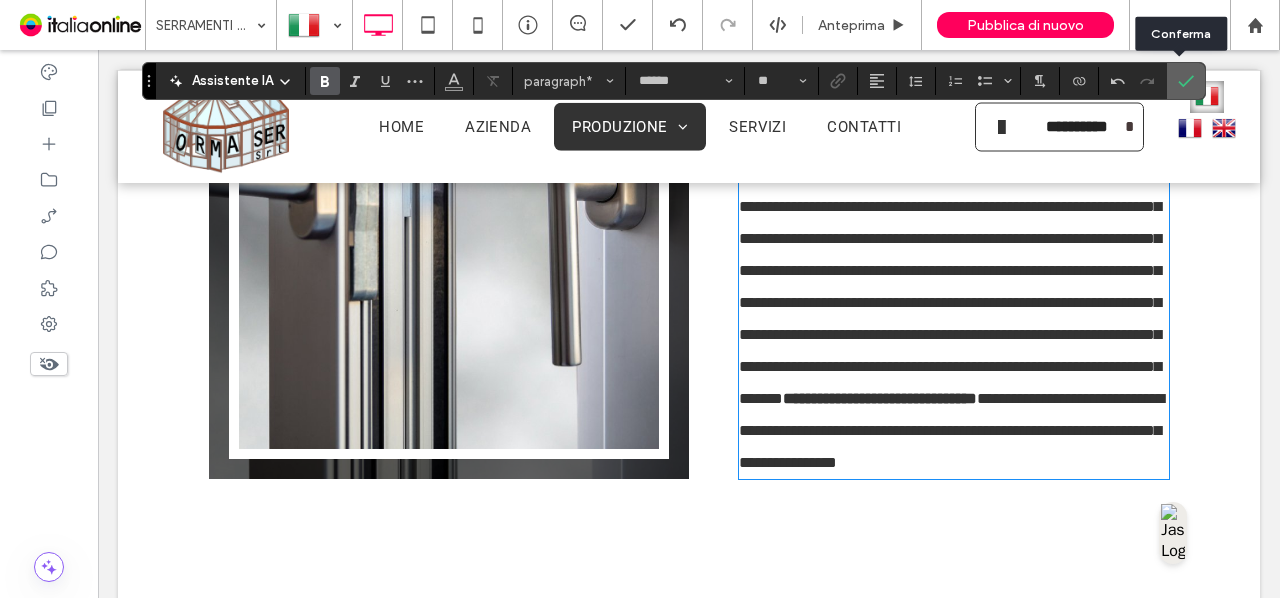 click 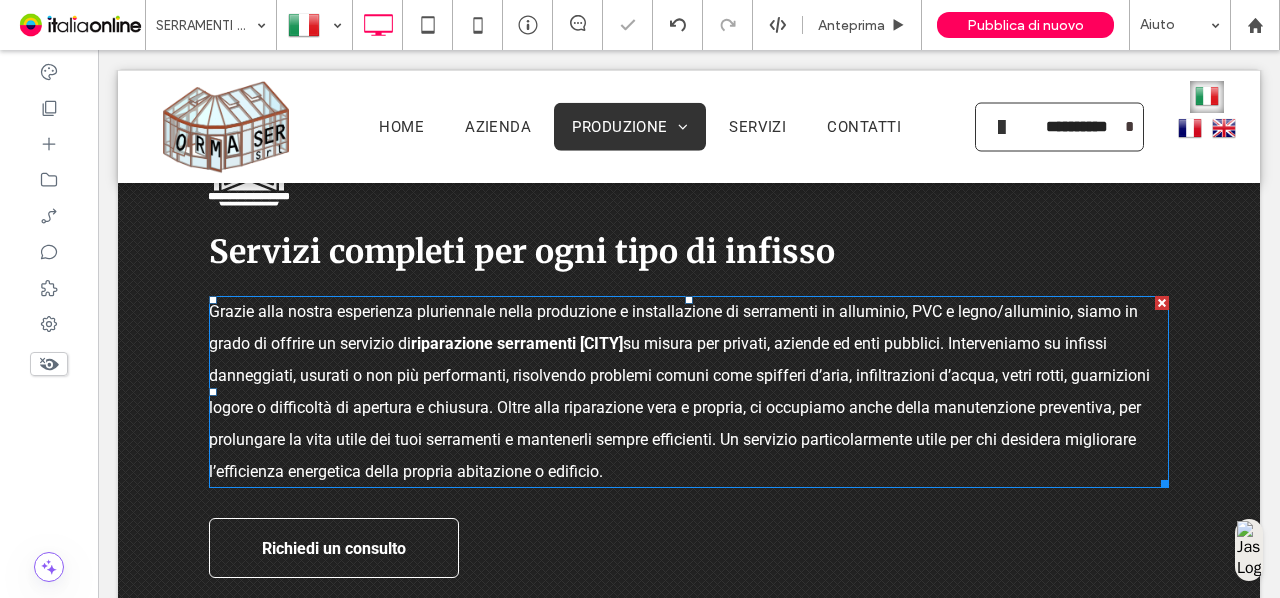 scroll, scrollTop: 1090, scrollLeft: 0, axis: vertical 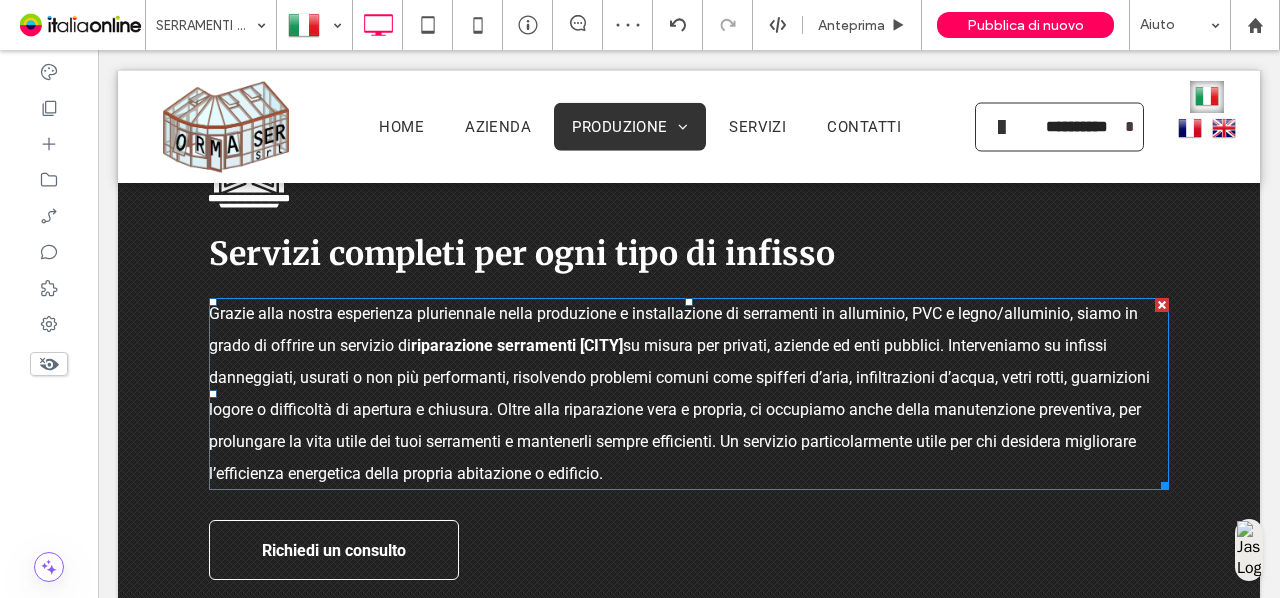 click on "Grazie alla nostra esperienza pluriennale nella produzione e installazione di serramenti in alluminio, PVC e legno/alluminio, siamo in grado di offrire un servizio di  riparazione serramenti [CITY]  su misura per privati, aziende ed enti pubblici. Interveniamo su infissi danneggiati, usurati o non più performanti, risolvendo problemi comuni come spifferi d’aria, infiltrazioni d’acqua, vetri rotti, guarnizioni logore o difficoltà di apertura e chiusura. Oltre alla riparazione vera e propria, ci occupiamo anche della manutenzione preventiva, per prolungare la vita utile dei tuoi serramenti e mantenerli sempre efficienti. Un servizio particolarmente utile per chi desidera migliorare l’efficienza energetica della propria abitazione o edificio." at bounding box center [689, 394] 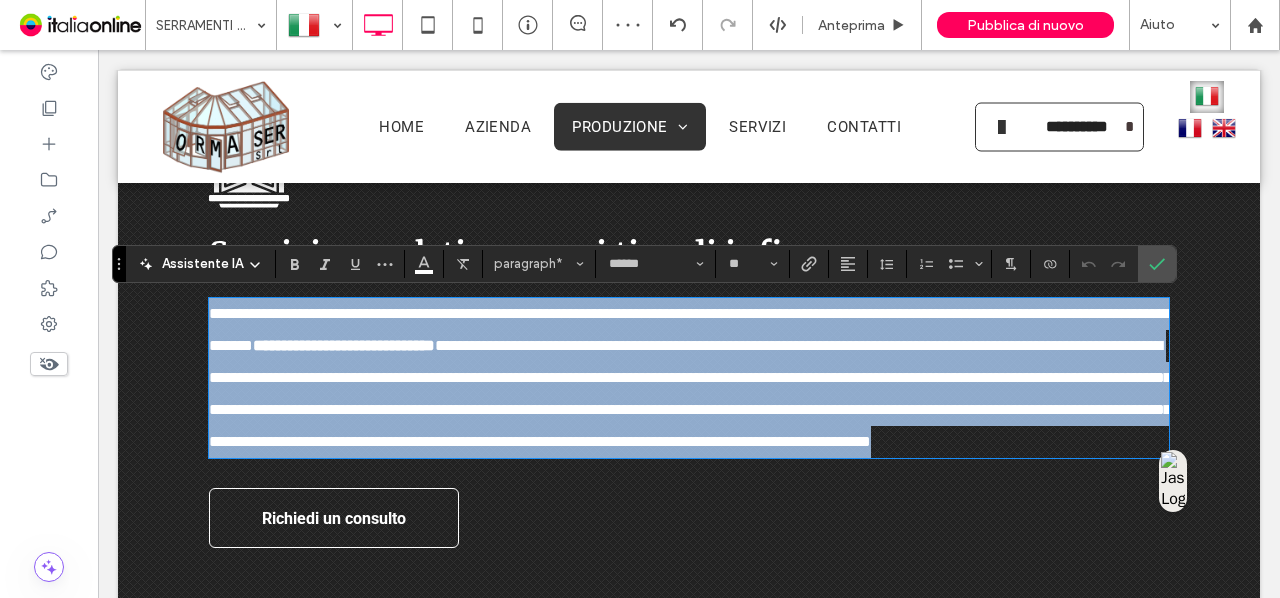 click on "**********" at bounding box center (689, 378) 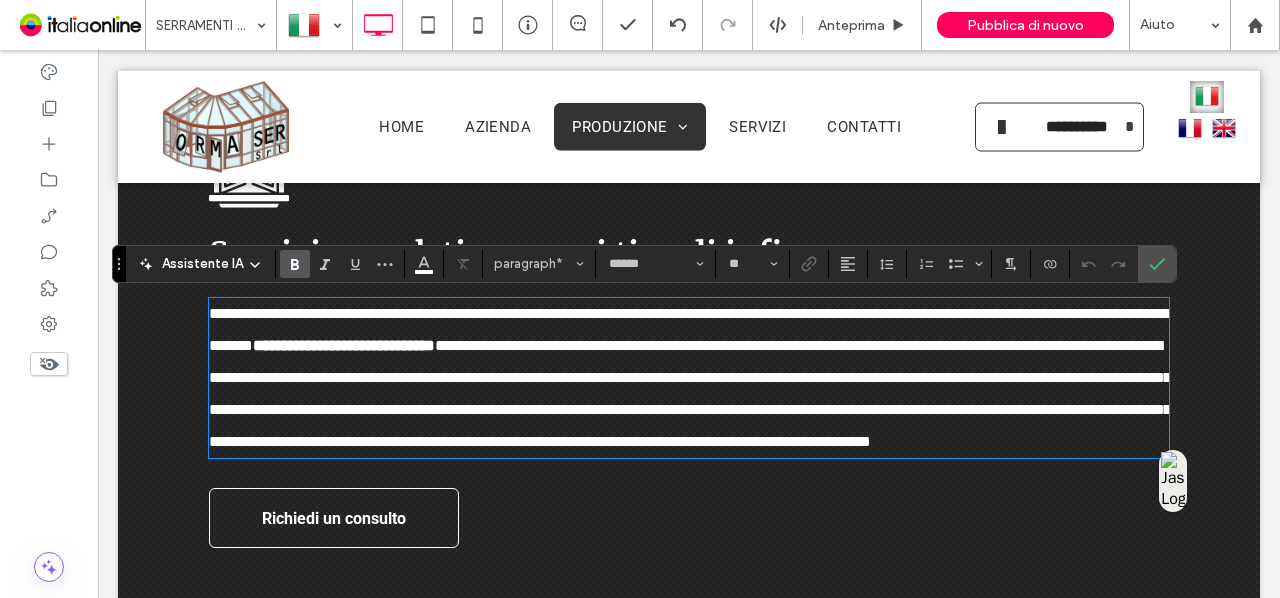click on "**********" at bounding box center [344, 345] 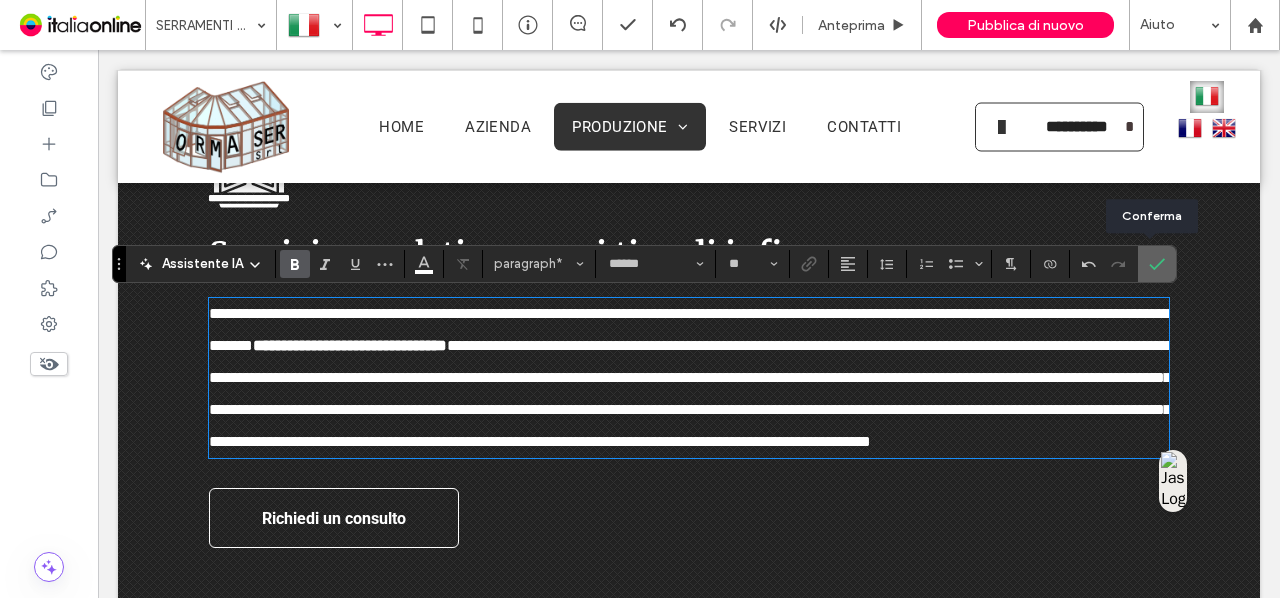 drag, startPoint x: 1153, startPoint y: 251, endPoint x: 1032, endPoint y: 201, distance: 130.92365 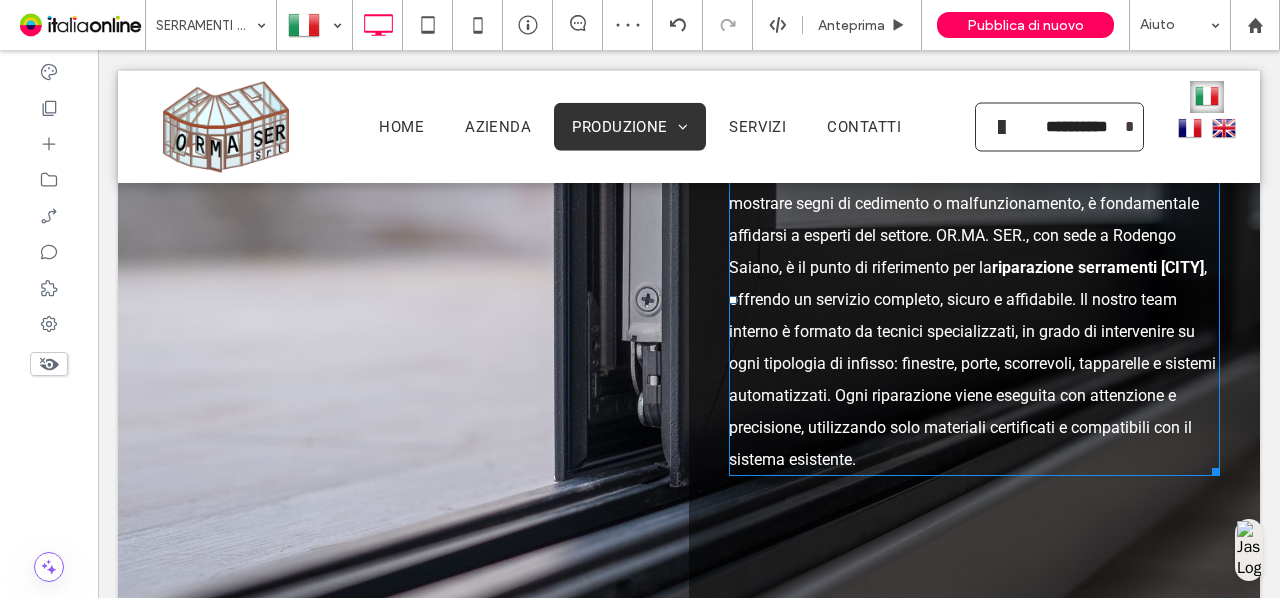 scroll, scrollTop: 436, scrollLeft: 0, axis: vertical 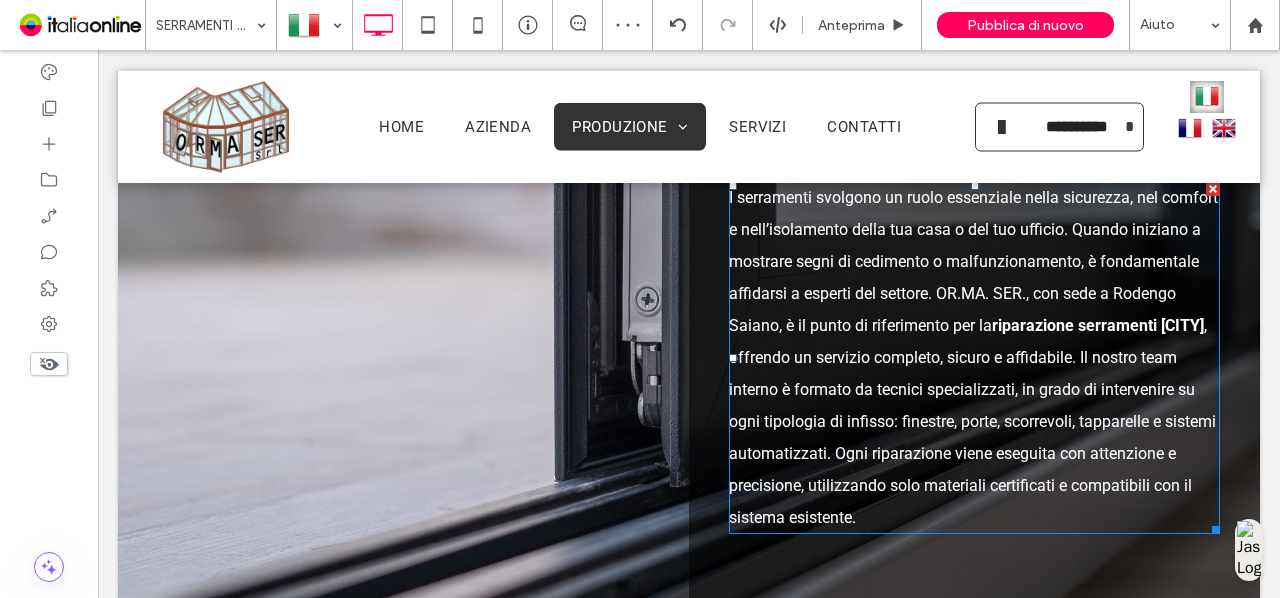 click on "I serramenti svolgono un ruolo essenziale nella sicurezza, nel comfort e nell’isolamento della tua casa o del tuo ufficio. Quando iniziano a mostrare segni di cedimento o malfunzionamento, è fondamentale affidarsi a esperti del settore. OR.MA. SER., con sede a Rodengo Saiano, è il punto di riferimento per la  riparazione serramenti [CITY] , offrendo un servizio completo, sicuro e affidabile. Il nostro team interno è formato da tecnici specializzati, in grado di intervenire su ogni tipologia di infisso: finestre, porte, scorrevoli, tapparelle e sistemi automatizzati. Ogni riparazione viene eseguita con attenzione e precisione, utilizzando solo materiali certificati e compatibili con il sistema esistente." at bounding box center (974, 358) 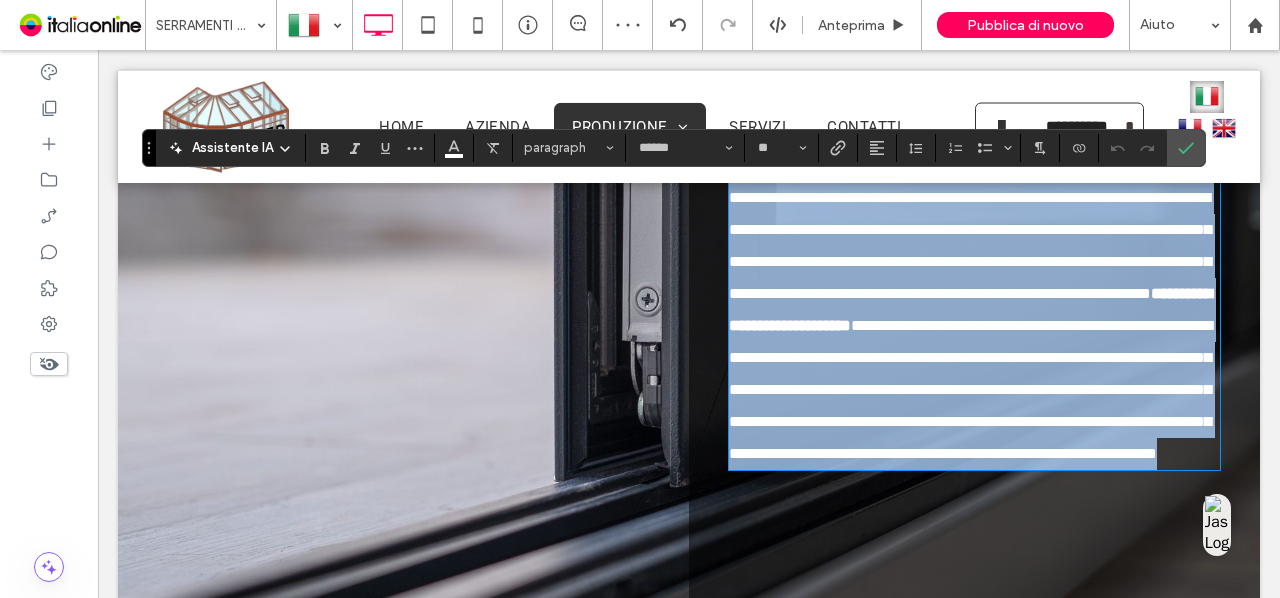 click on "**********" at bounding box center (974, 326) 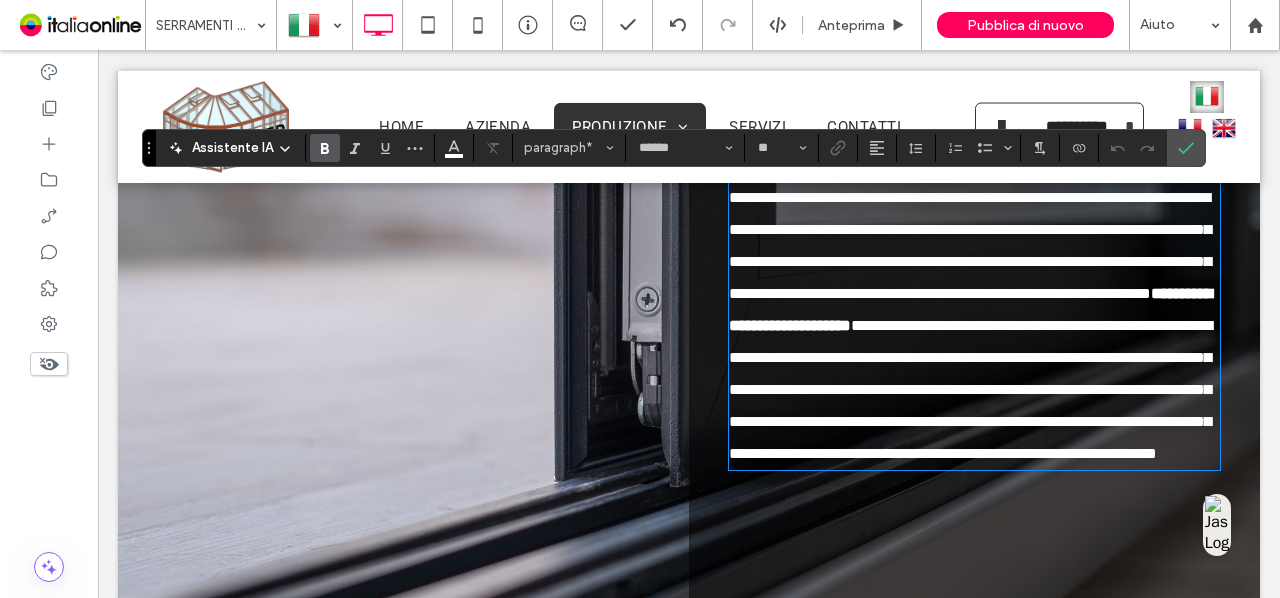 click on "**********" at bounding box center (970, 309) 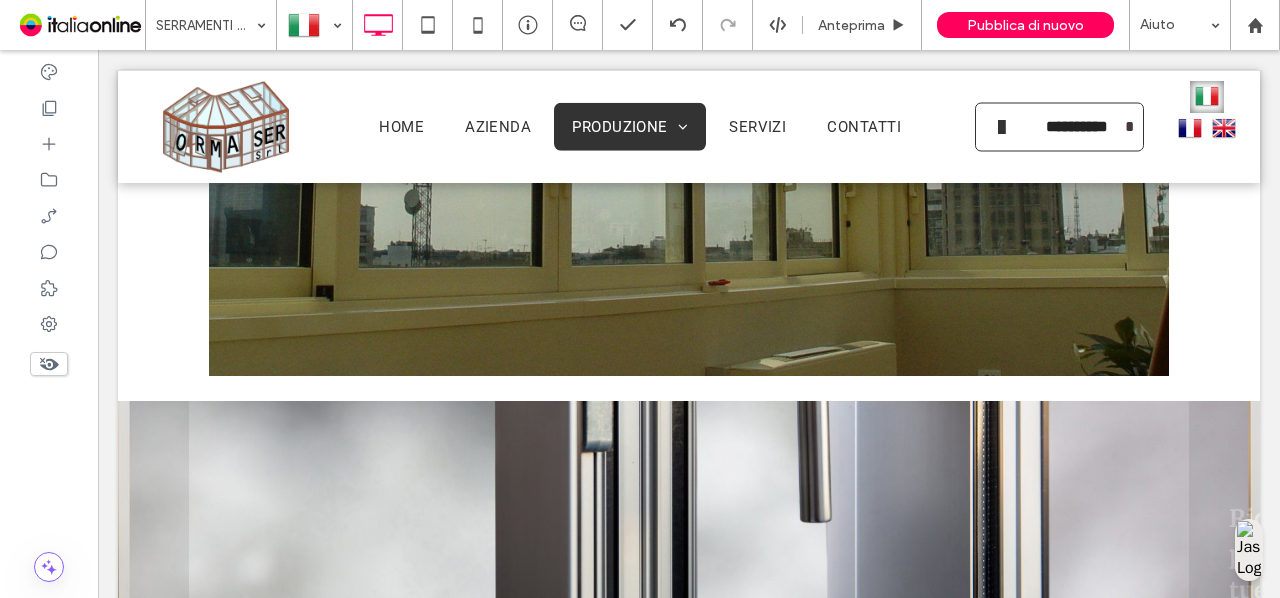 scroll, scrollTop: 3236, scrollLeft: 0, axis: vertical 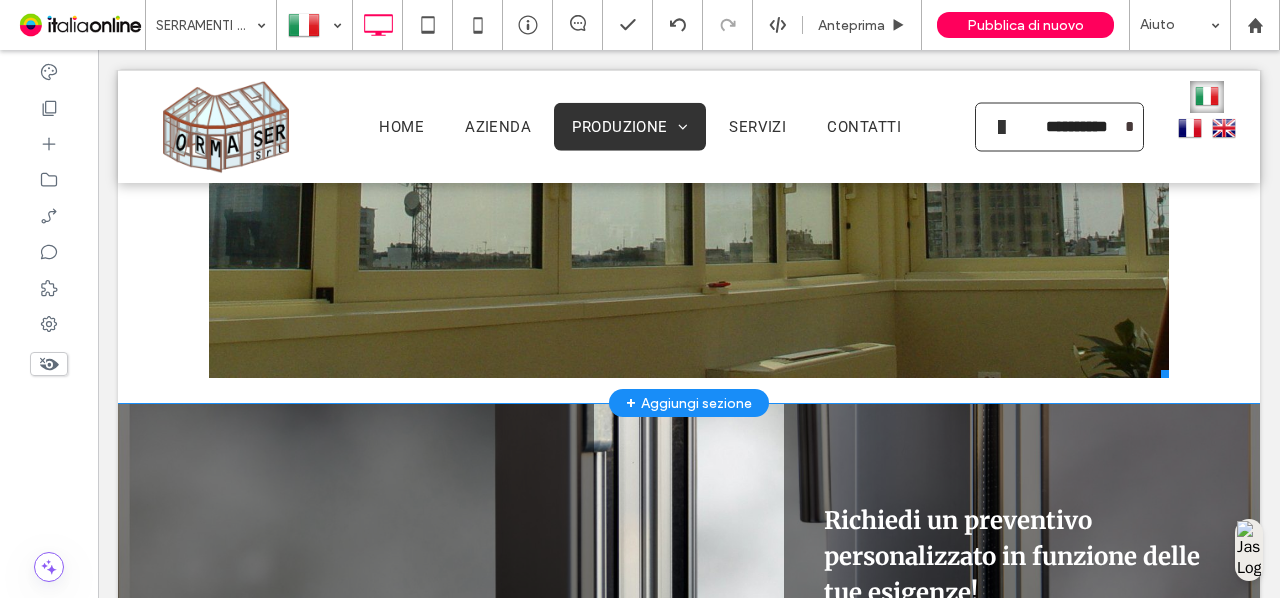 click at bounding box center (689, -102) 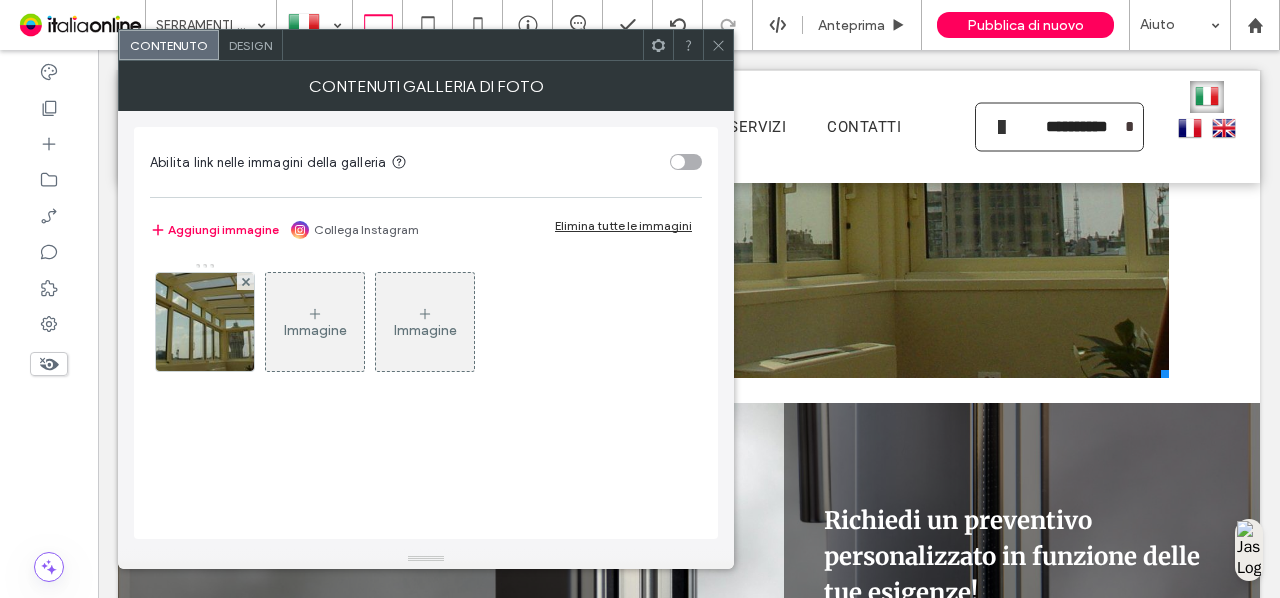click at bounding box center [718, 45] 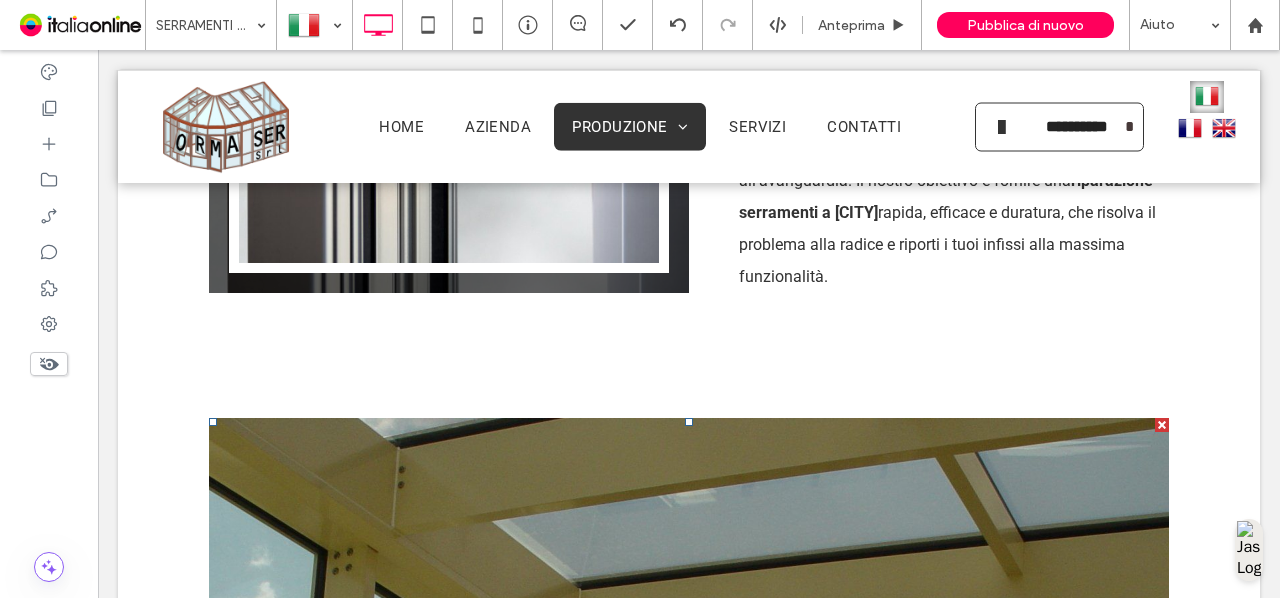 scroll, scrollTop: 2220, scrollLeft: 0, axis: vertical 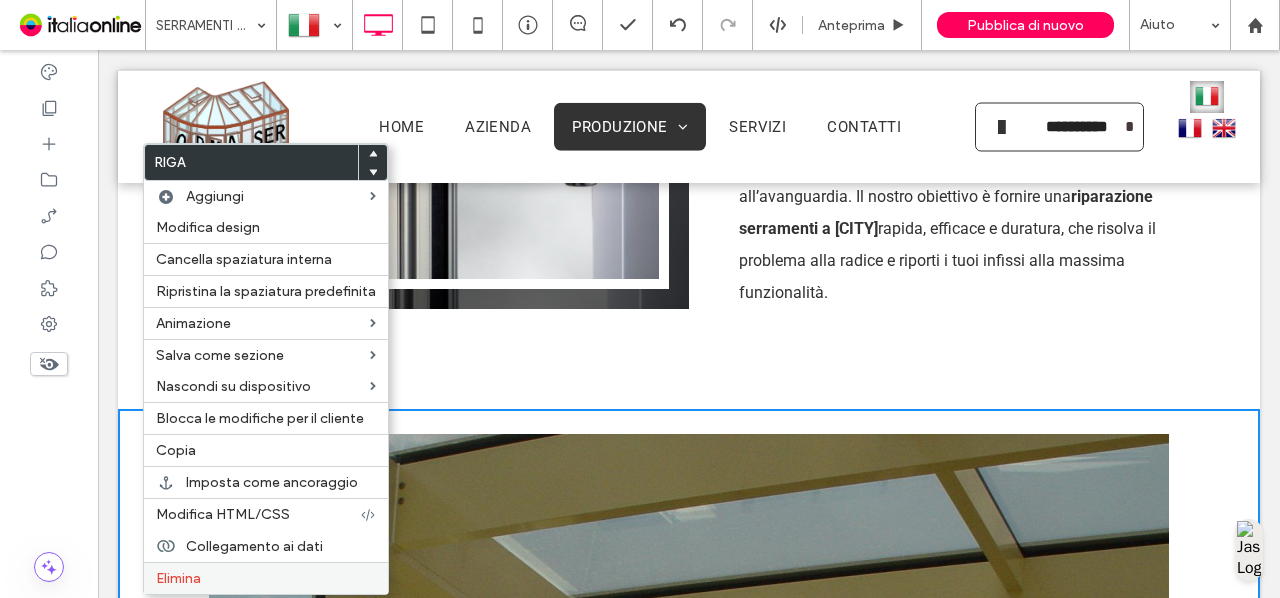 click on "Elimina" at bounding box center (266, 578) 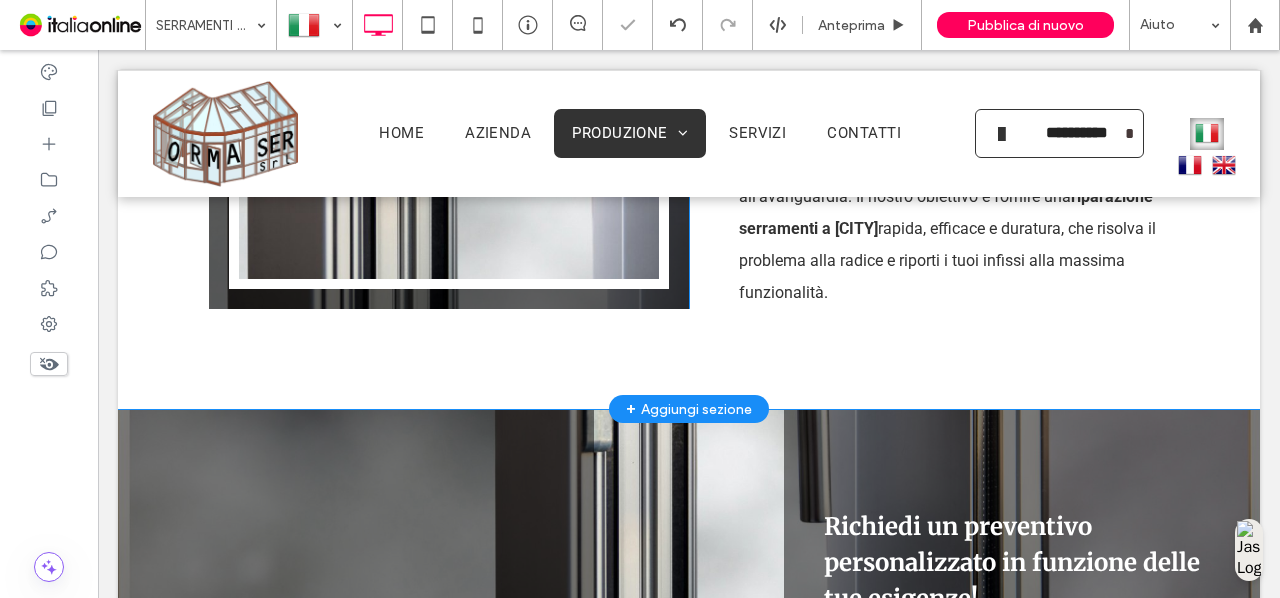 click on "+ Aggiungi sezione" at bounding box center [689, 409] 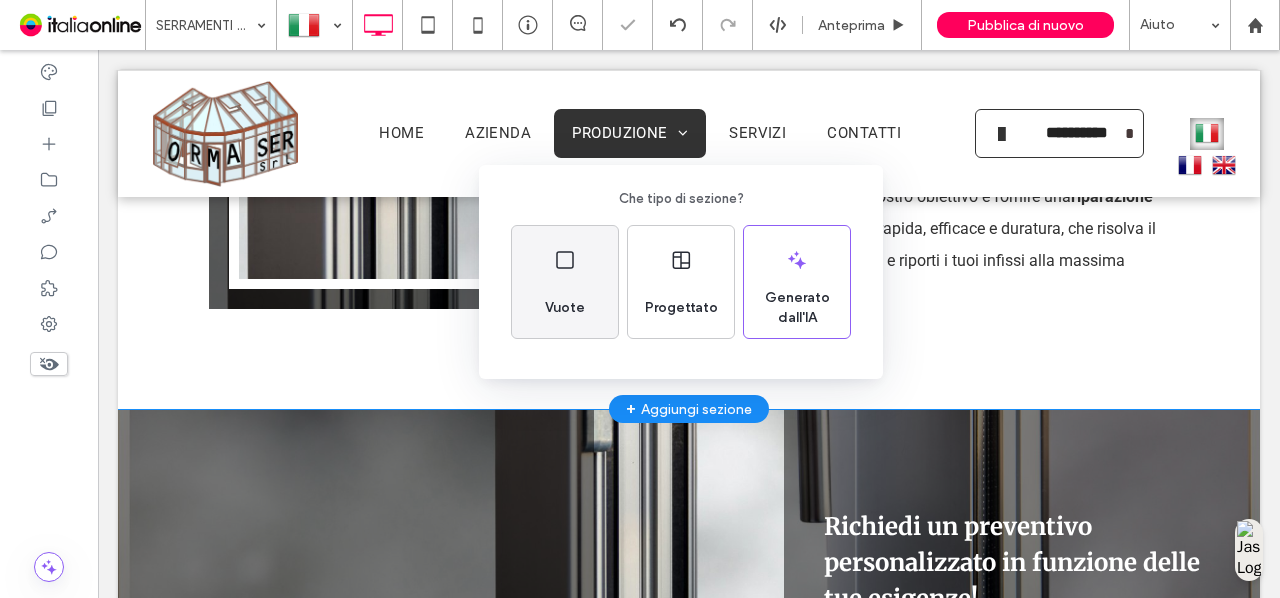 click on "Vuote" at bounding box center [565, 282] 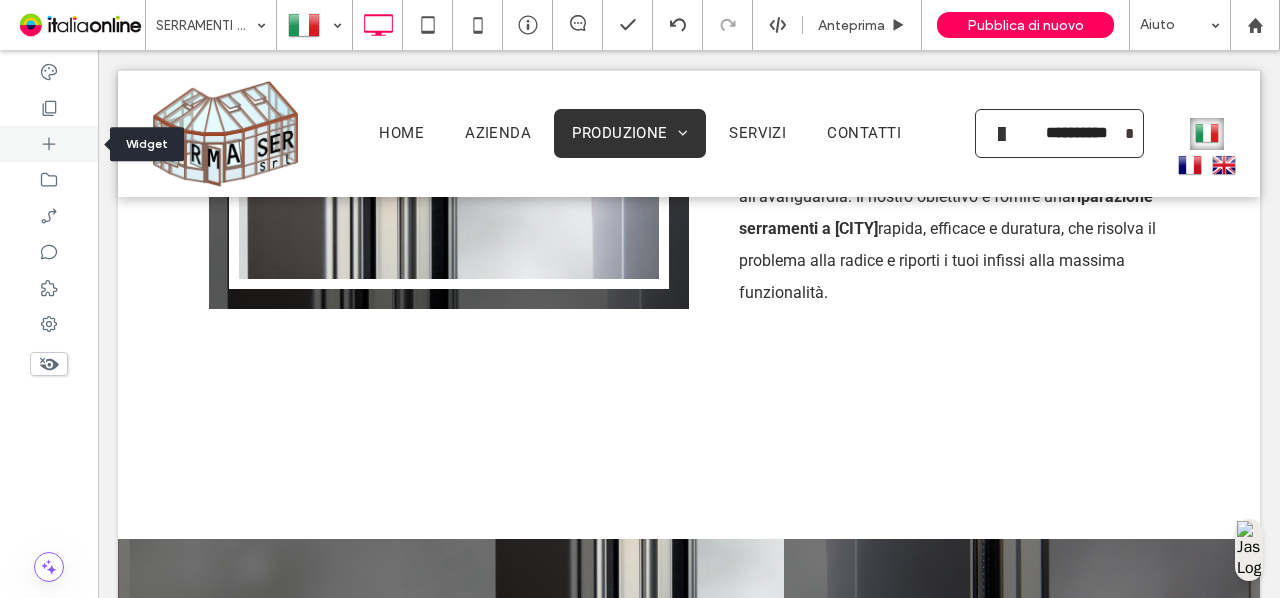 click at bounding box center [49, 144] 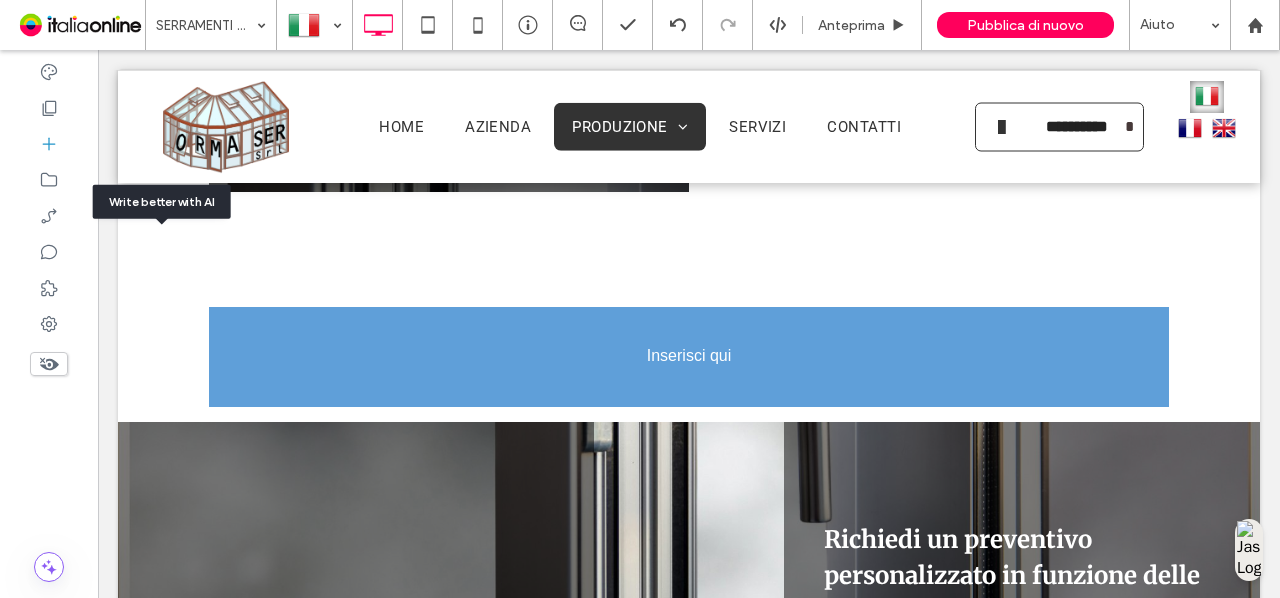 scroll, scrollTop: 2342, scrollLeft: 0, axis: vertical 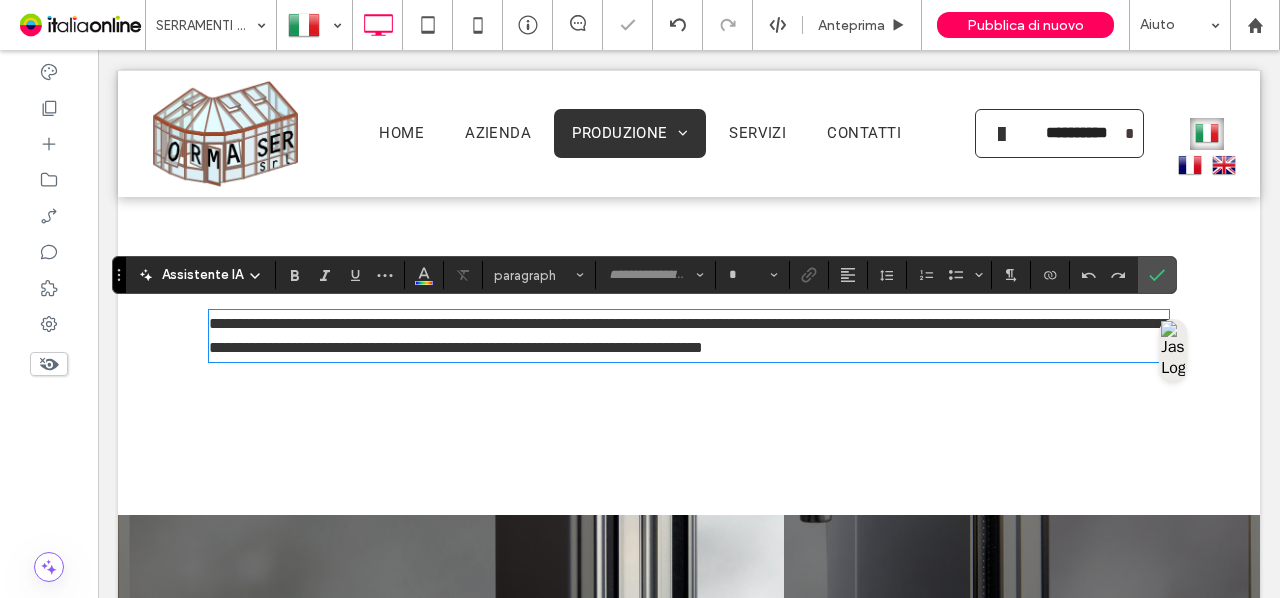 type on "******" 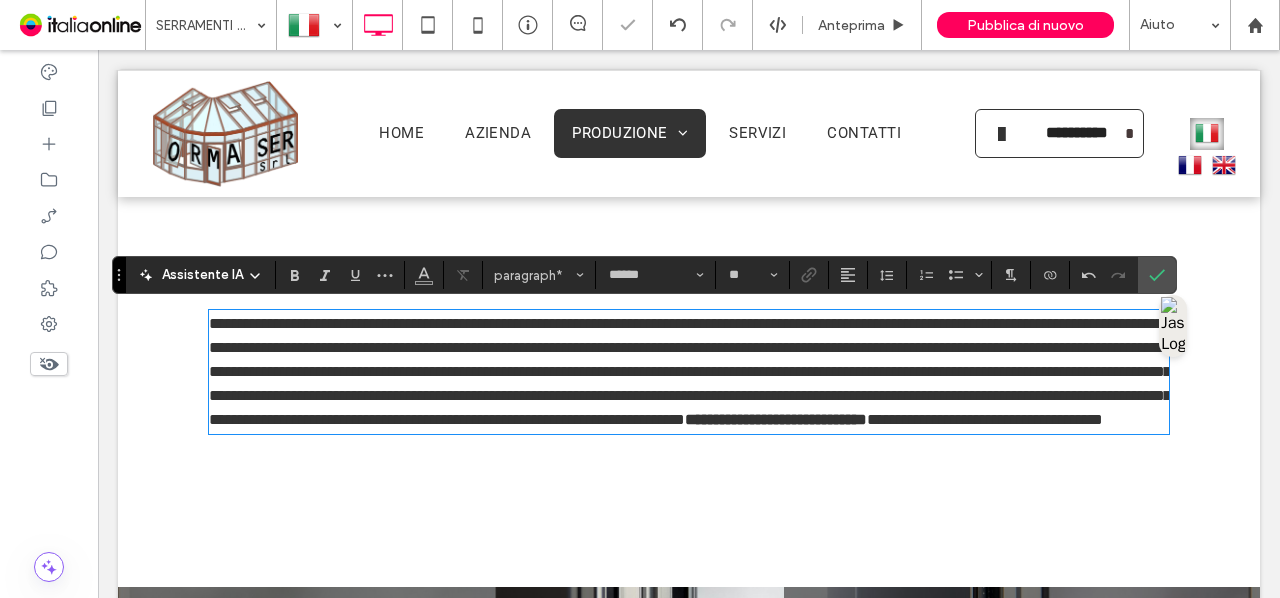 scroll, scrollTop: 0, scrollLeft: 0, axis: both 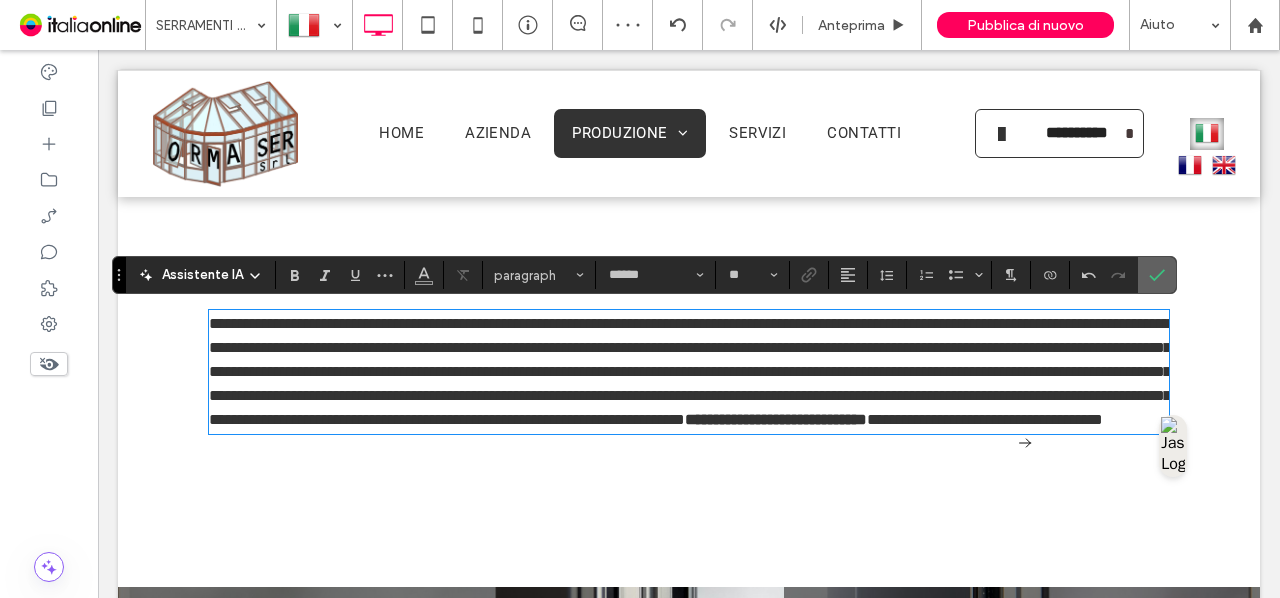 click at bounding box center [1157, 275] 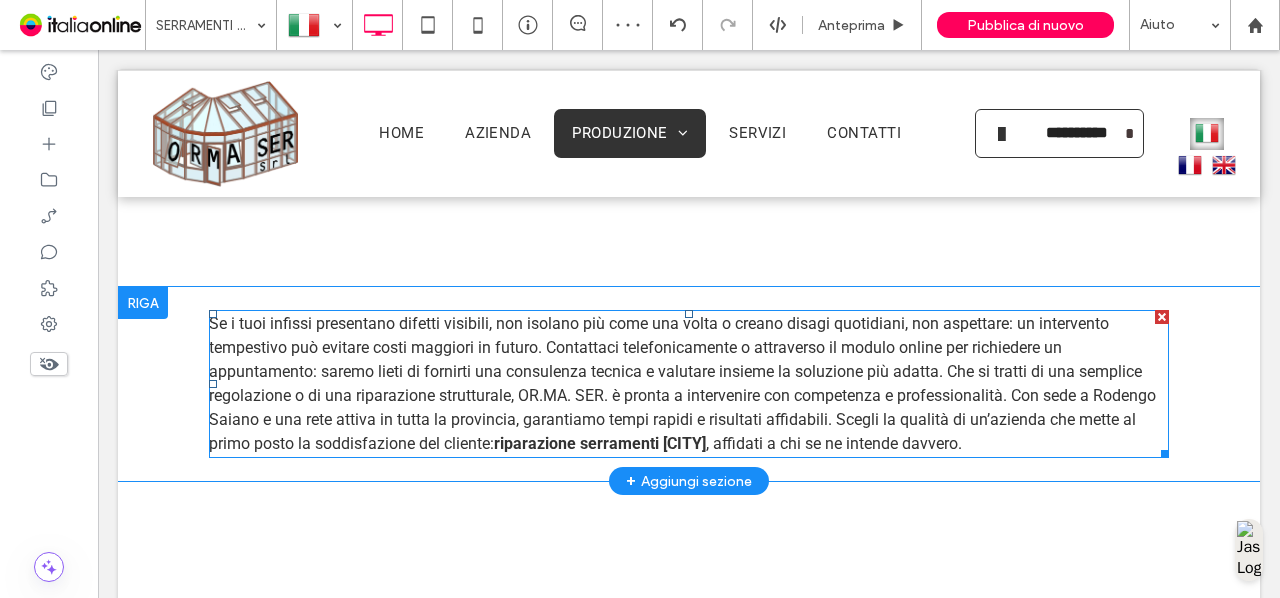 click on "Se i tuoi infissi presentano difetti visibili, non isolano più come una volta o creano disagi quotidiani, non aspettare: un intervento tempestivo può evitare costi maggiori in futuro. Contattaci telefonicamente o attraverso il modulo online per richiedere un appuntamento: saremo lieti di fornirti una consulenza tecnica e valutare insieme la soluzione più adatta. Che si tratti di una semplice regolazione o di una riparazione strutturale, OR.MA. SER. è pronta a intervenire con competenza e professionalità. Con sede a Rodengo Saiano e una rete attiva in tutta la provincia, garantiamo tempi rapidi e risultati affidabili. Scegli la qualità di un’azienda che mette al primo posto la soddisfazione del cliente:" at bounding box center [682, 383] 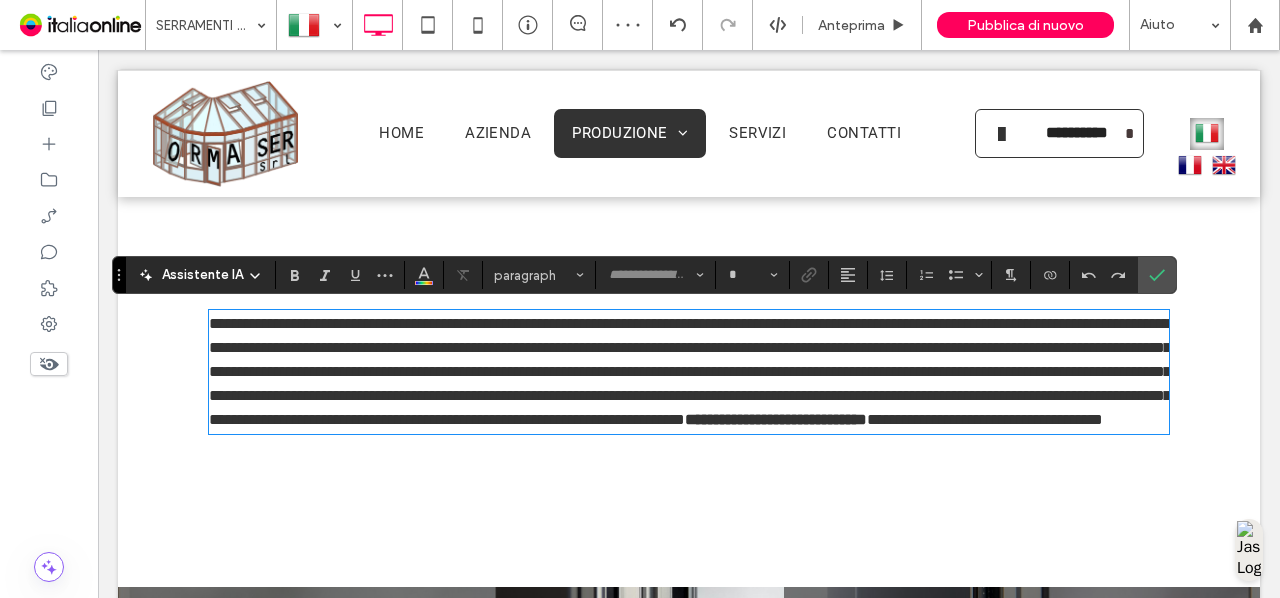 type on "******" 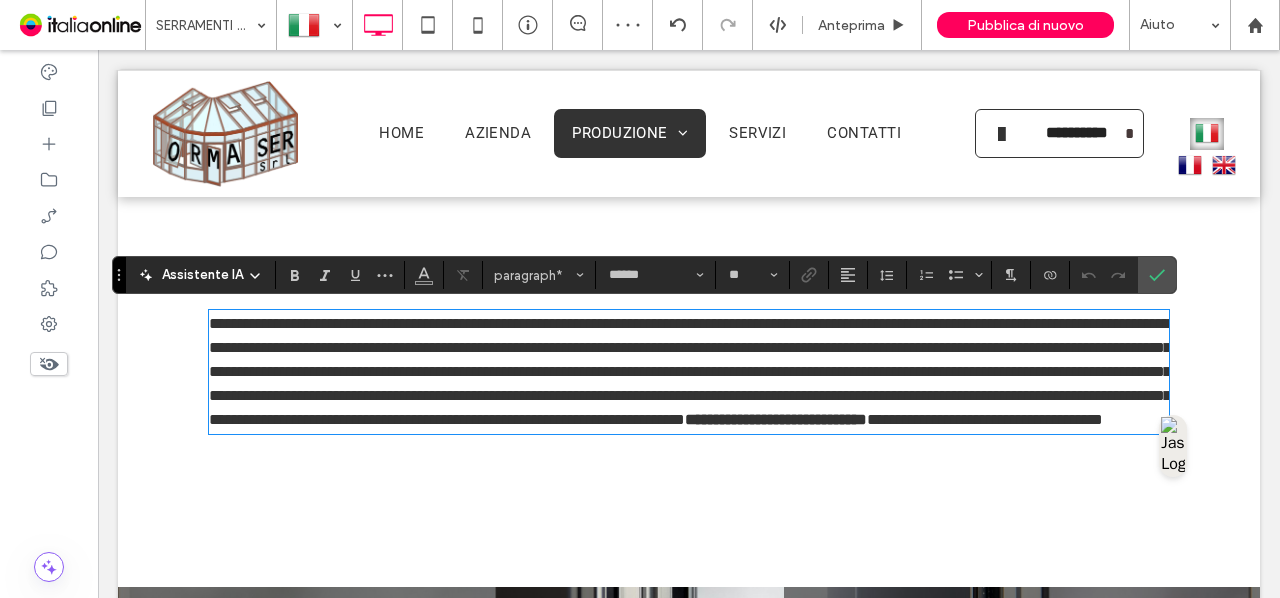 click on "**********" at bounding box center [776, 419] 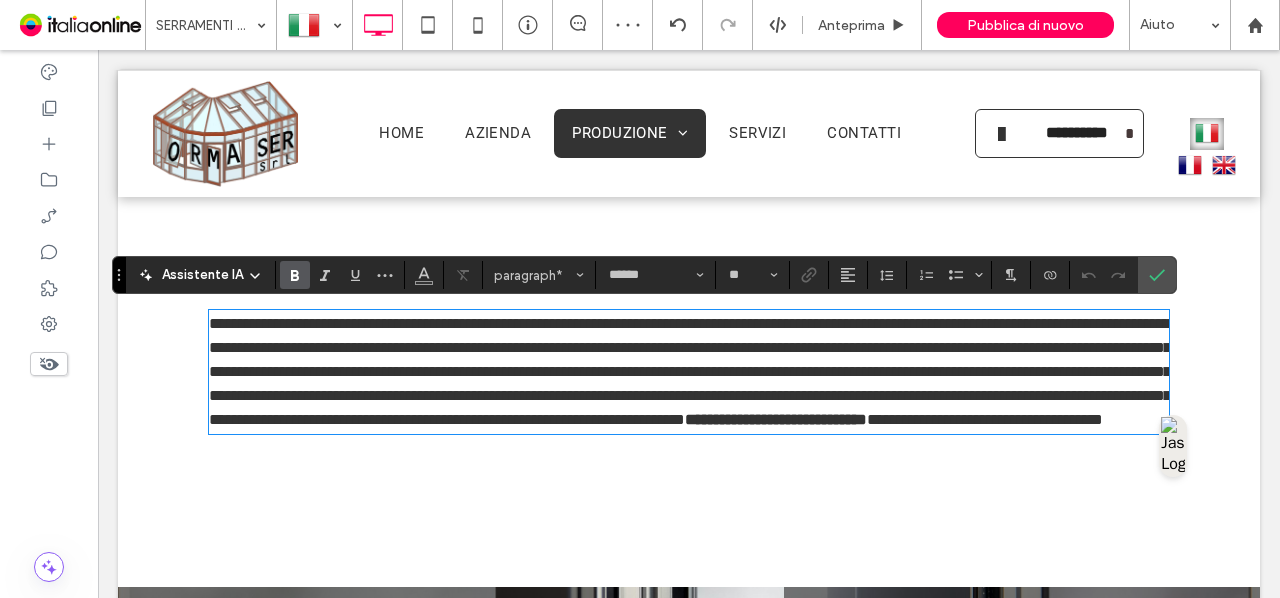 click on "**********" at bounding box center (776, 419) 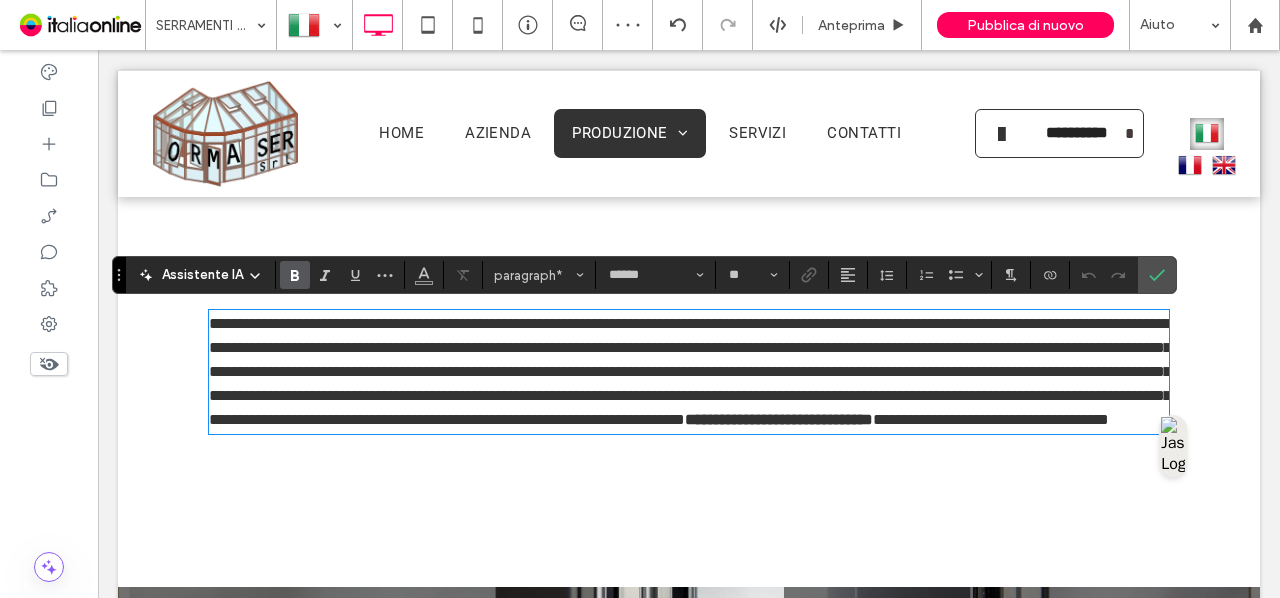 type 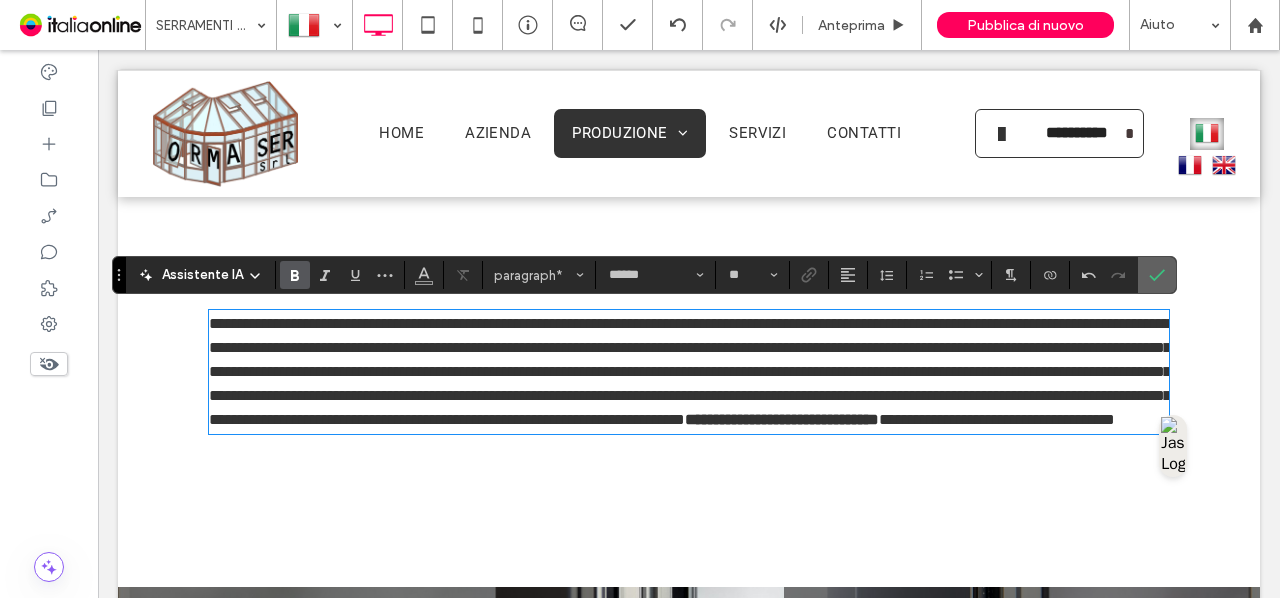 click at bounding box center [1153, 275] 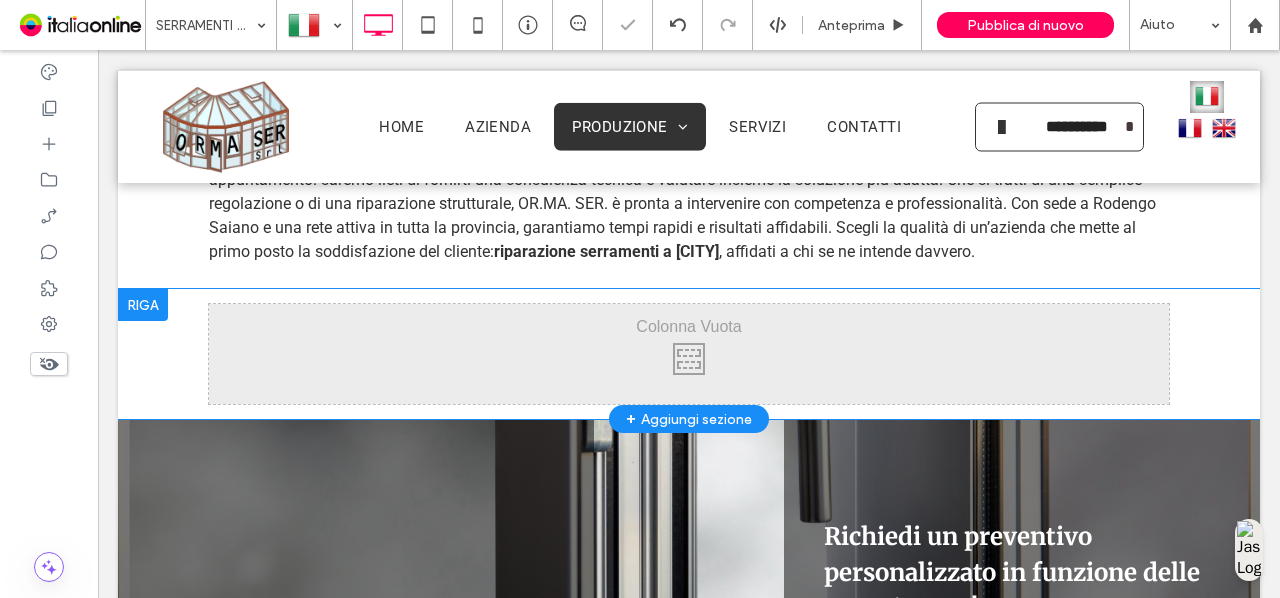 scroll, scrollTop: 2521, scrollLeft: 0, axis: vertical 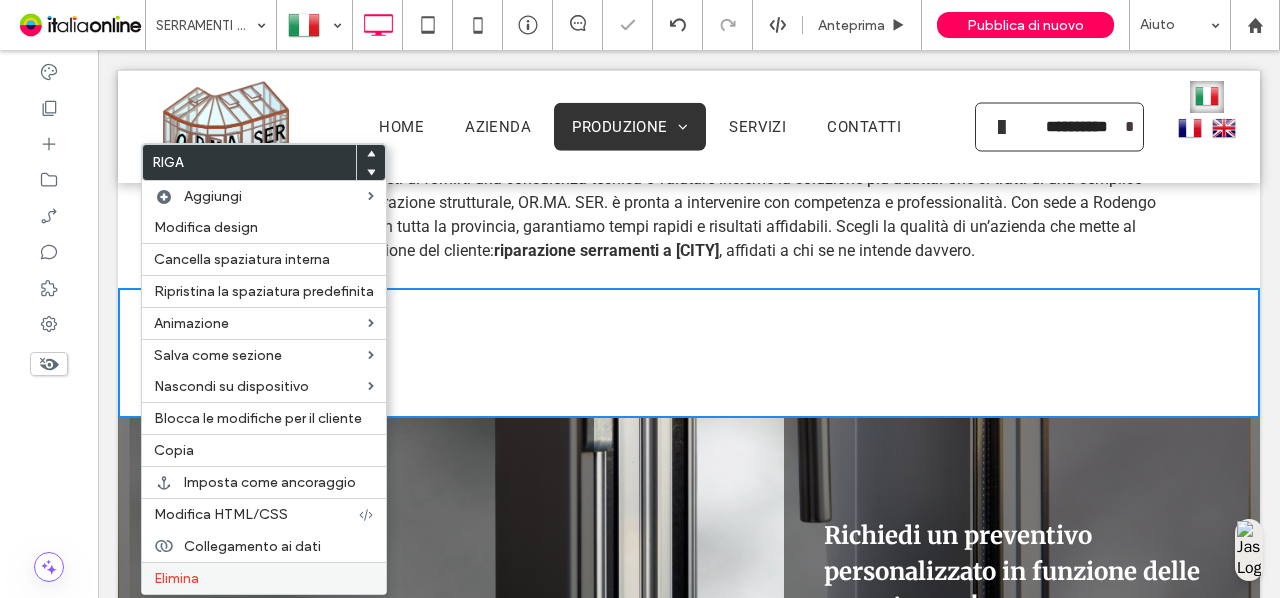 click on "Elimina" at bounding box center (176, 578) 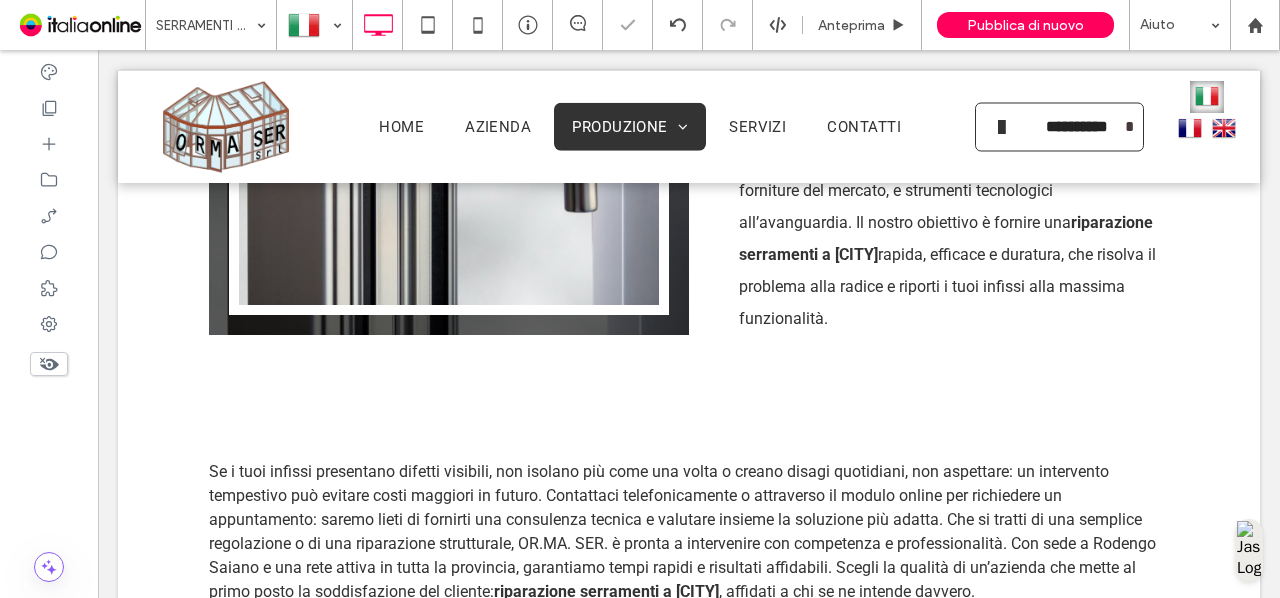 scroll, scrollTop: 2195, scrollLeft: 0, axis: vertical 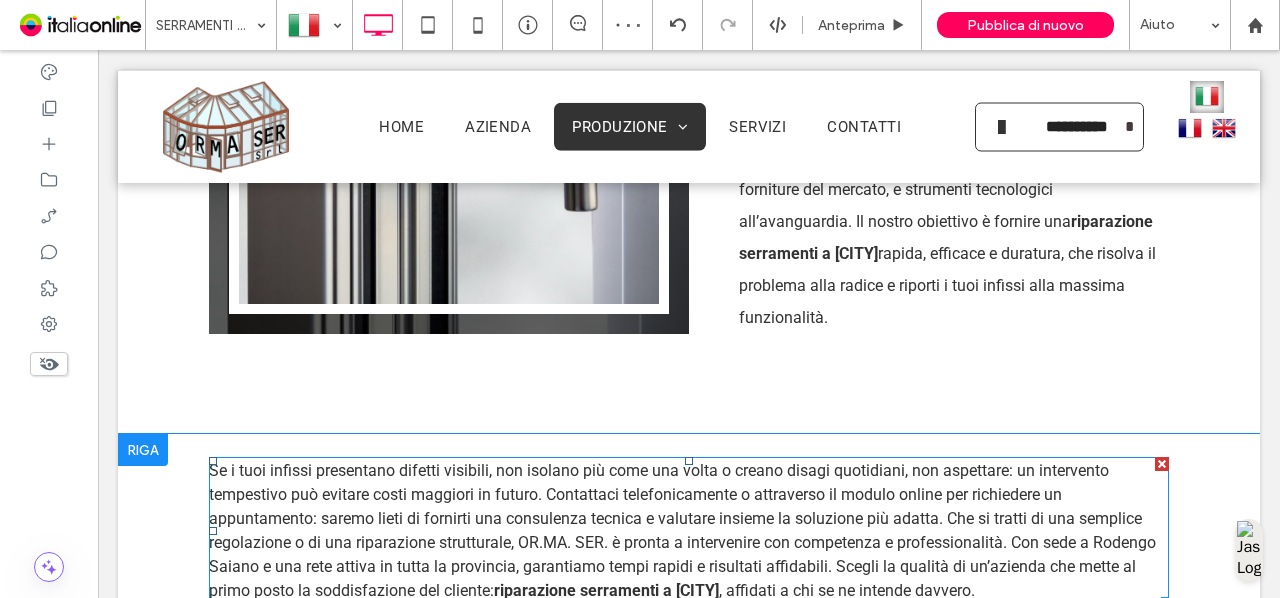 click on "Se i tuoi infissi presentano difetti visibili, non isolano più come una volta o creano disagi quotidiani, non aspettare: un intervento tempestivo può evitare costi maggiori in futuro. Contattaci telefonicamente o attraverso il modulo online per richiedere un appuntamento: saremo lieti di fornirti una consulenza tecnica e valutare insieme la soluzione più adatta. Che si tratti di una semplice regolazione o di una riparazione strutturale, OR.MA. SER. è pronta a intervenire con competenza e professionalità. Con sede a Rodengo Saiano e una rete attiva in tutta la provincia, garantiamo tempi rapidi e risultati affidabili. Scegli la qualità di un’azienda che mette al primo posto la soddisfazione del cliente:" at bounding box center [682, 530] 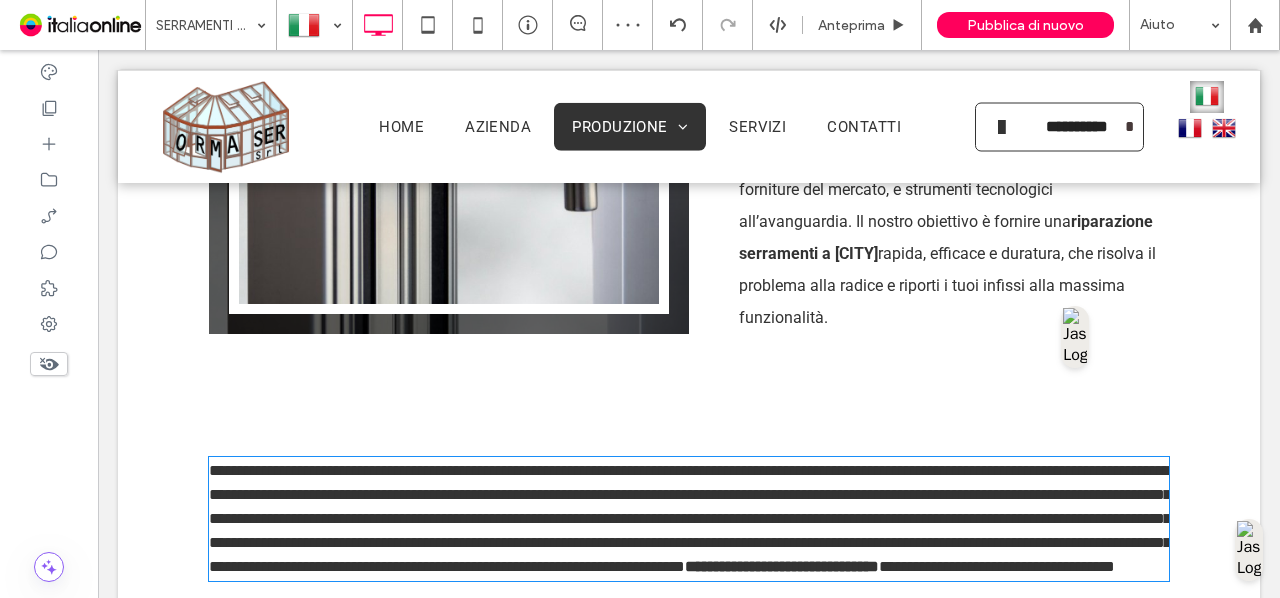 type on "******" 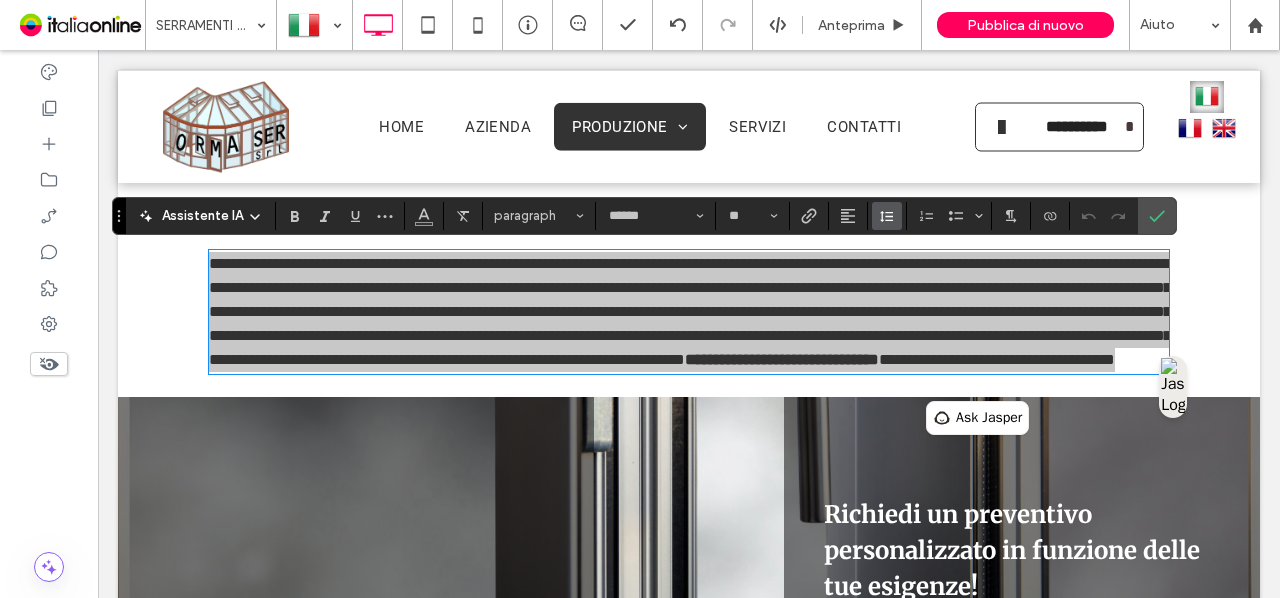 click 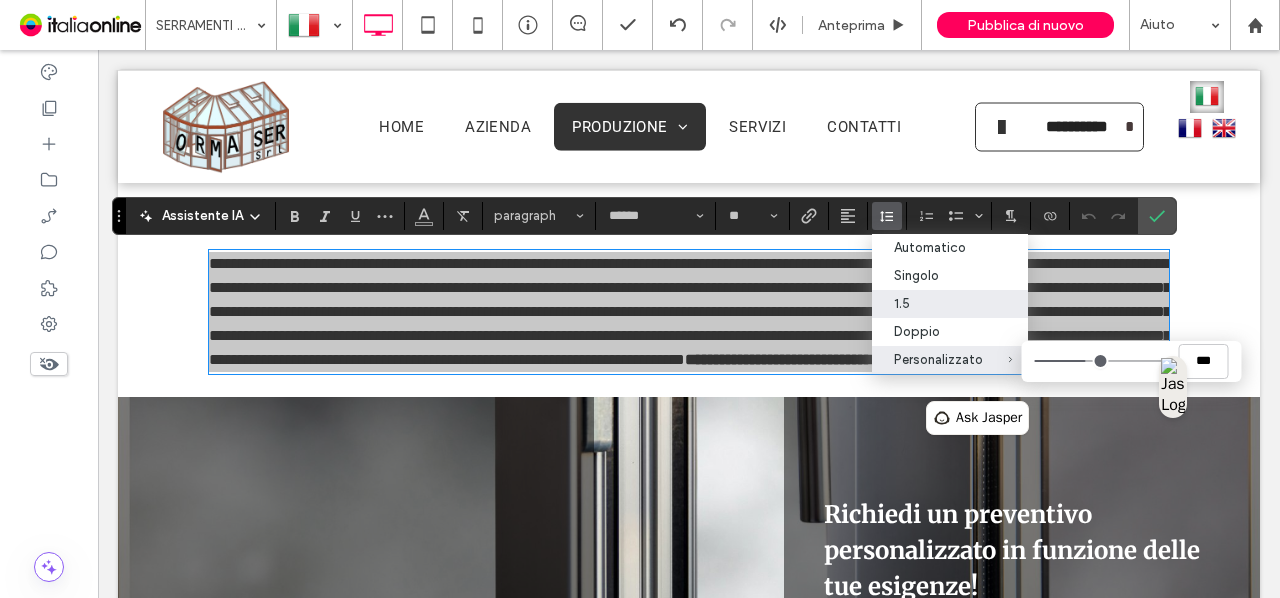 click on "Personalizzato ***" at bounding box center [950, 360] 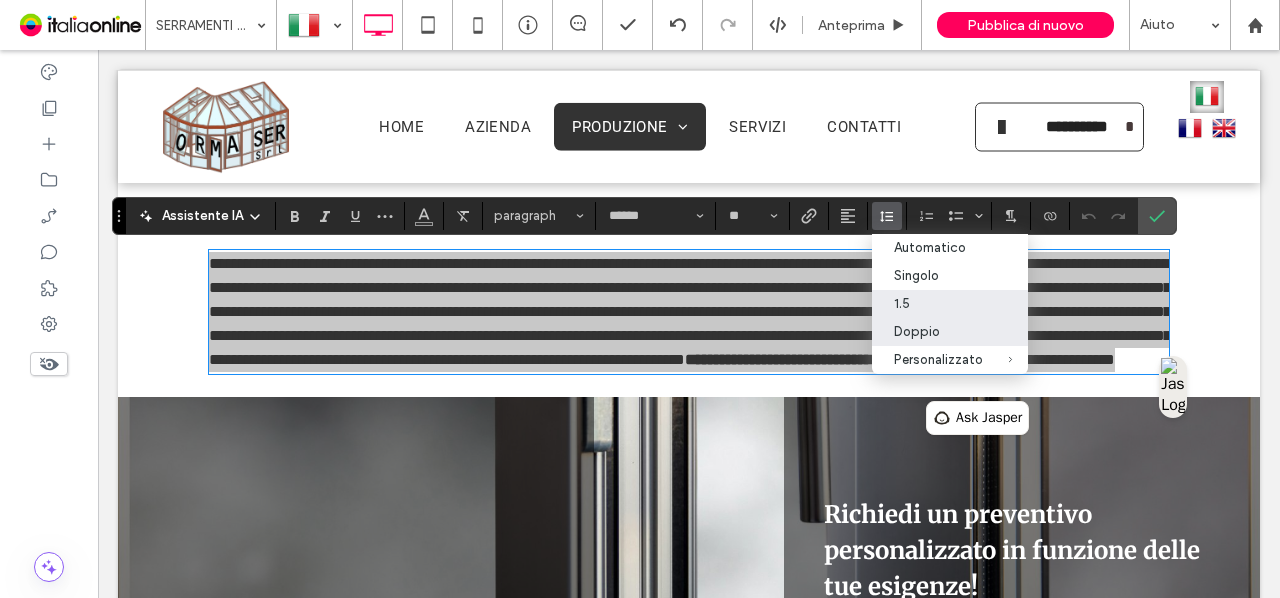 click on "Doppio" at bounding box center [938, 331] 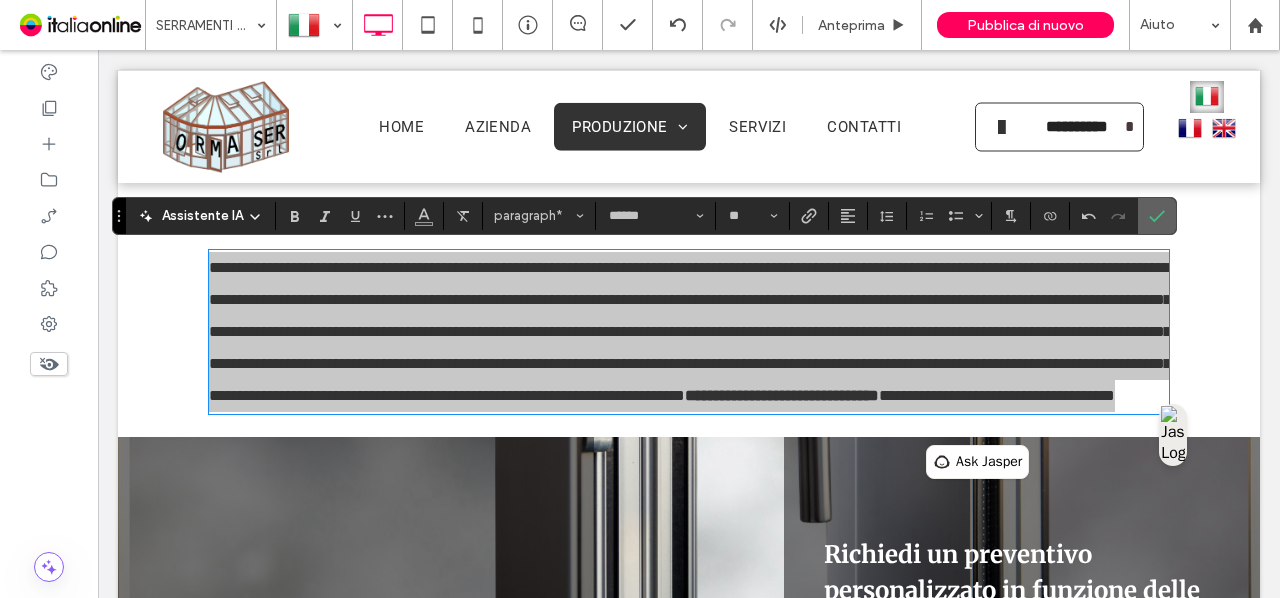 click 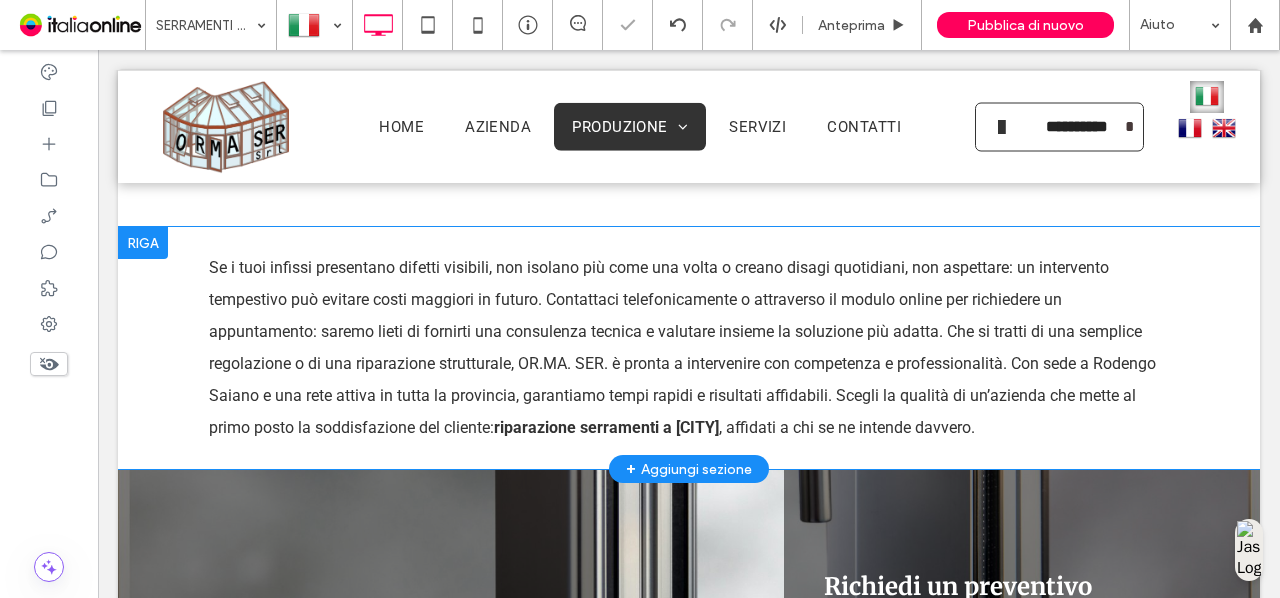 scroll, scrollTop: 2236, scrollLeft: 0, axis: vertical 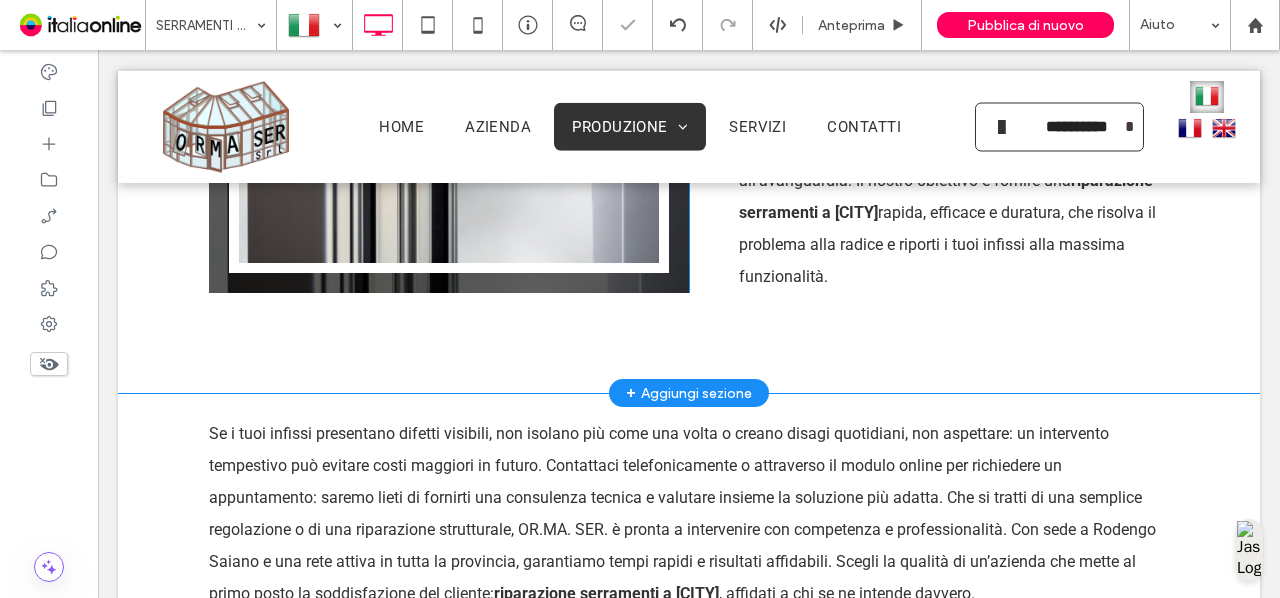click on "Click To Paste
Perché scegliere OR.MA. SER. per la riparazione dei tuoi serramenti
Scegliere OR.MA. SER. significa affidarsi a un’impresa seria, con sede operativa nel cuore della provincia di [STATE]. La nostra azienda non si limita alla sola produzione di infissi, ma si distingue anche per l’elevato livello di assistenza tecnica. Ogni intervento viene pianificato con cura, dalla prima consulenza fino alla messa in opera. Offriamo sopralluoghi gratuiti e preventivi personalizzati, per garantire al cliente la massima trasparenza e convenienza. Utilizziamo solo materiali di alta qualità, selezionati tra le migliori forniture del mercato, e strumenti tecnologici all’avanguardia. Il nostro obiettivo è fornire una  riparazione serramenti a [CITY]  rapida, efficace e duratura, che risolva il problema alla radice e riporti i tuoi infissi alla massima funzionalità." at bounding box center [689, -37] 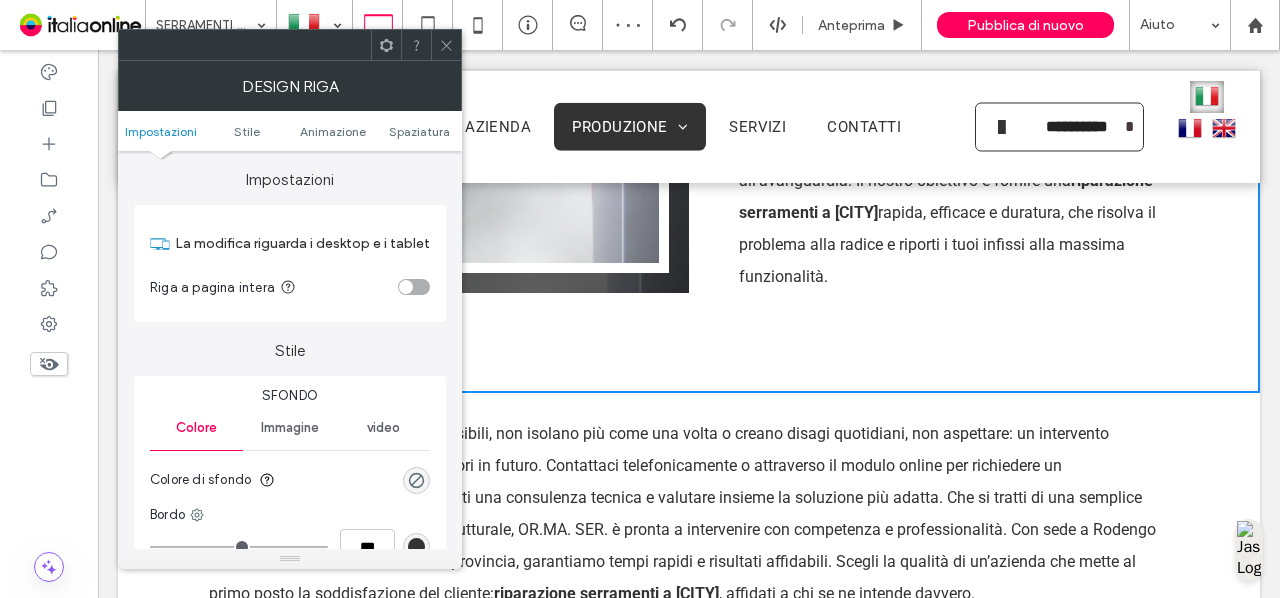 scroll, scrollTop: 564, scrollLeft: 0, axis: vertical 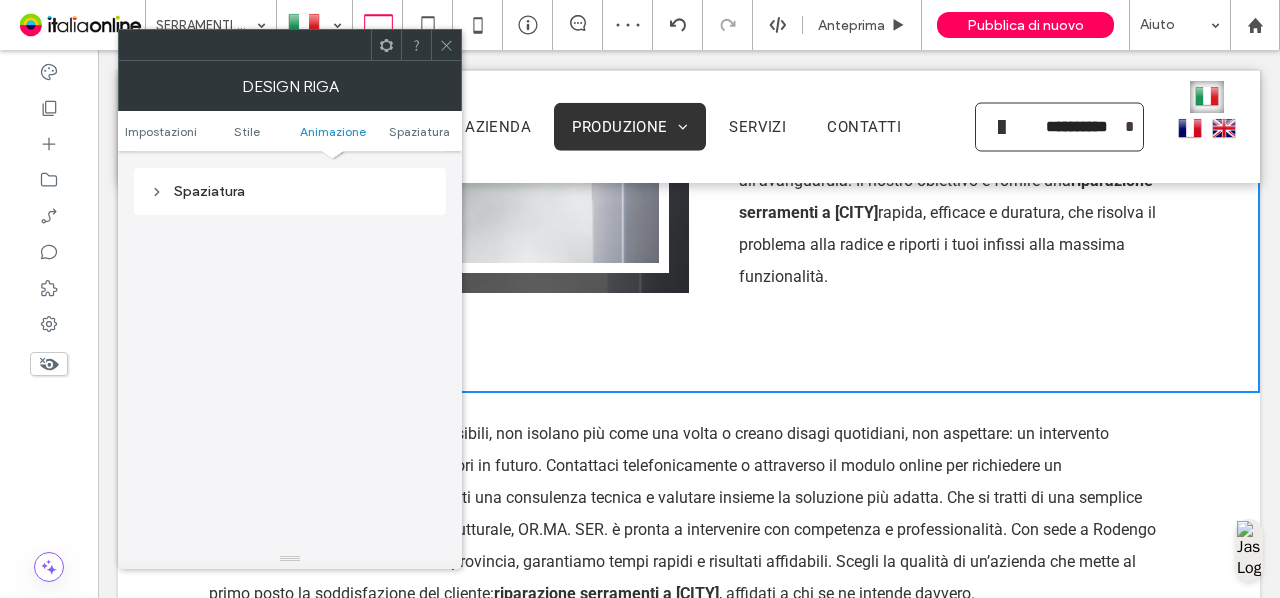 click on "Spaziatura" at bounding box center [290, 191] 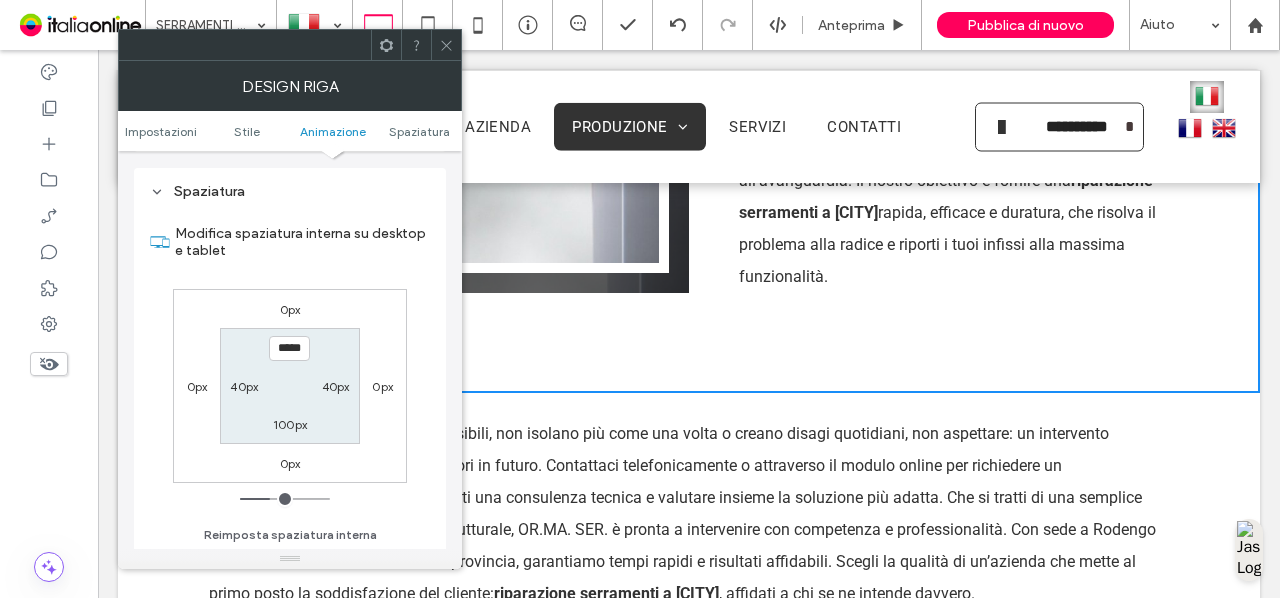 click 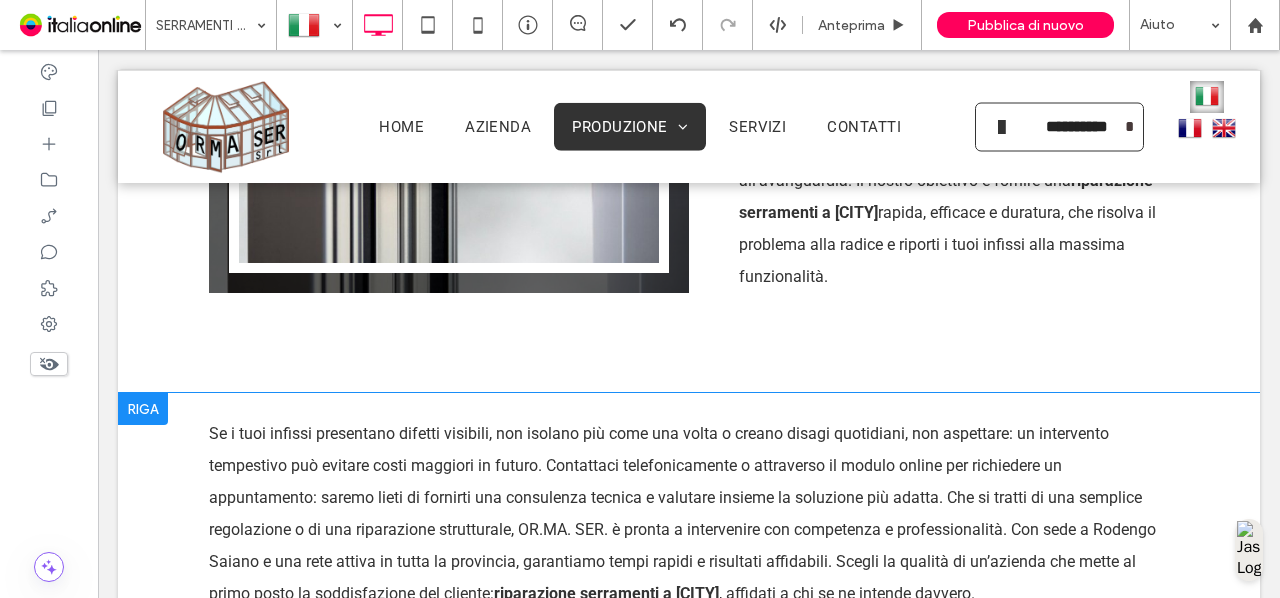 click on "Click To Paste     Click To Paste     Se i tuoi infissi presentano difetti visibili, non isolano più come una volta o creano disagi quotidiani, non aspettare: un intervento tempestivo può evitare costi maggiori in futuro. Contattaci telefonicamente o attraverso il modulo online per richiedere un appuntamento: saremo lieti di fornirti una consulenza tecnica e valutare insieme la soluzione più adatta. Che si tratti di una semplice regolazione o di una riparazione strutturale, OR.MA. SER. è pronta a intervenire con competenza e professionalità. Con sede a Rodengo Saiano e una rete attiva in tutta la provincia, garantiamo tempi rapidi e risultati affidabili. Scegli la qualità di un’azienda che mette al primo posto la soddisfazione del cliente: per la  riparazione serramenti a [CITY], affidati a chi se ne intende davvero.
Riga + Aggiungi sezione" at bounding box center [689, 514] 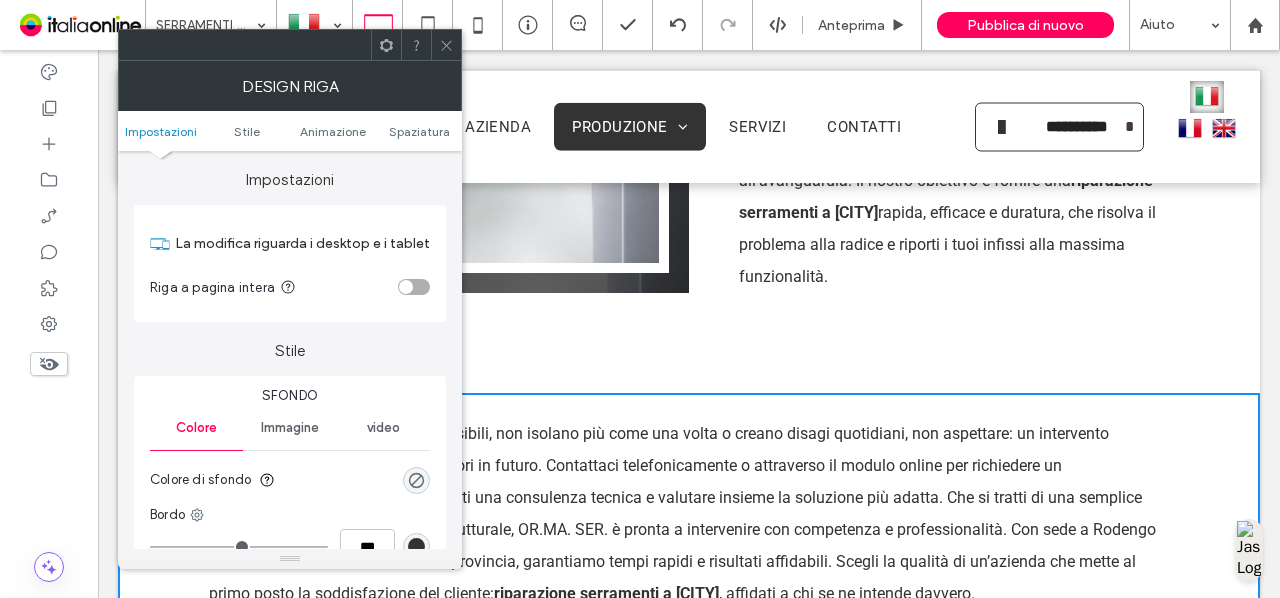 scroll, scrollTop: 564, scrollLeft: 0, axis: vertical 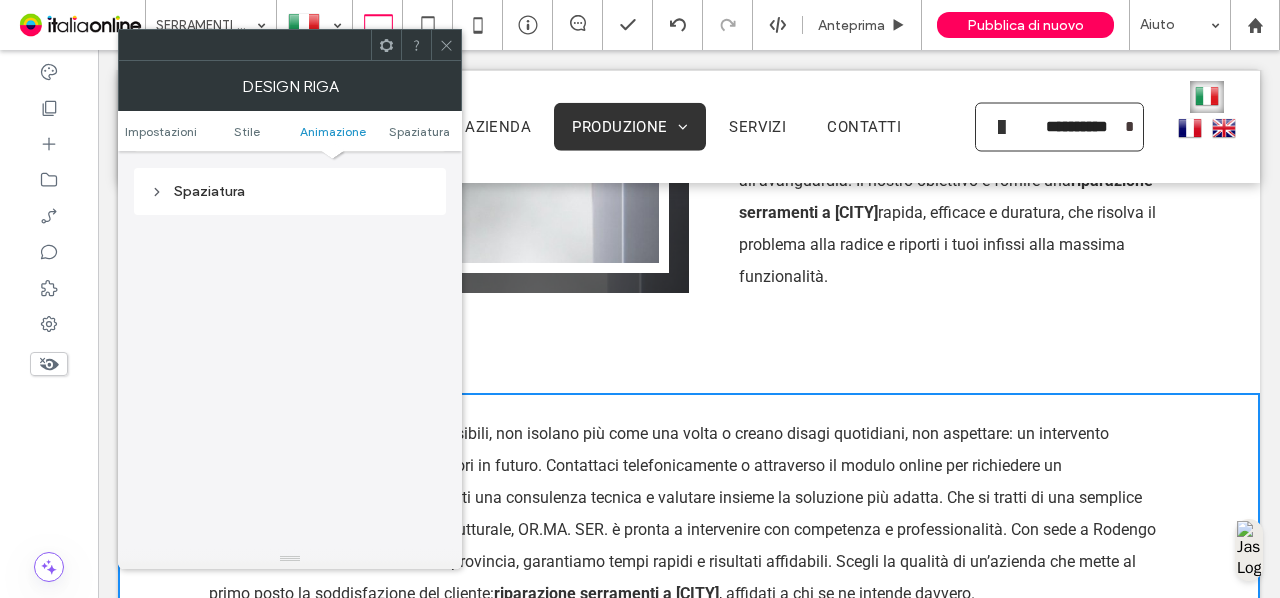 click on "Spaziatura" at bounding box center (290, 191) 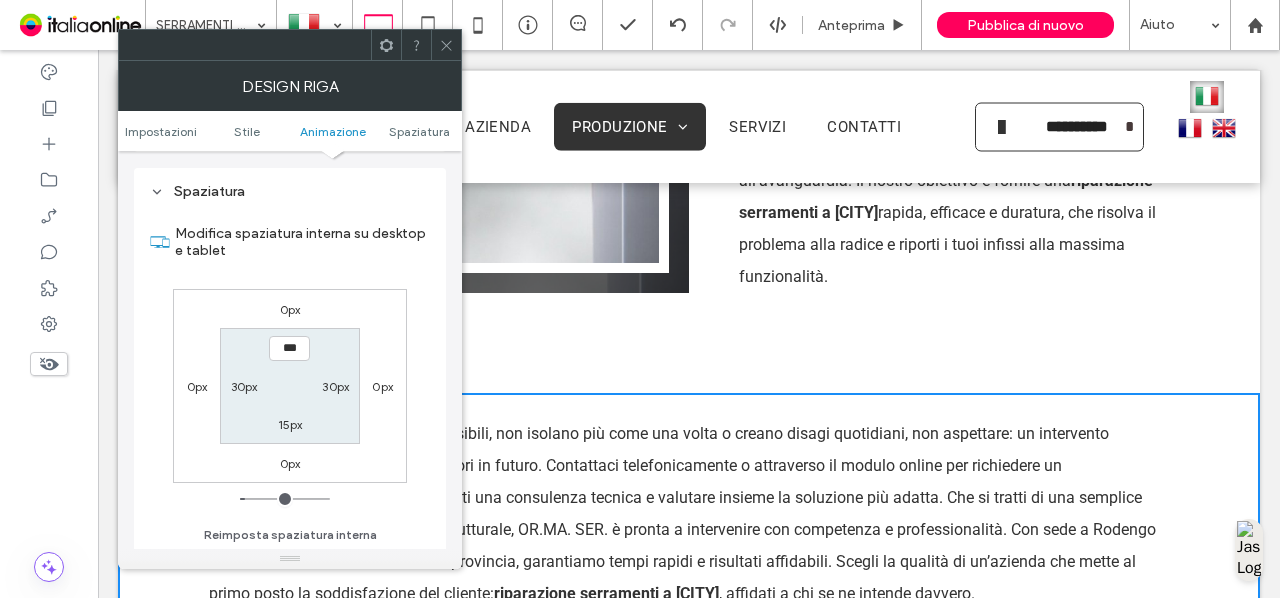 type on "*****" 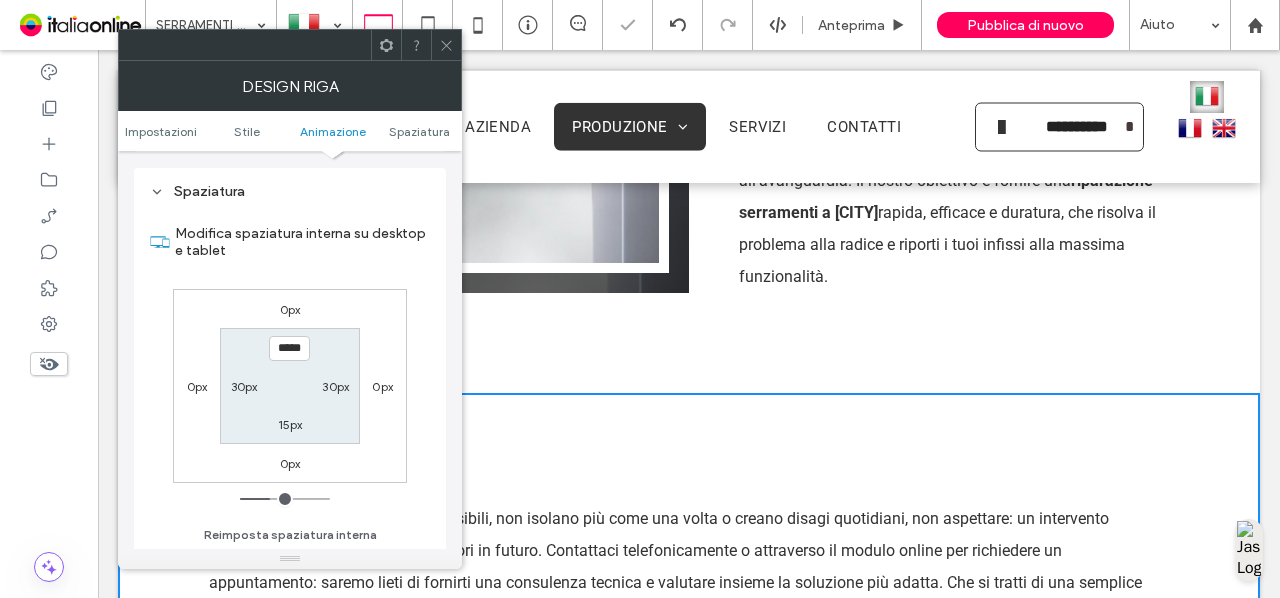 click on "15px" at bounding box center [290, 424] 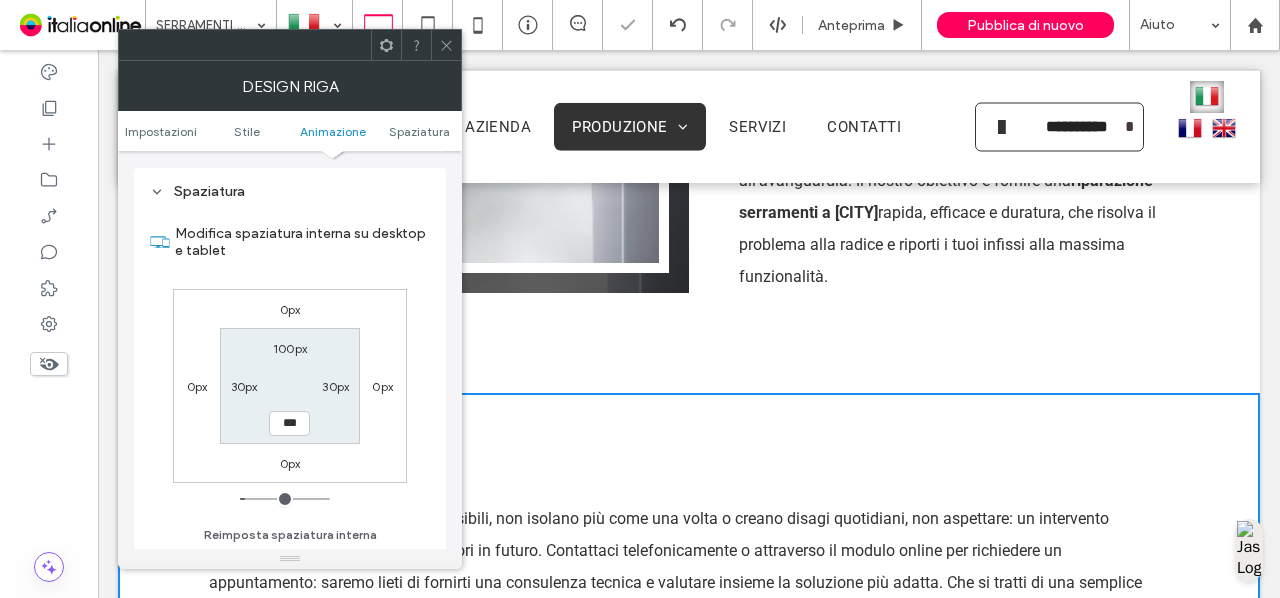 type on "***" 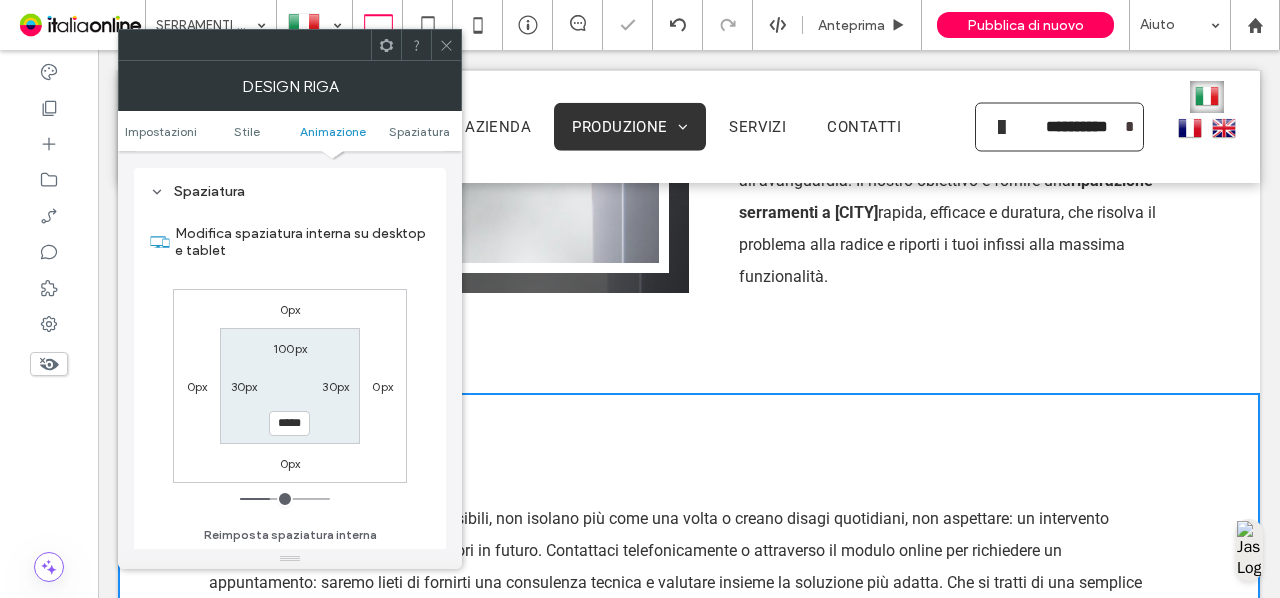 click 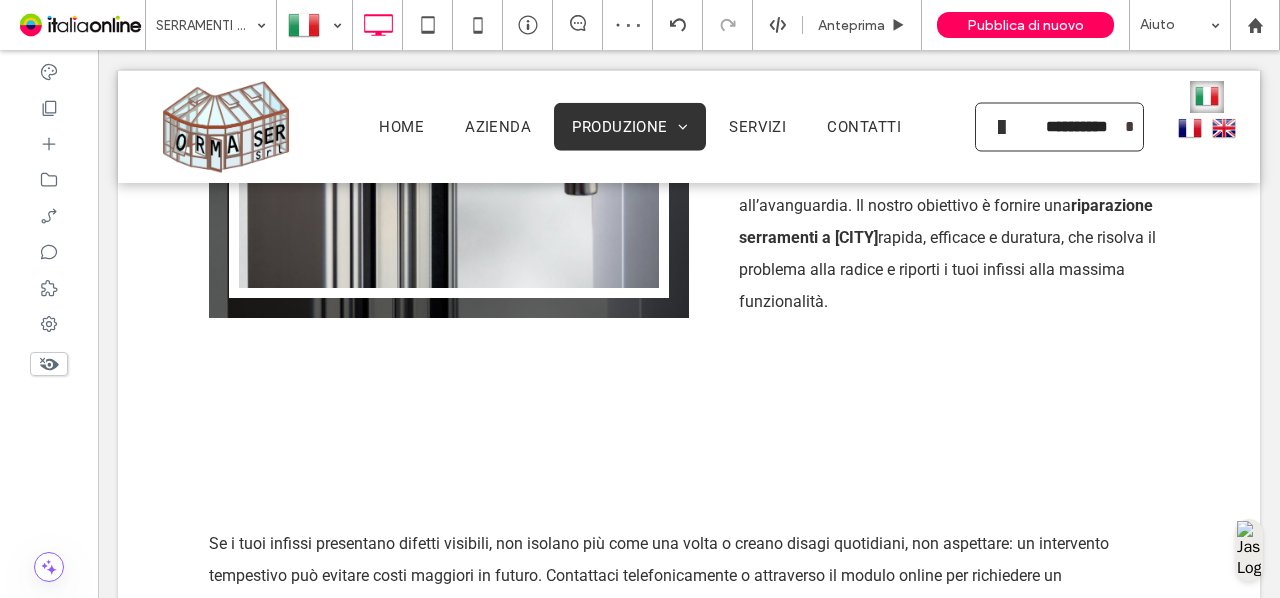 scroll, scrollTop: 2210, scrollLeft: 0, axis: vertical 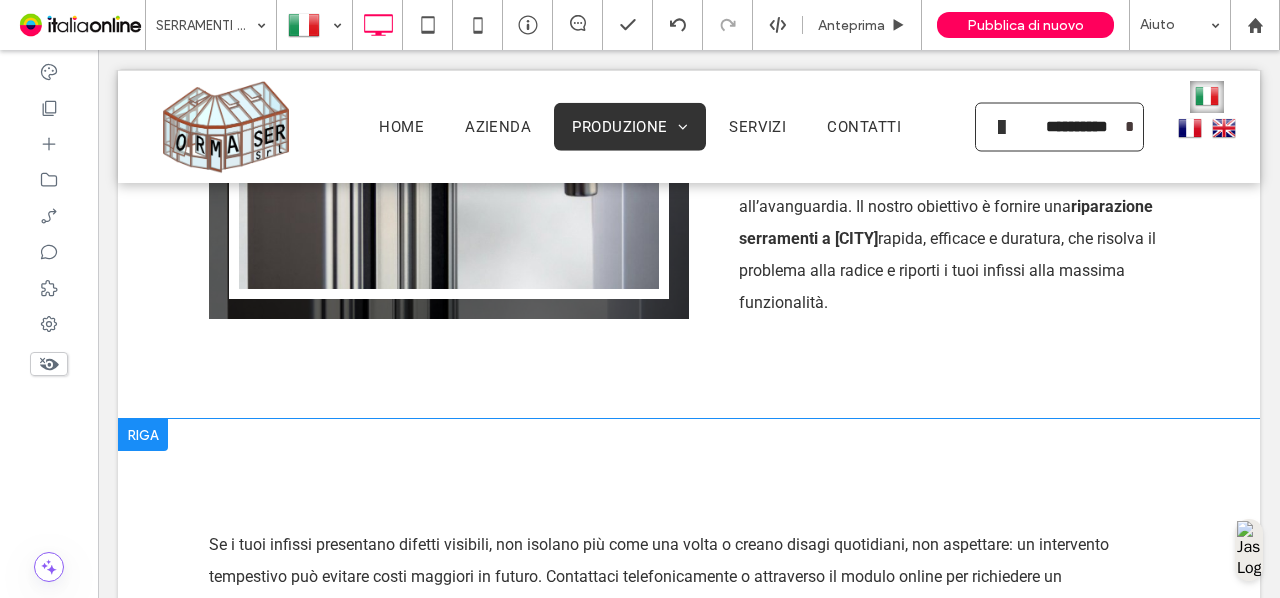 click on "Click To Paste     Click To Paste     Se i tuoi infissi presentano difetti visibili, non isolano più come una volta o creano disagi quotidiani, non aspettare: un intervento tempestivo può evitare costi maggiori in futuro. Contattaci telefonicamente o attraverso il modulo online per richiedere un appuntamento: saremo lieti di fornirti una consulenza tecnica e valutare insieme la soluzione più adatta. Che si tratti di una semplice regolazione o di una riparazione strutturale, OR.MA. SER. è pronta a intervenire con competenza e professionalità. Con sede a Rodengo Saiano e una rete attiva in tutta la provincia, garantiamo tempi rapidi e risultati affidabili. Scegli la qualità di un’azienda che mette al primo posto la soddisfazione del cliente: per la  riparazione serramenti a [CITY], affidati a chi se ne intende davvero.
Riga + Aggiungi sezione" at bounding box center [689, 625] 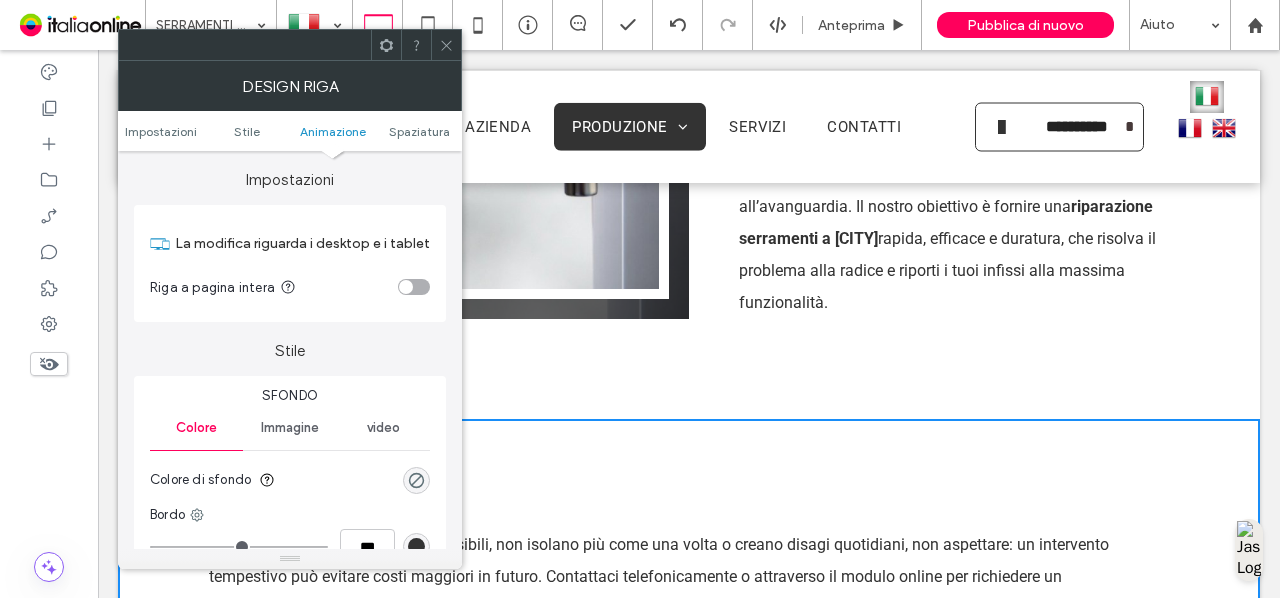 scroll, scrollTop: 564, scrollLeft: 0, axis: vertical 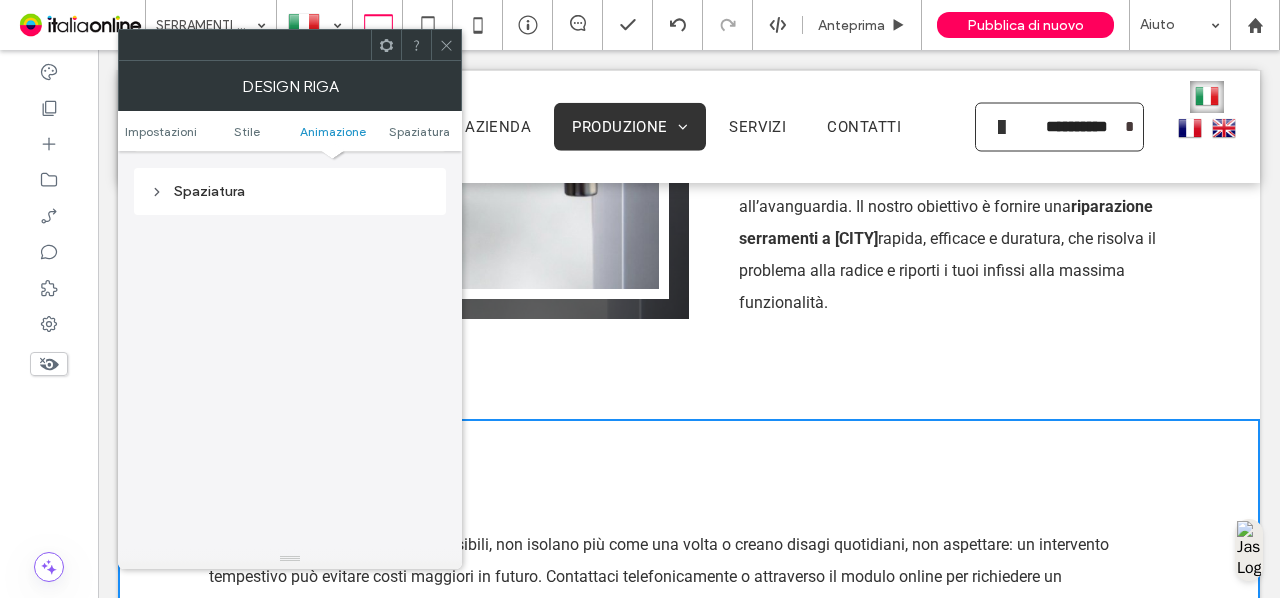 click on "Spaziatura" at bounding box center (290, 191) 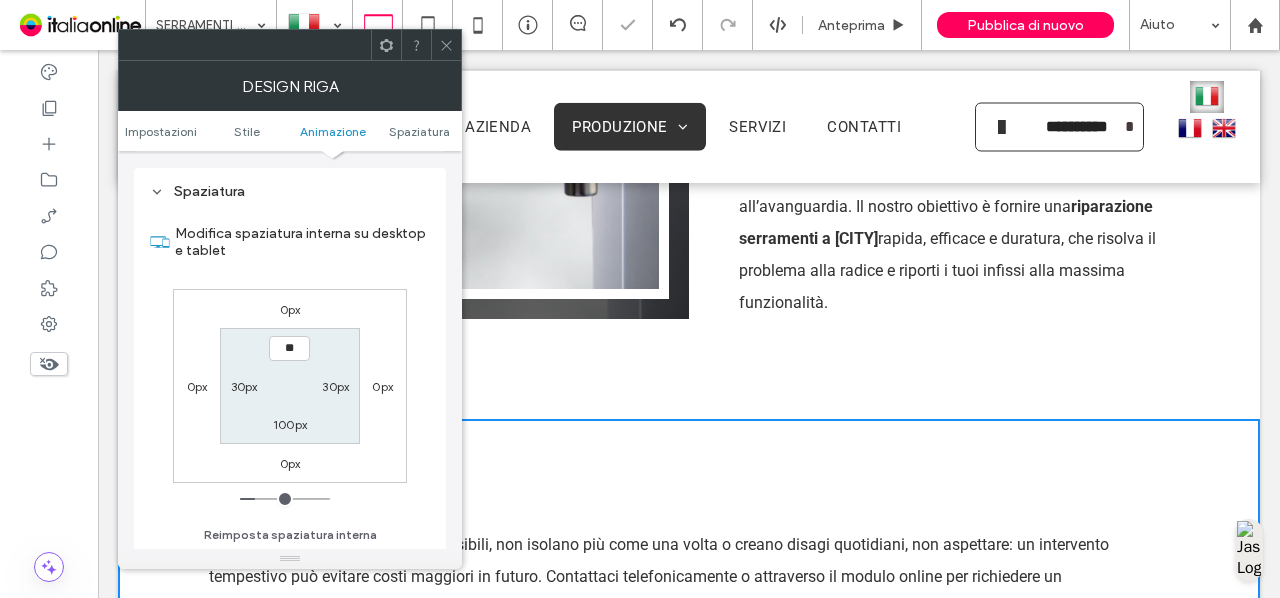 type on "****" 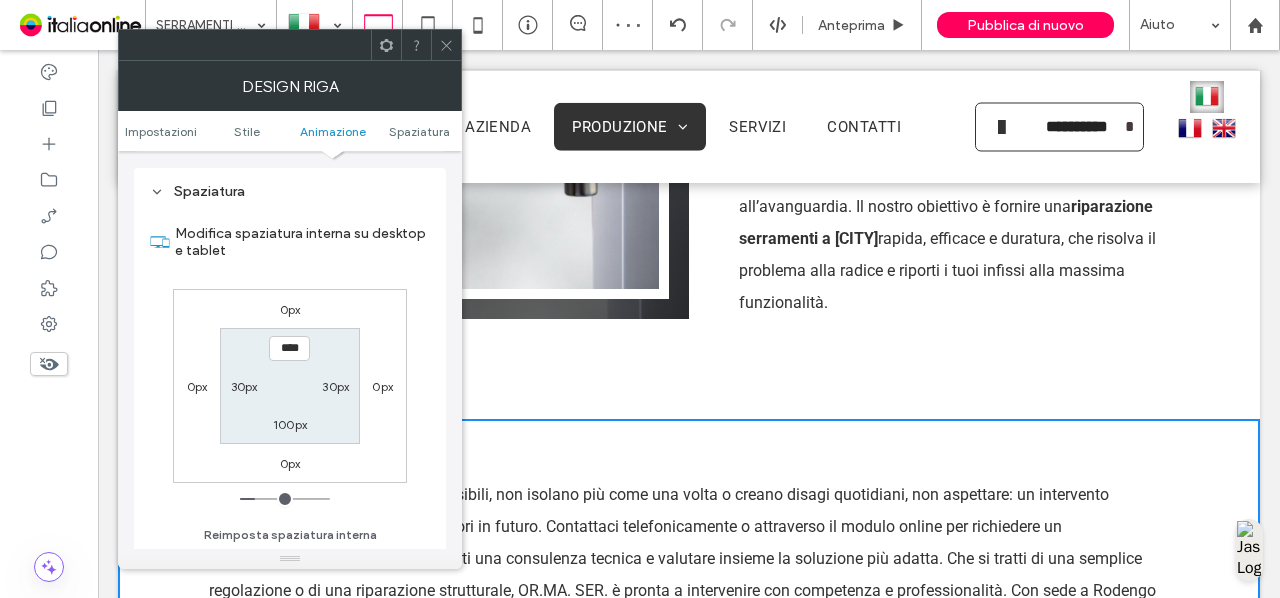 click 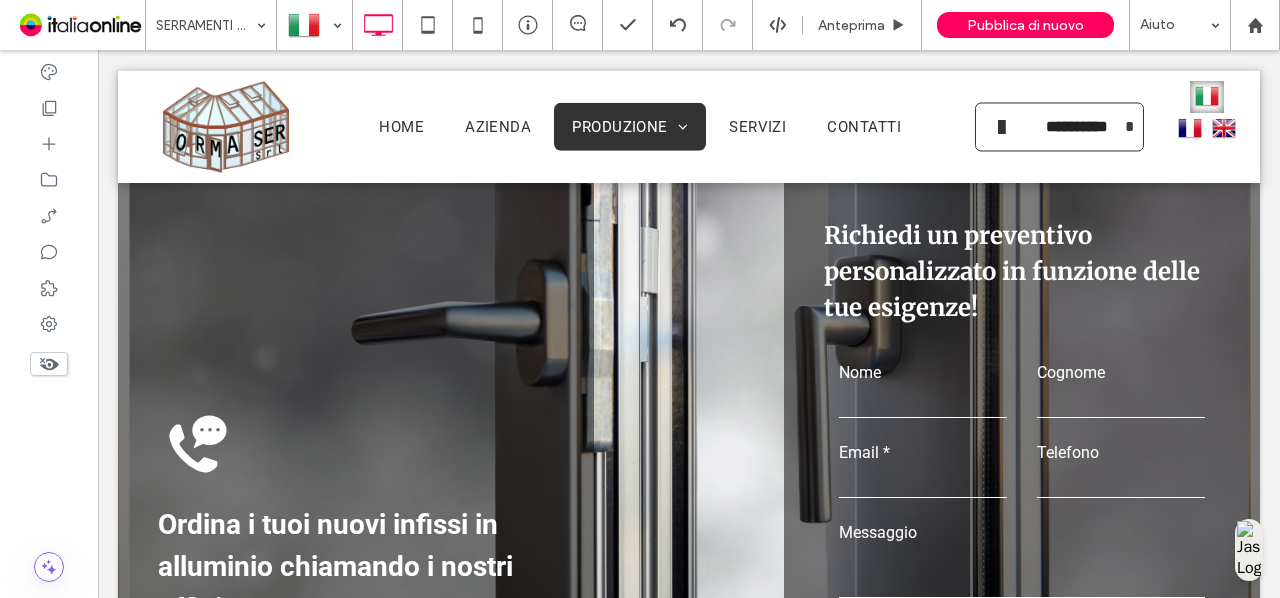 scroll, scrollTop: 2880, scrollLeft: 0, axis: vertical 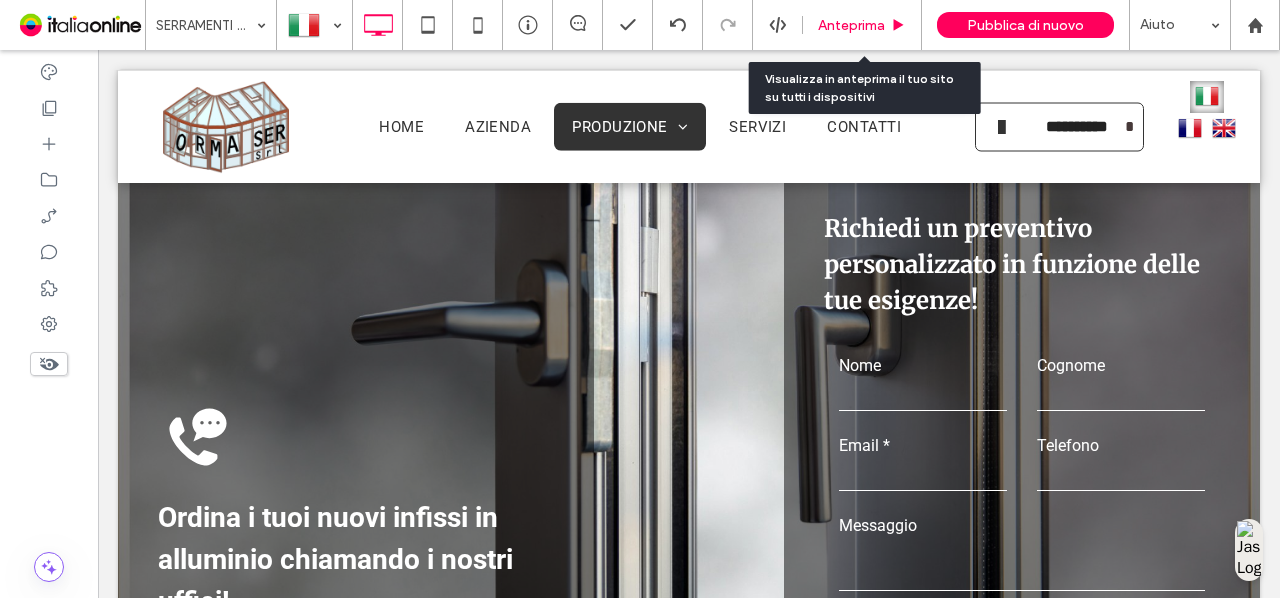 click on "Anteprima" at bounding box center [851, 25] 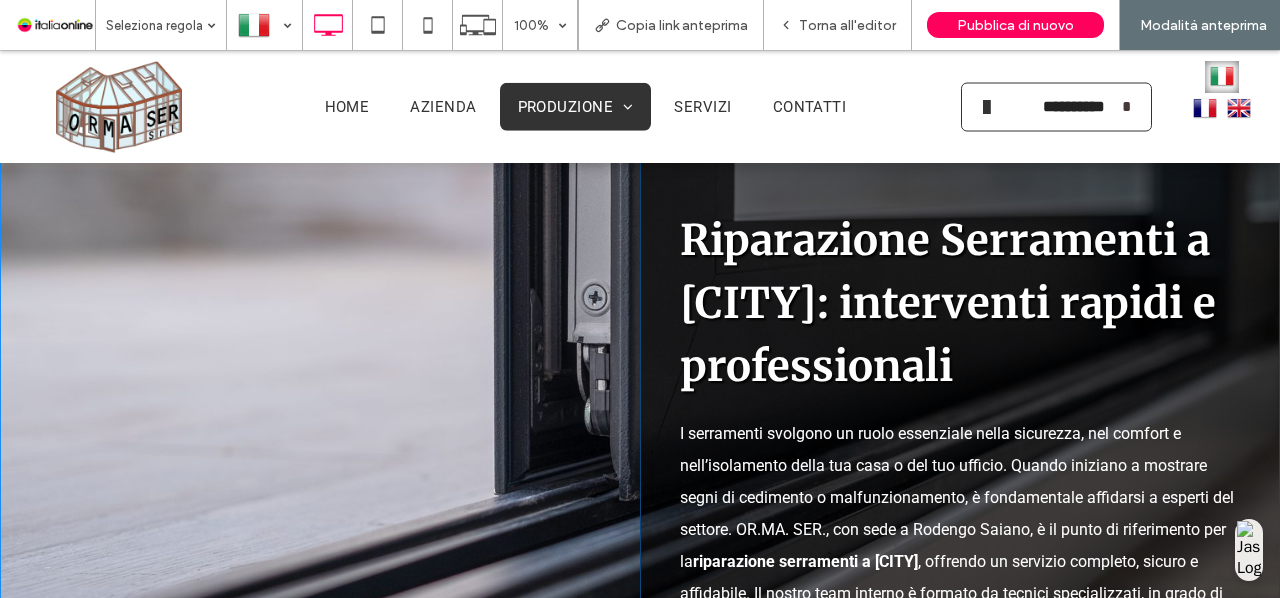 scroll, scrollTop: 118, scrollLeft: 0, axis: vertical 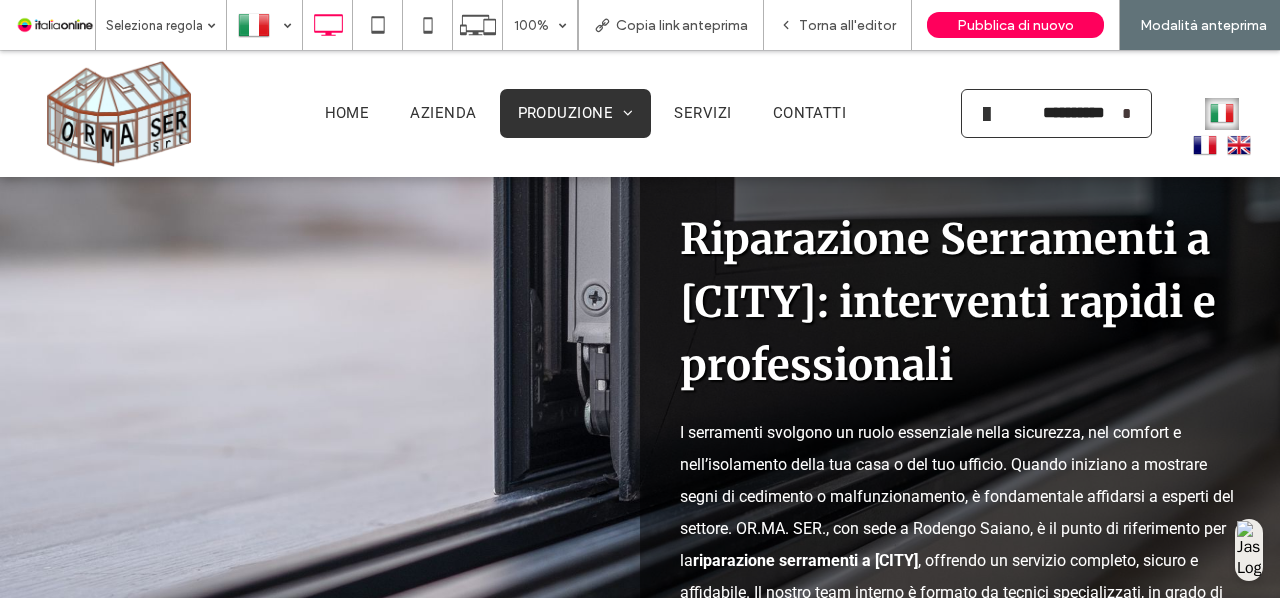 drag, startPoint x: 645, startPoint y: 211, endPoint x: 1048, endPoint y: 598, distance: 558.72894 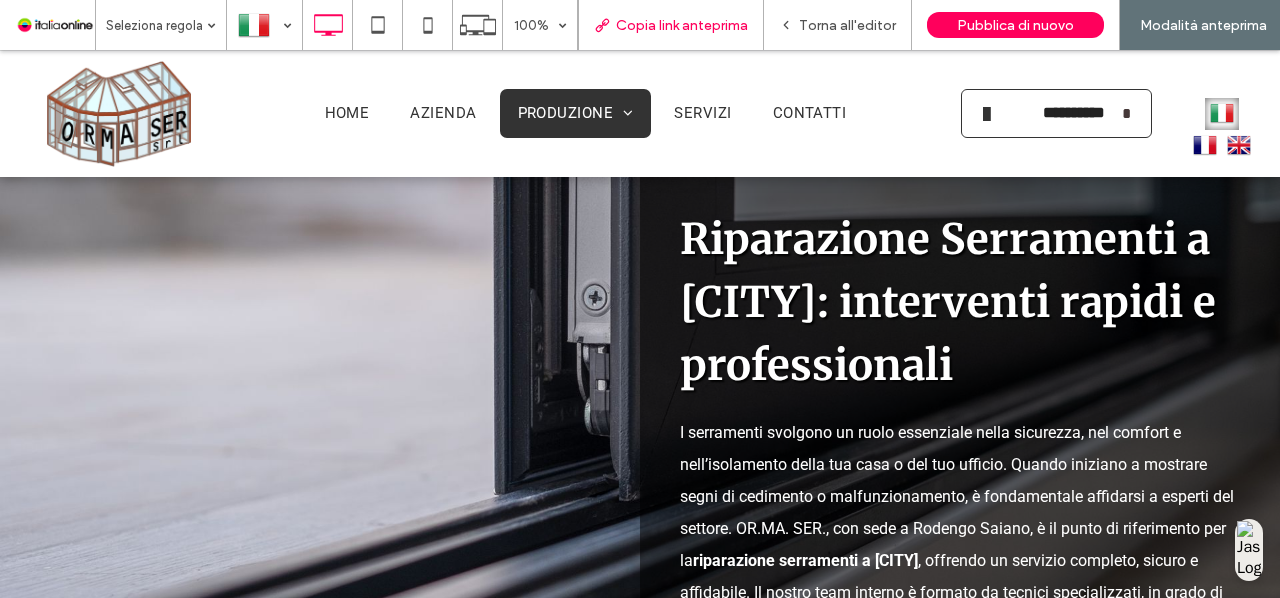 click on "Copia link anteprima" at bounding box center (682, 25) 